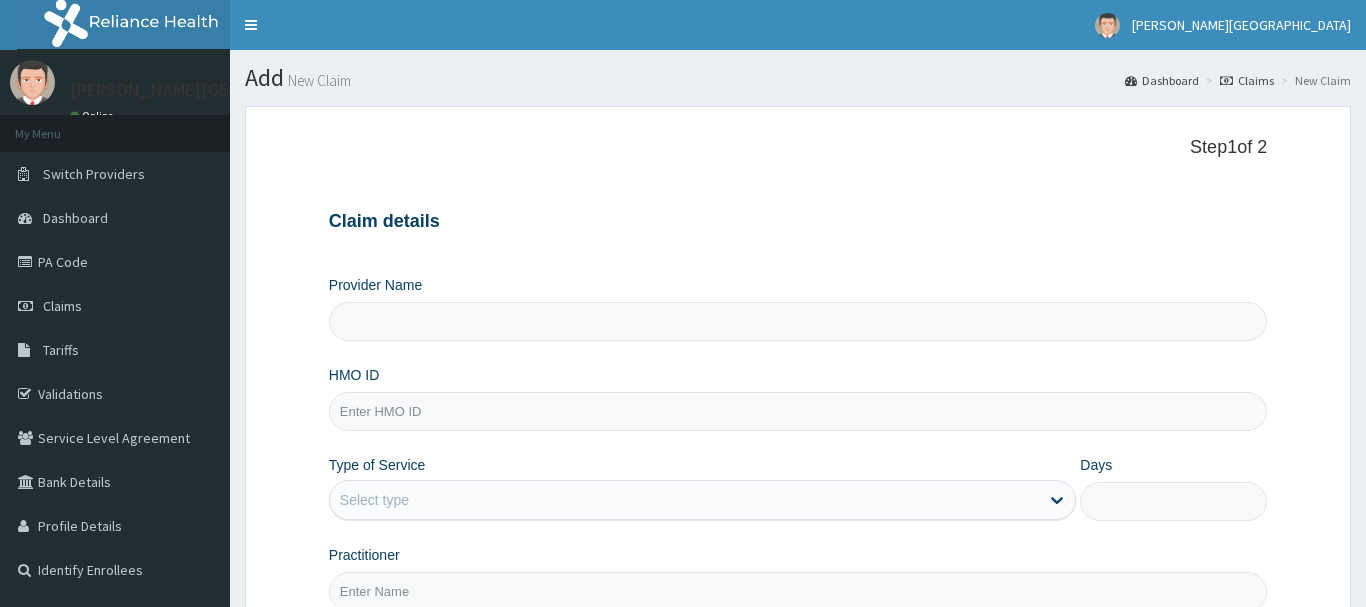 scroll, scrollTop: 0, scrollLeft: 0, axis: both 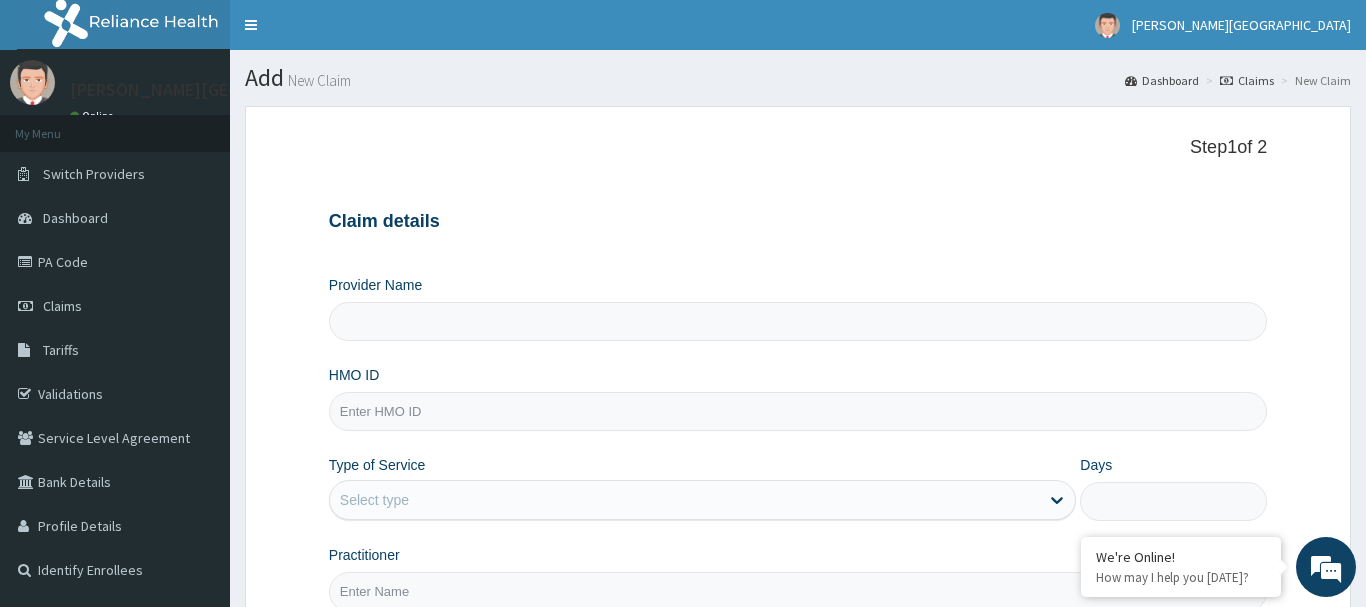 click on "HMO ID" at bounding box center [798, 411] 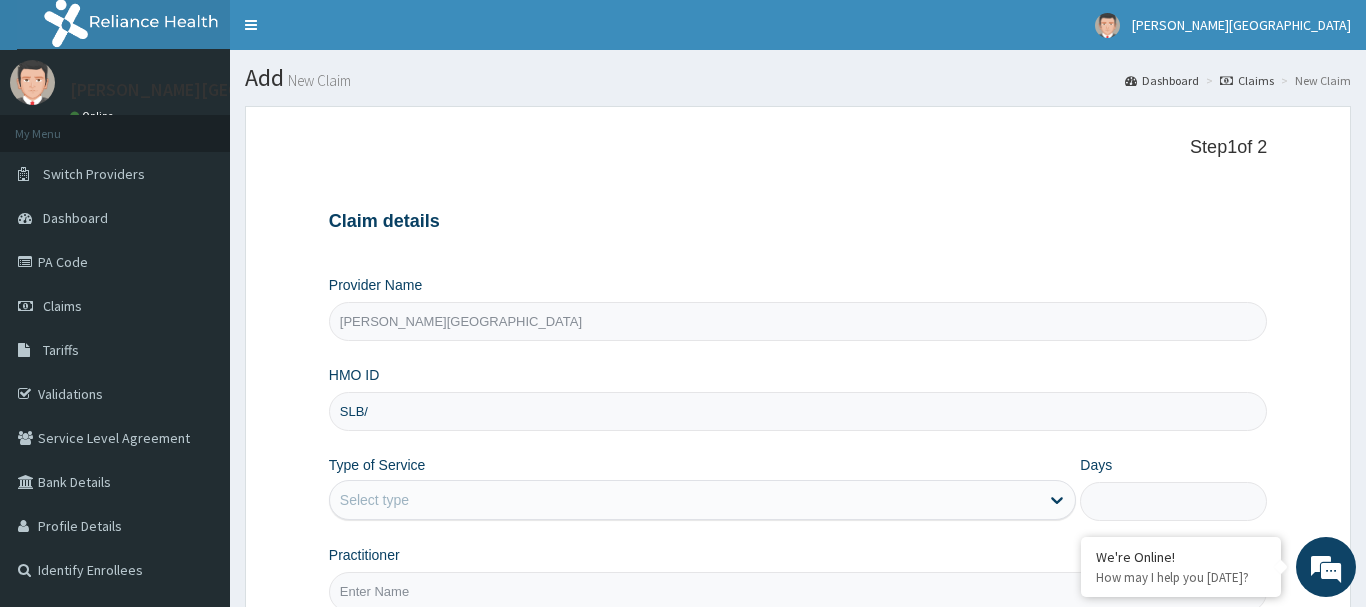 scroll, scrollTop: 0, scrollLeft: 0, axis: both 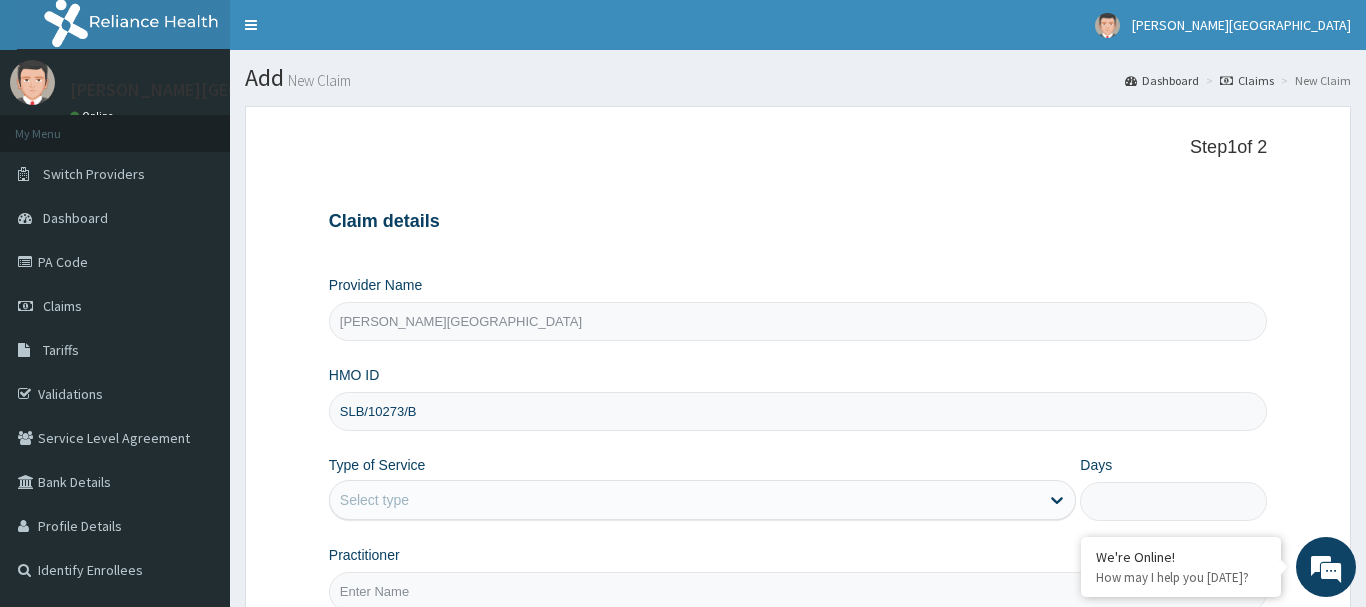 type on "SLB/10273/B" 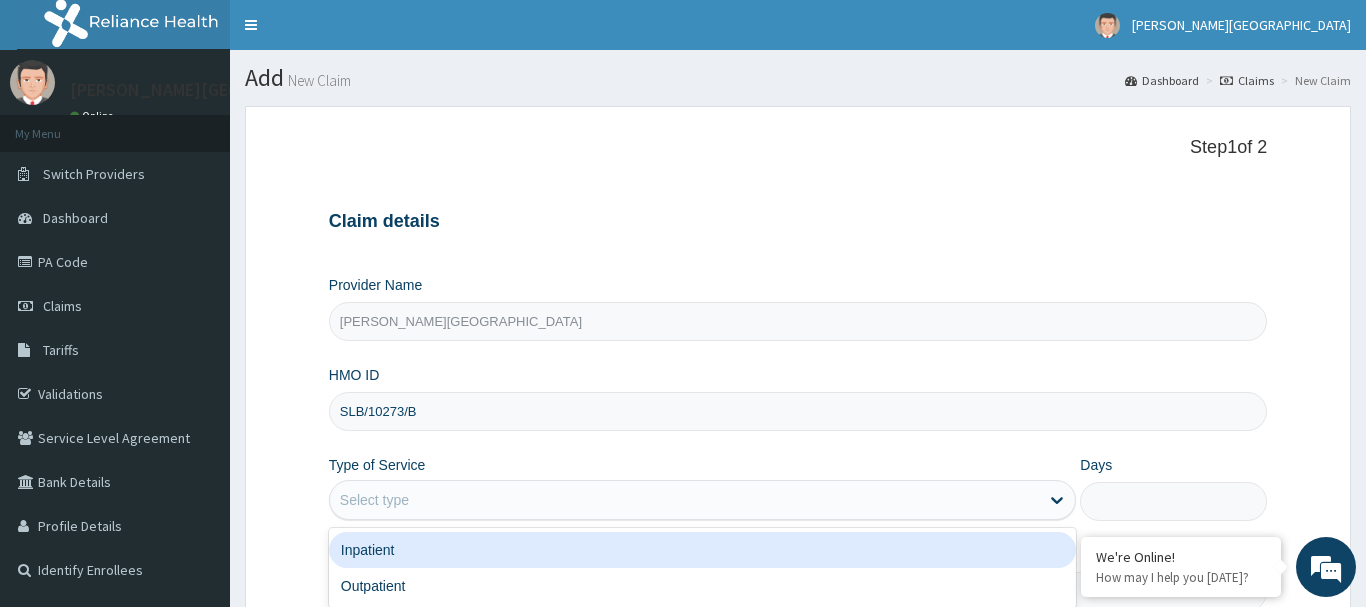 click on "Select type" at bounding box center [374, 500] 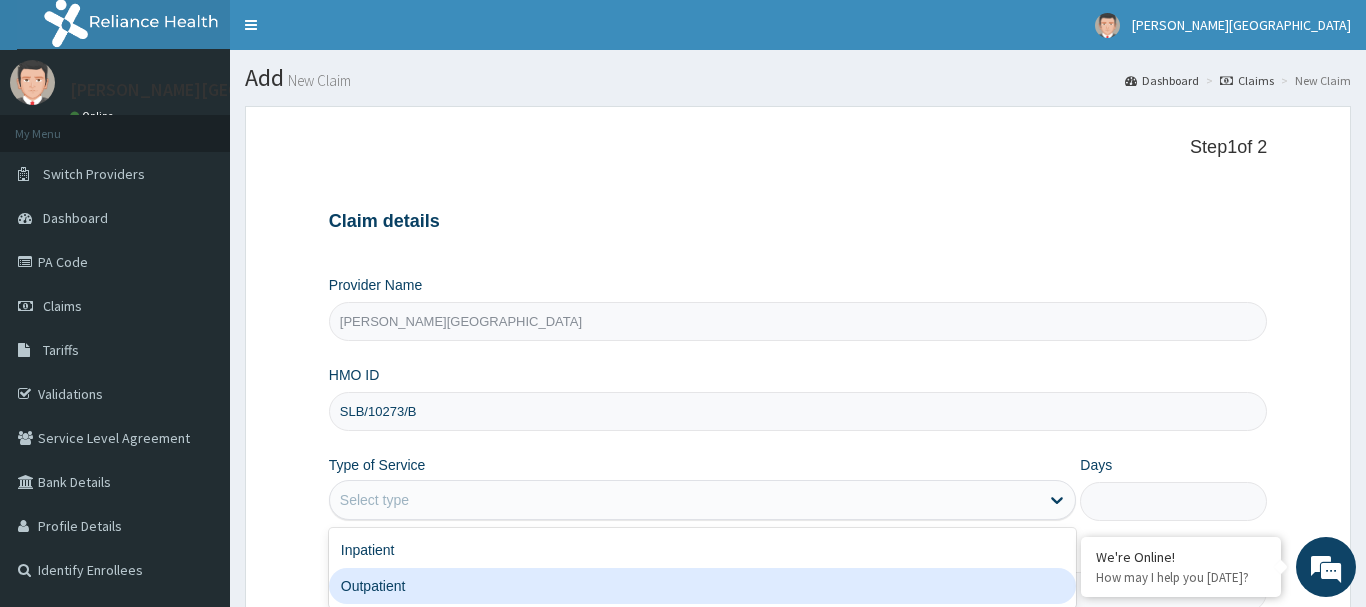 click on "Outpatient" at bounding box center [703, 586] 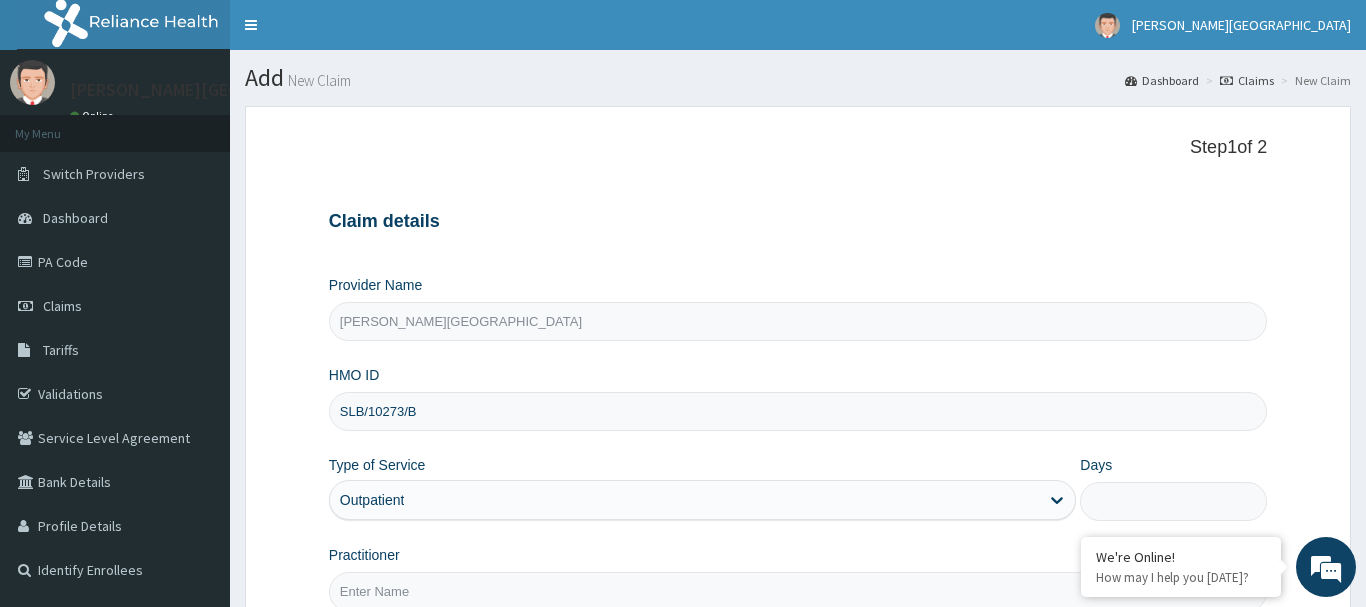 type on "1" 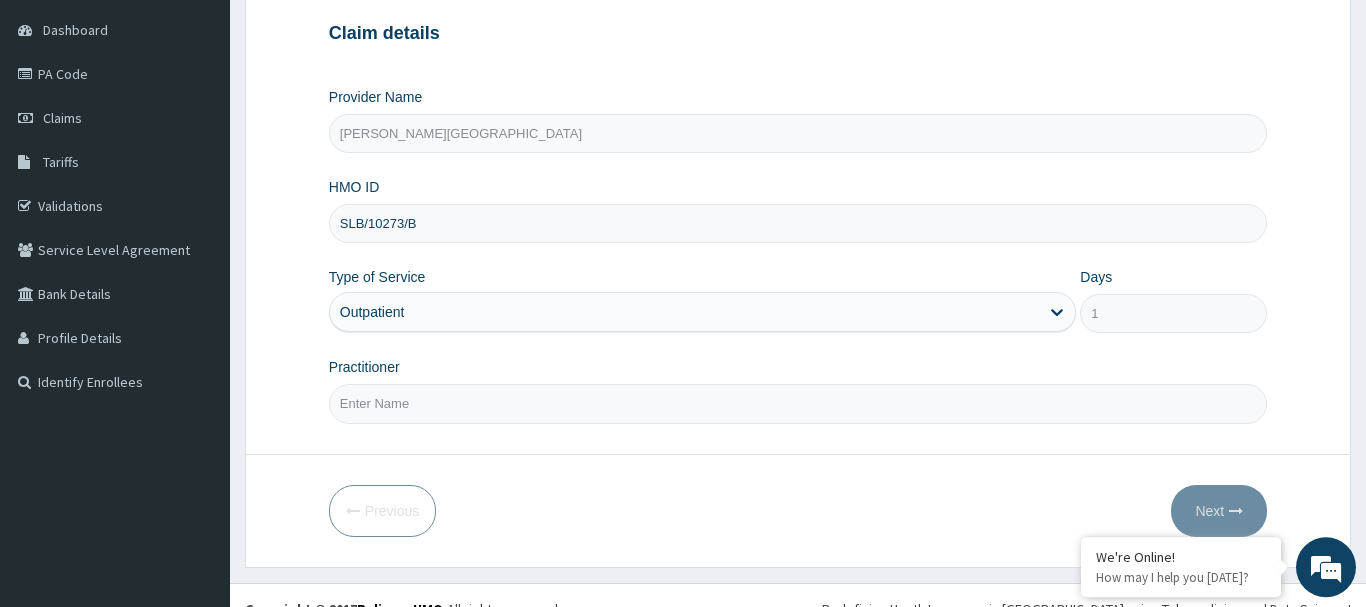scroll, scrollTop: 215, scrollLeft: 0, axis: vertical 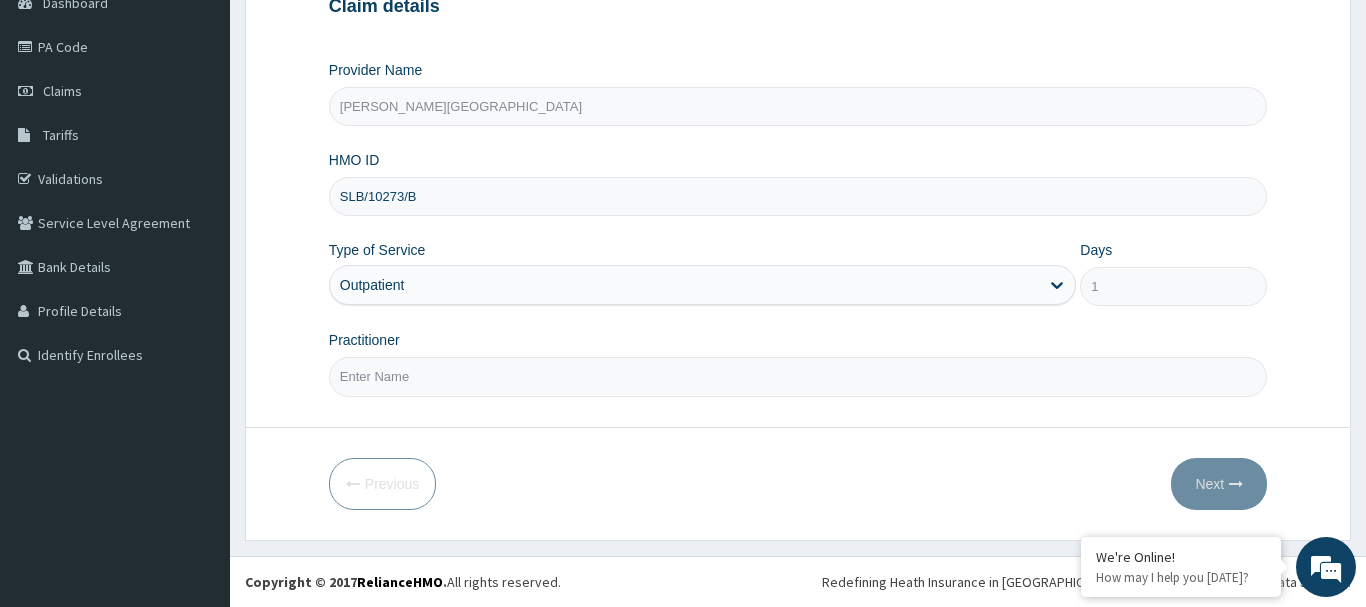 click on "Practitioner" at bounding box center [798, 376] 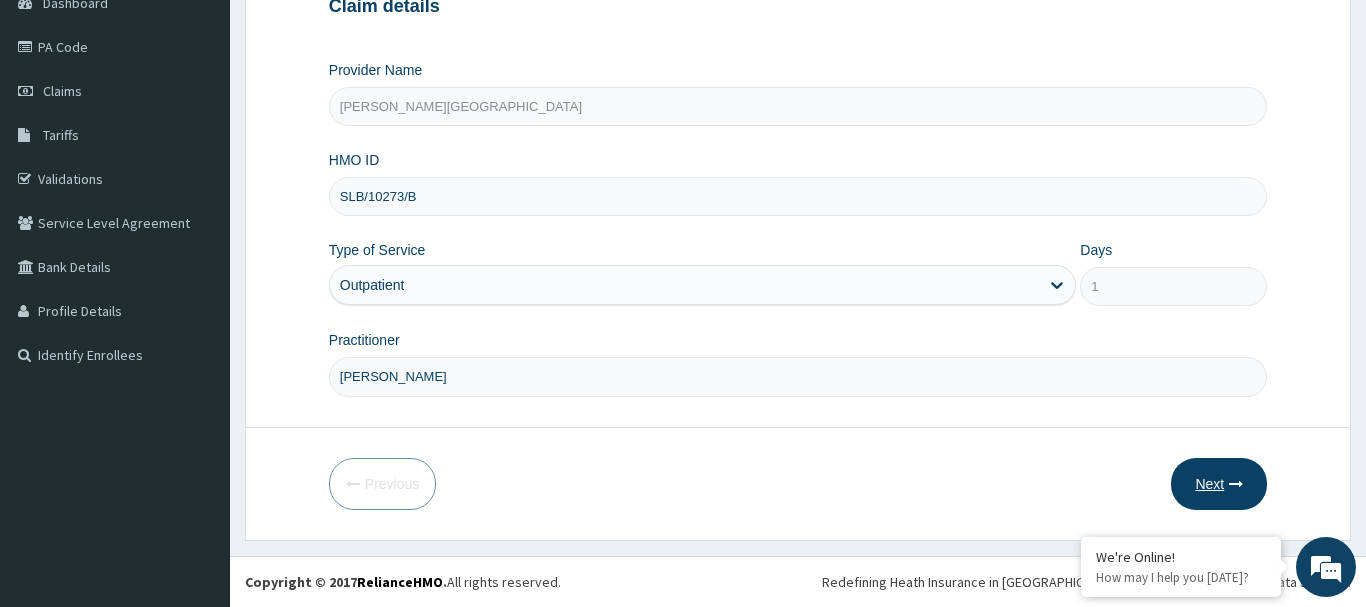 type on "DR AJAKAIYE" 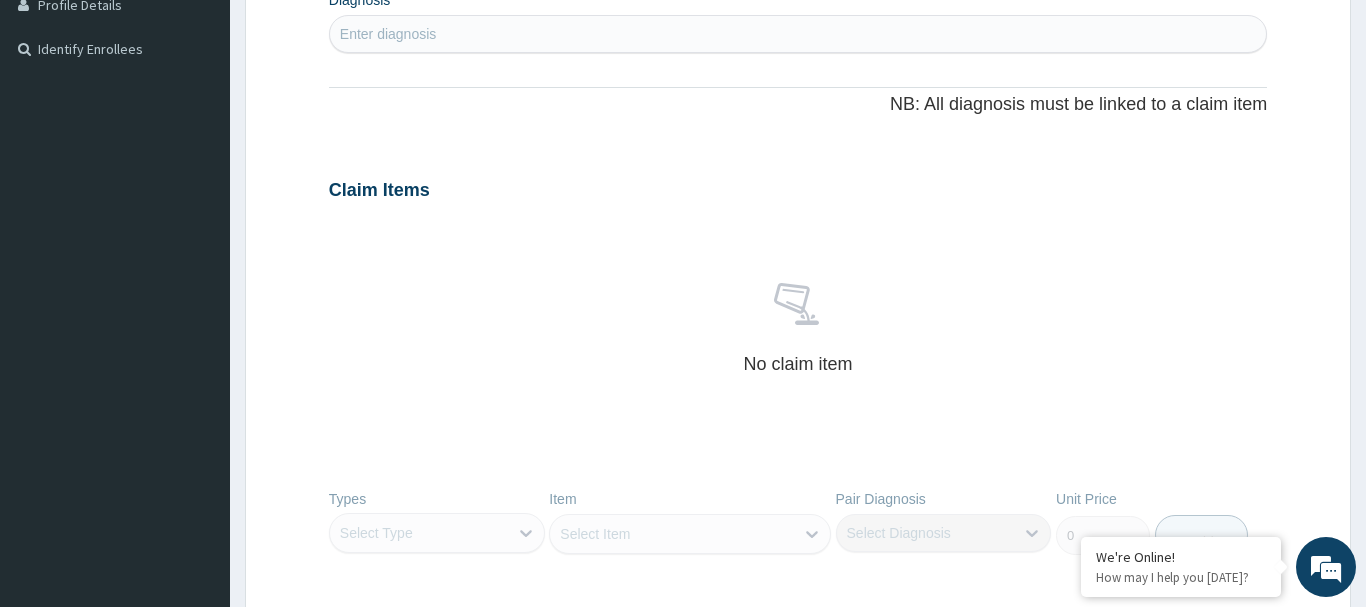 scroll, scrollTop: 113, scrollLeft: 0, axis: vertical 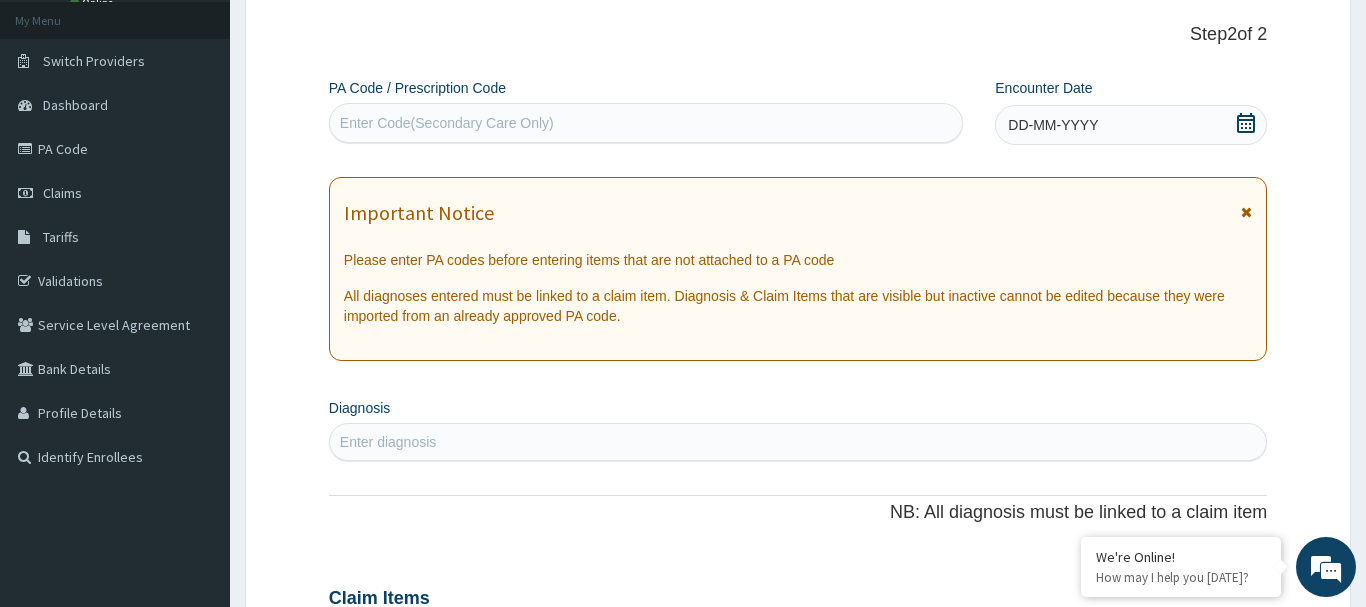 click on "DD-MM-YYYY" at bounding box center (1053, 125) 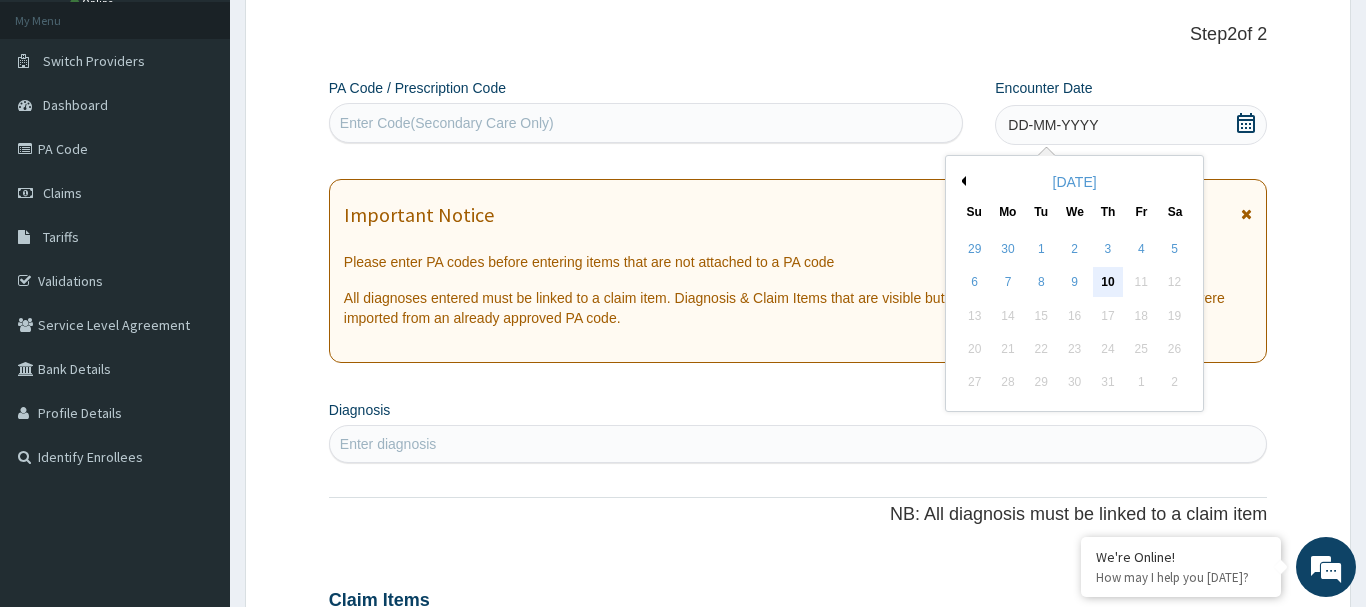 click on "10" at bounding box center [1108, 283] 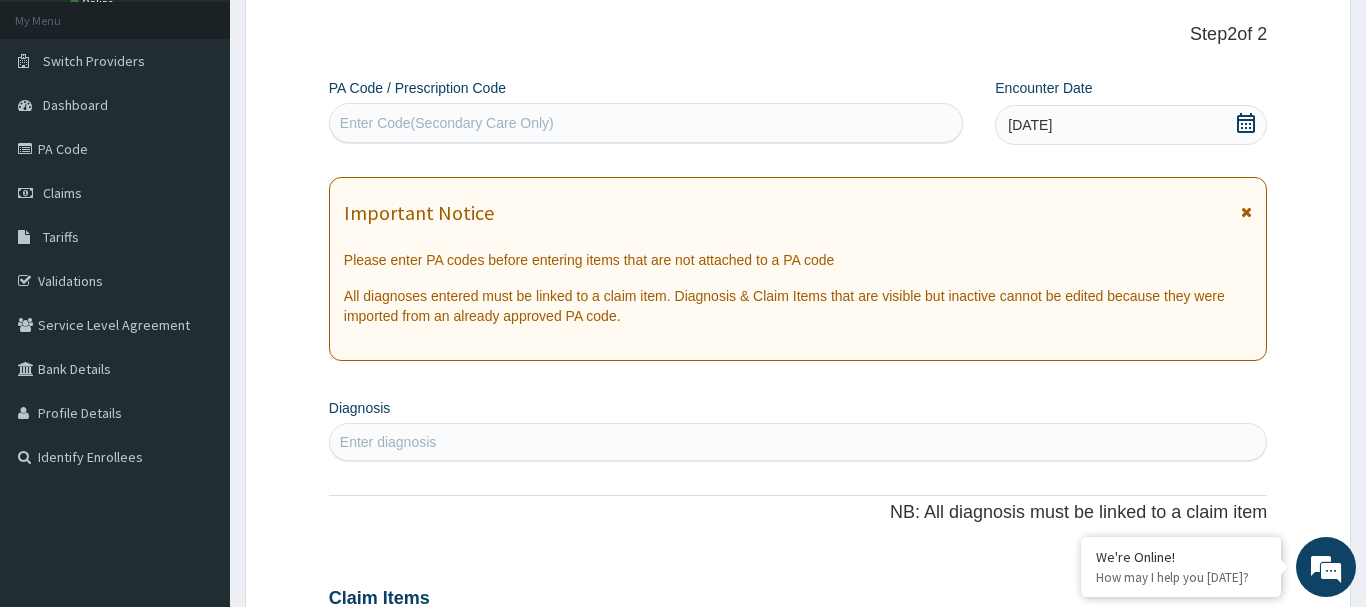 click on "Enter diagnosis" at bounding box center (388, 442) 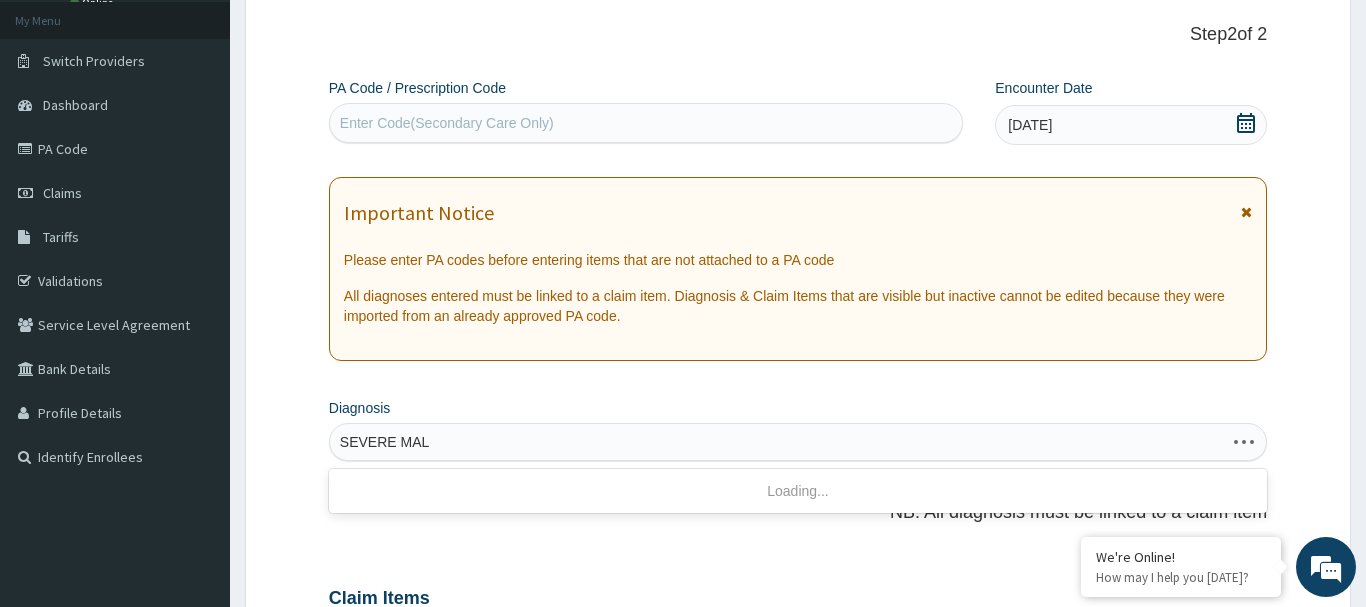 type on "SEVERE MALA" 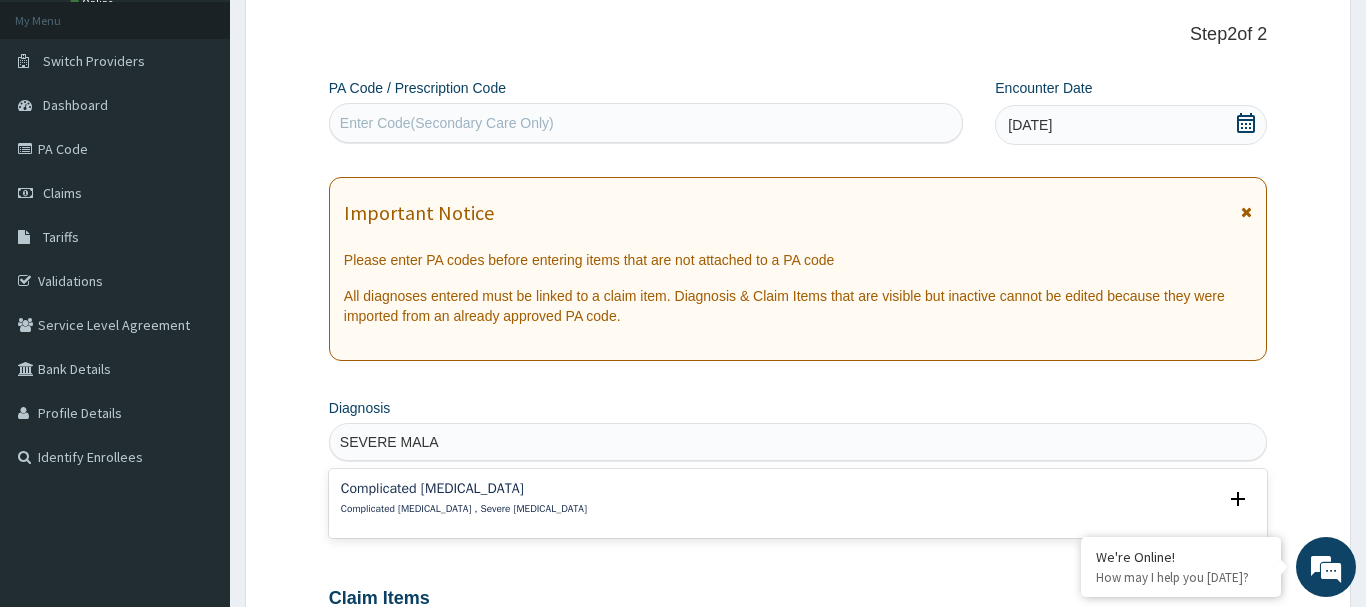 click on "Complicated malaria , Severe malaria" at bounding box center [464, 509] 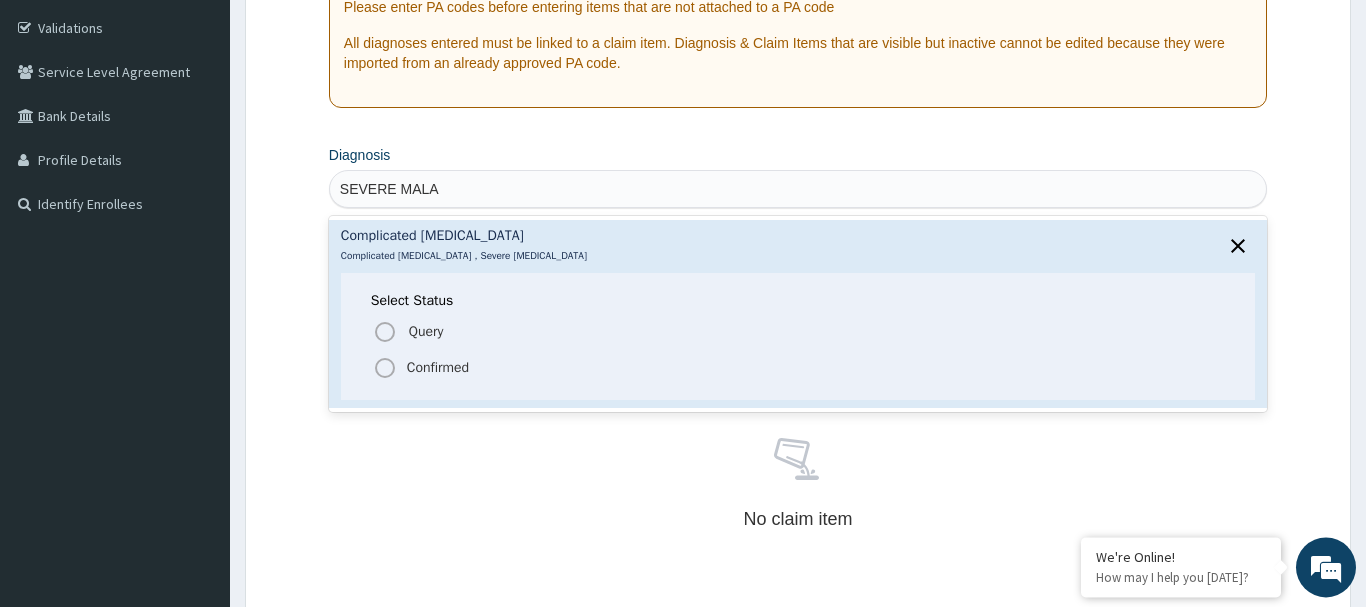 scroll, scrollTop: 419, scrollLeft: 0, axis: vertical 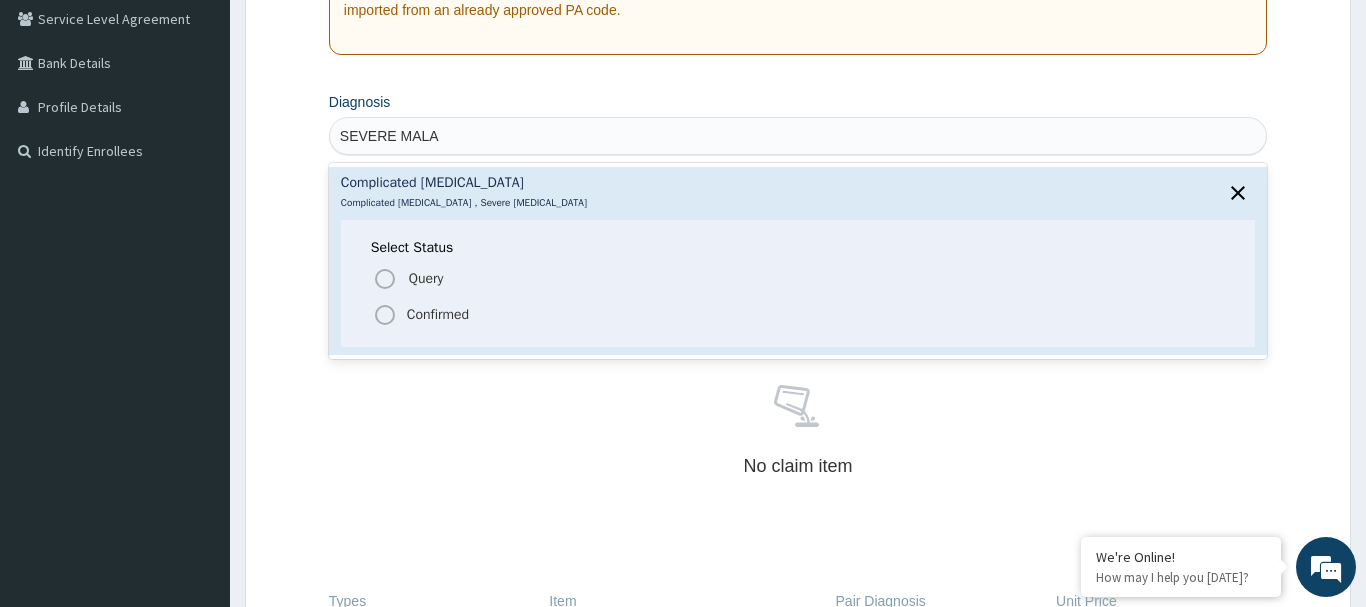 click 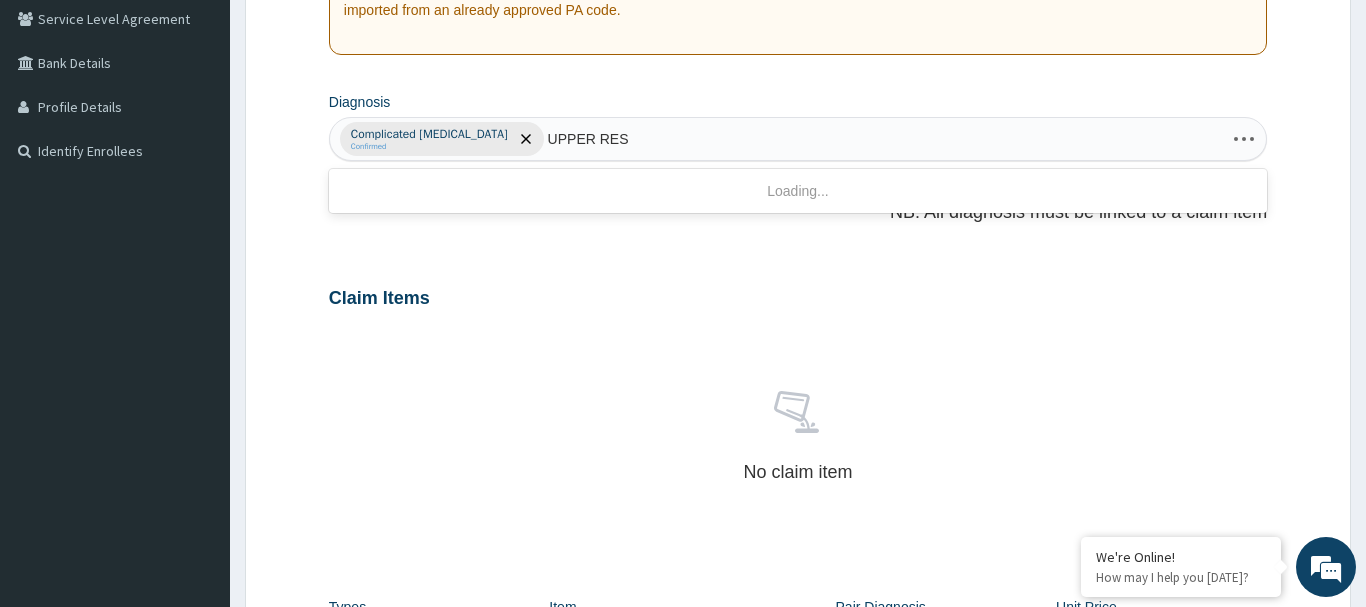 type on "UPPER RESP" 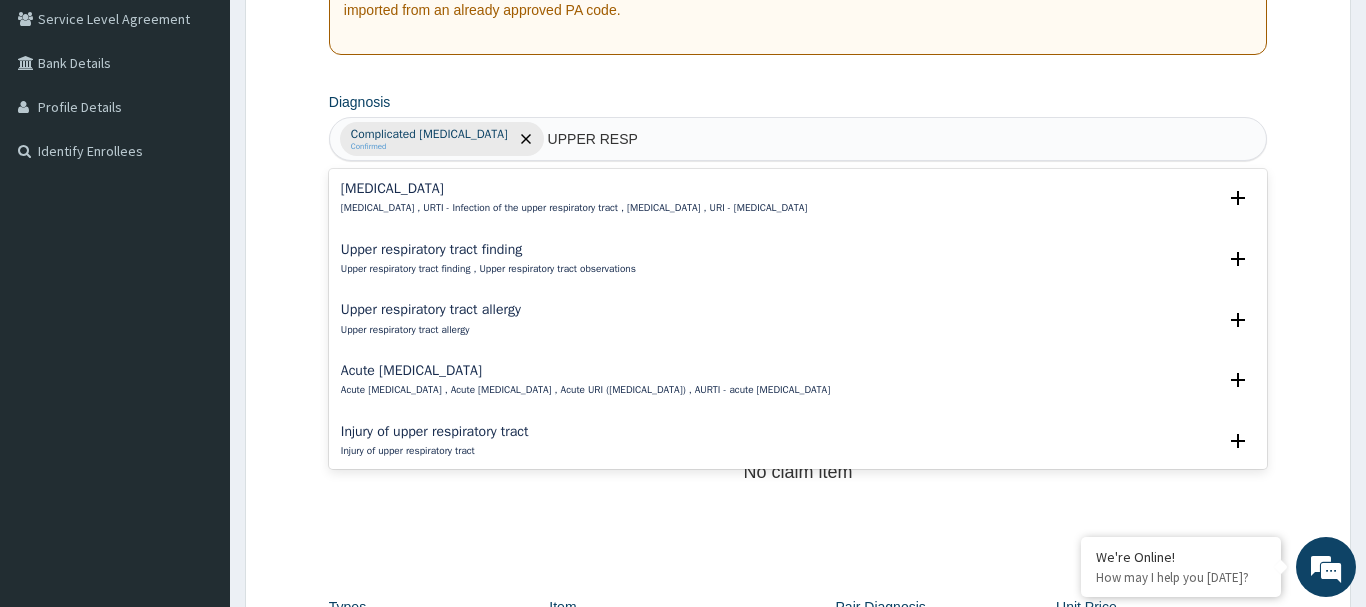 click on "Upper respiratory infection" at bounding box center [574, 188] 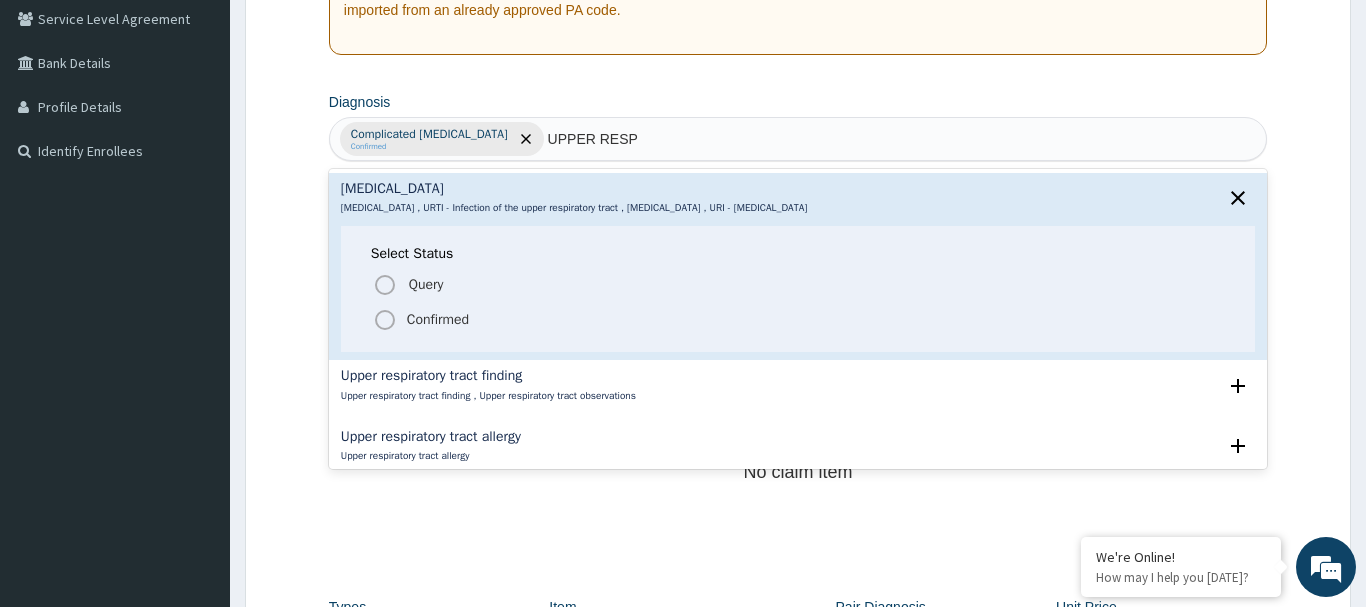 click 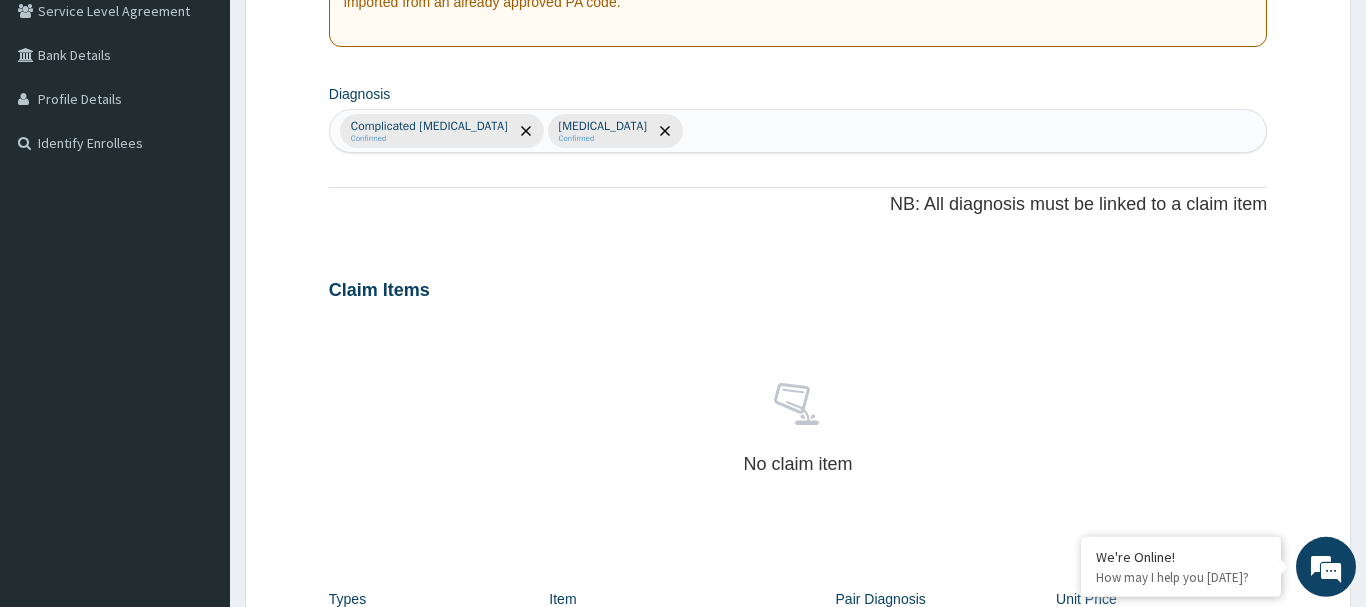 scroll, scrollTop: 835, scrollLeft: 0, axis: vertical 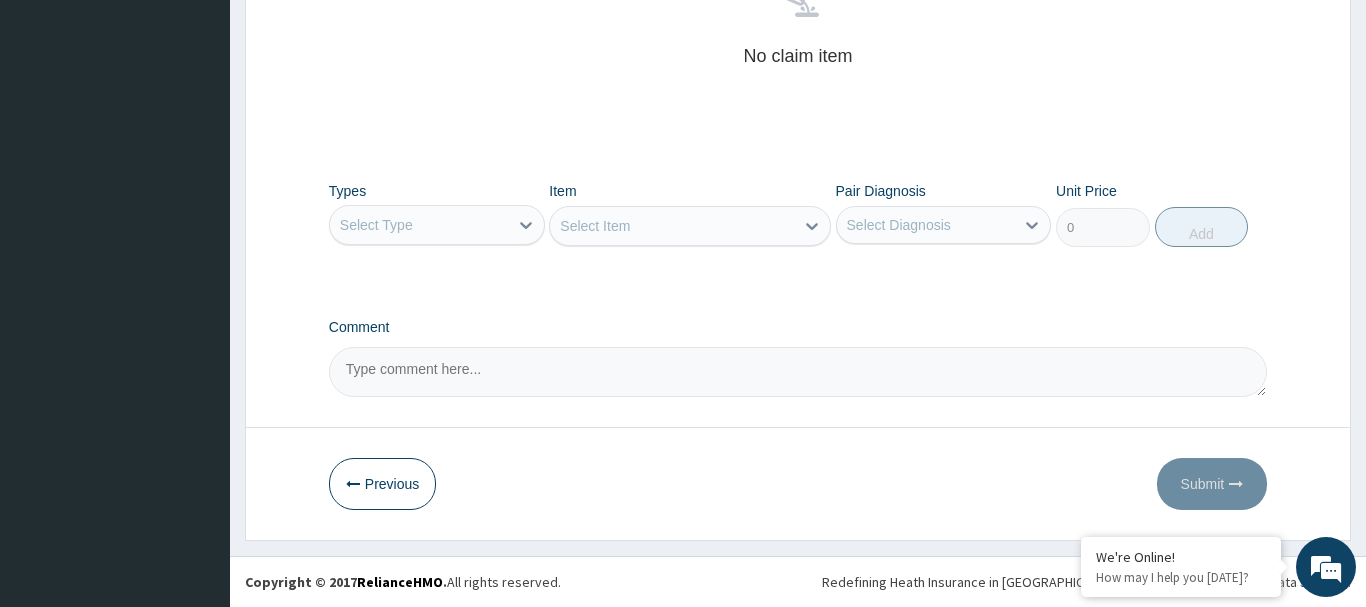 click on "Select Type" at bounding box center [376, 225] 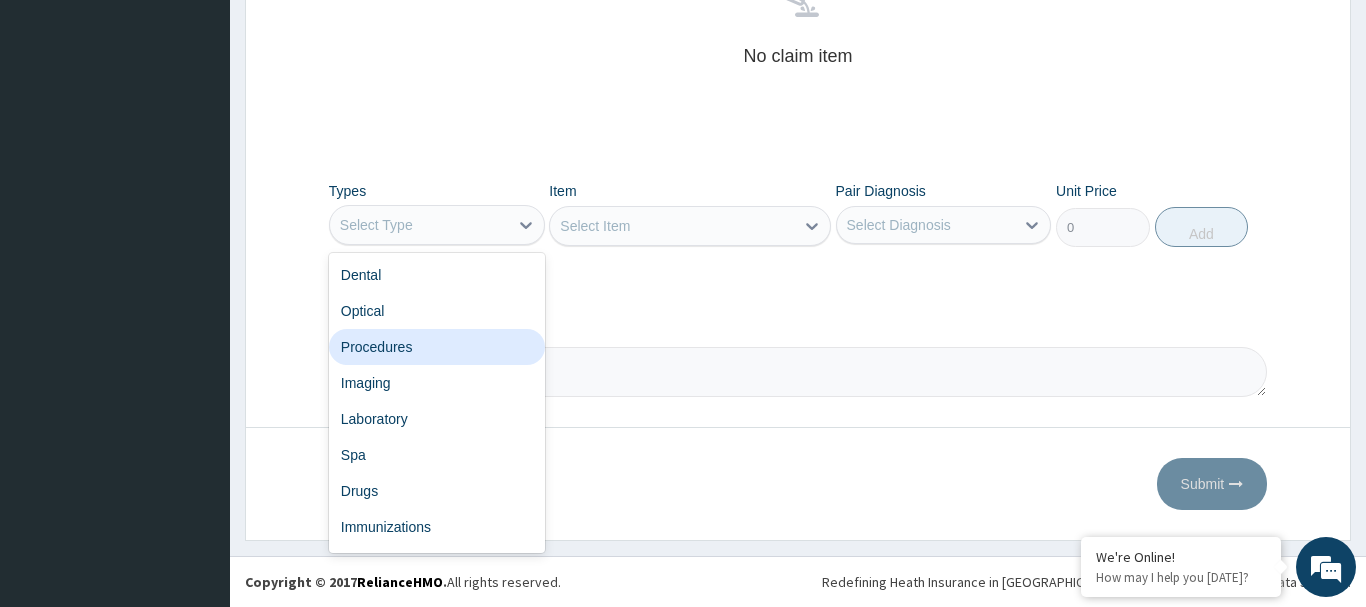 click on "Procedures" at bounding box center (437, 347) 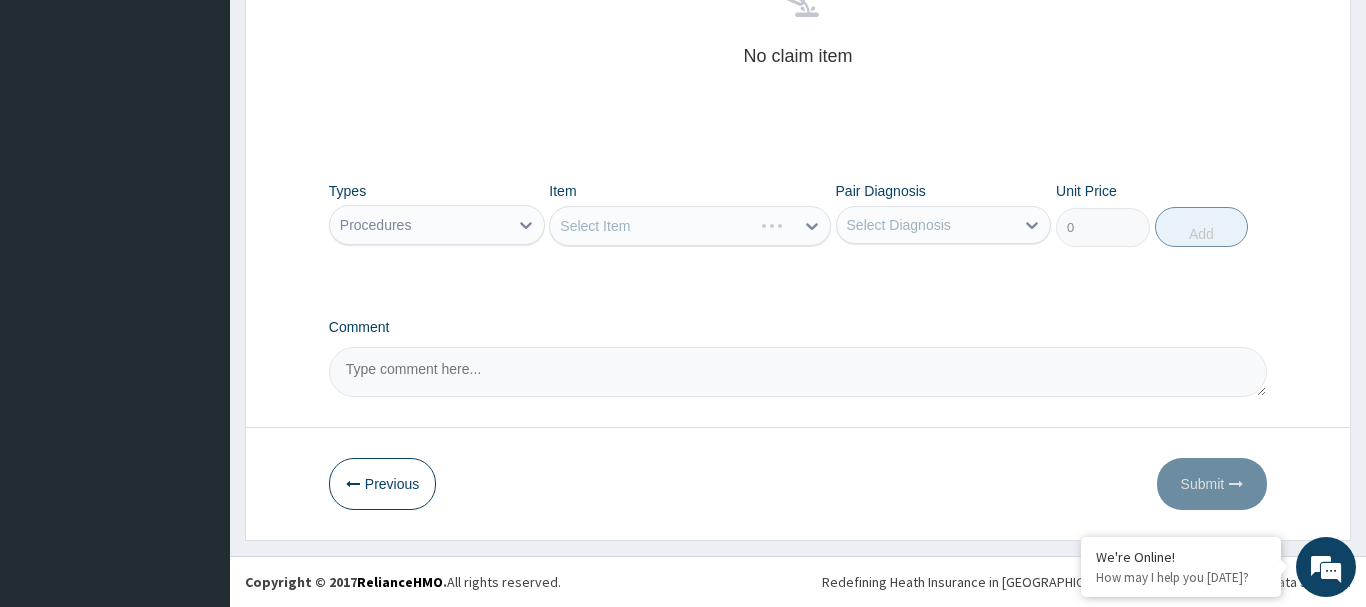 click on "Select Item" at bounding box center [690, 226] 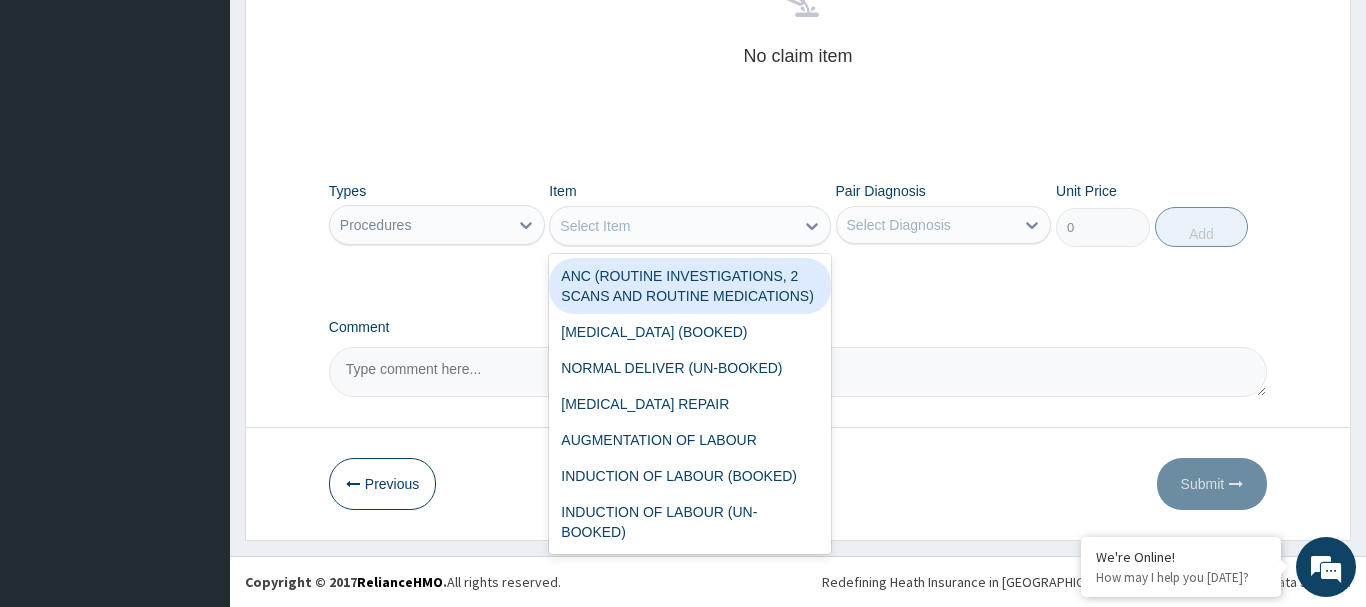 click on "Select Item" at bounding box center [595, 226] 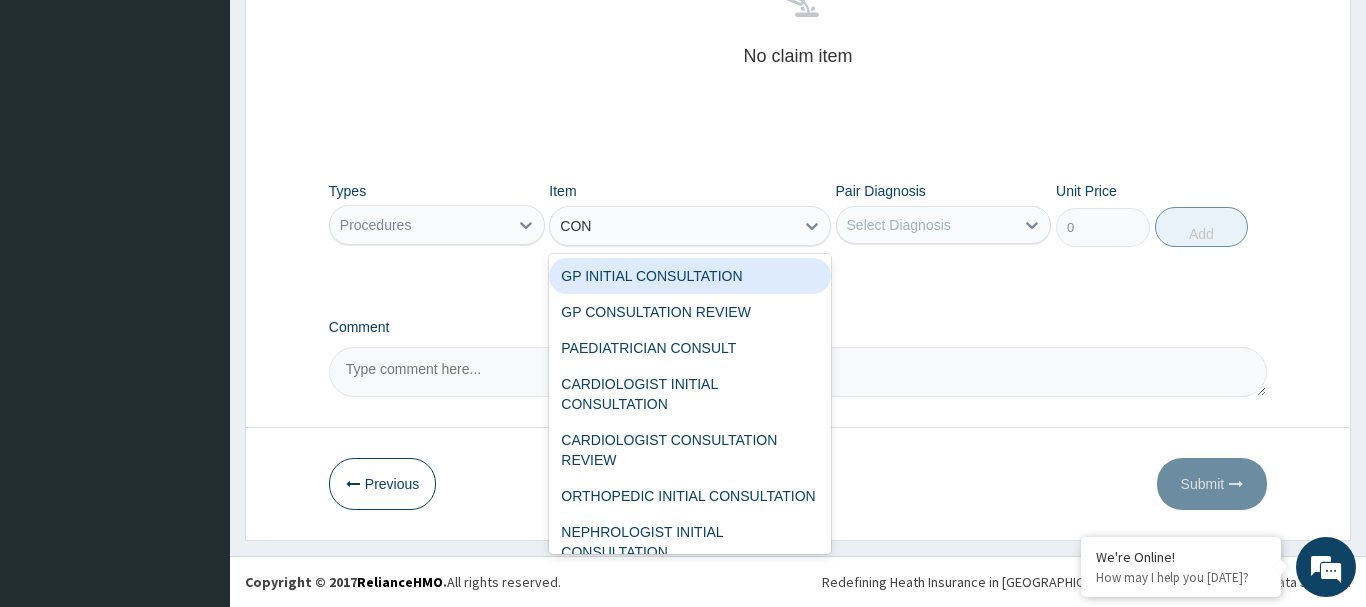 type on "CONS" 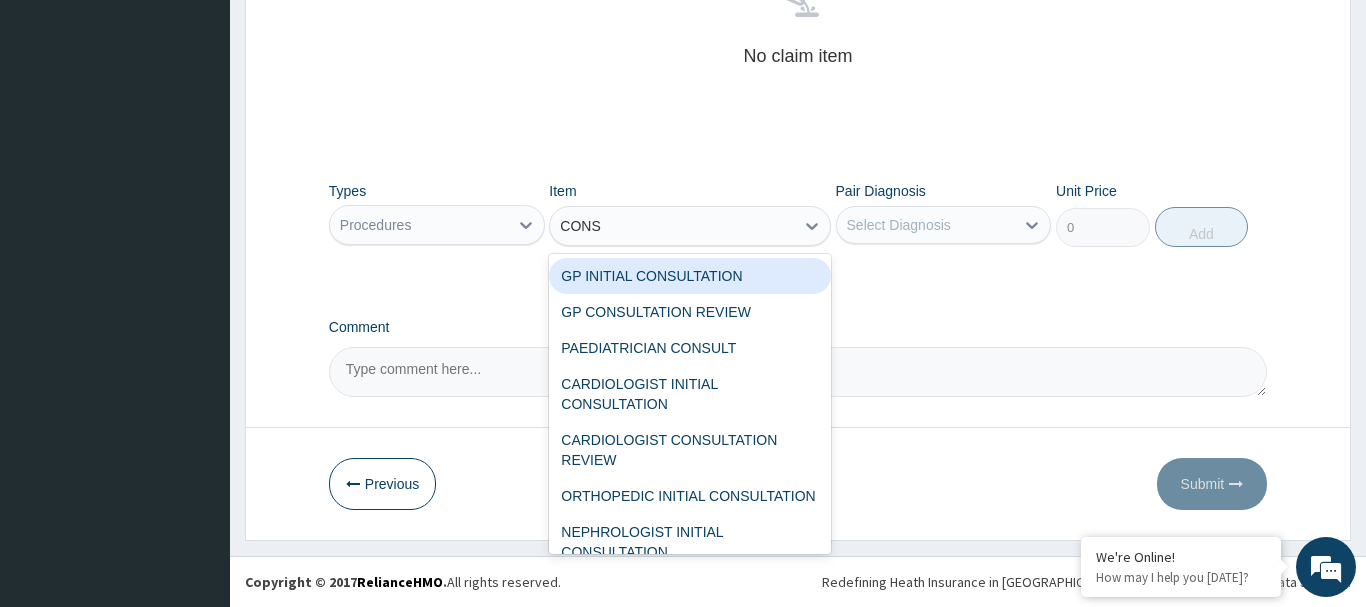 click on "GP INITIAL CONSULTATION" at bounding box center [690, 276] 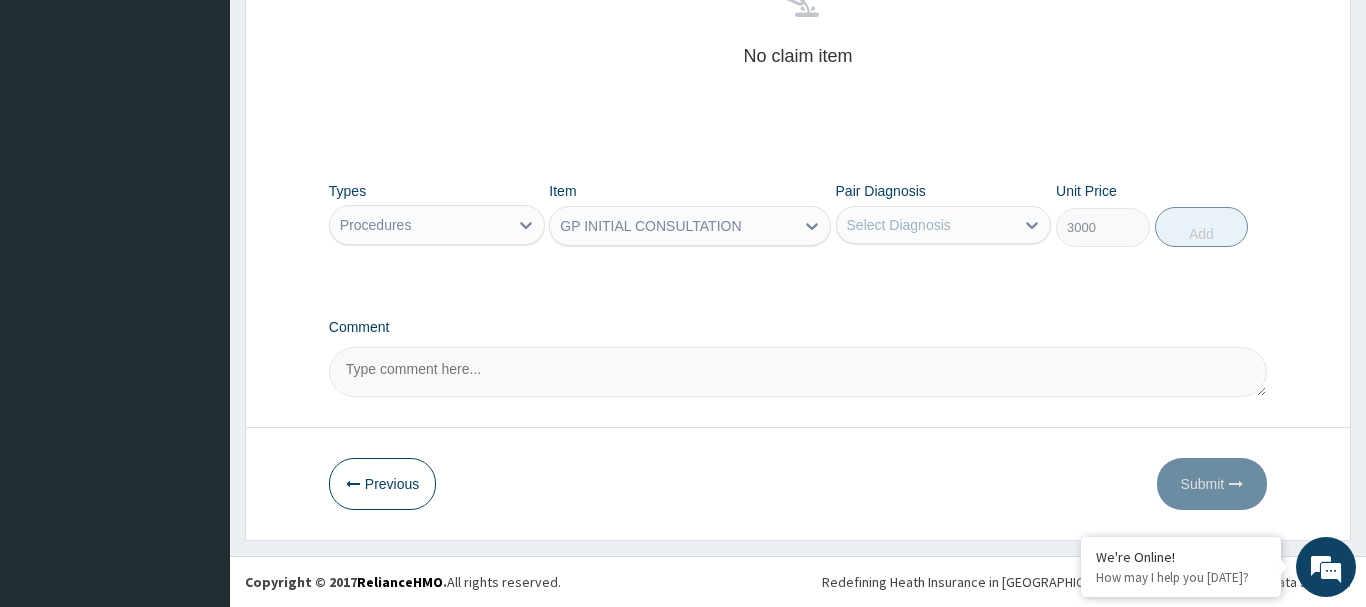 click on "Select Diagnosis" at bounding box center [899, 225] 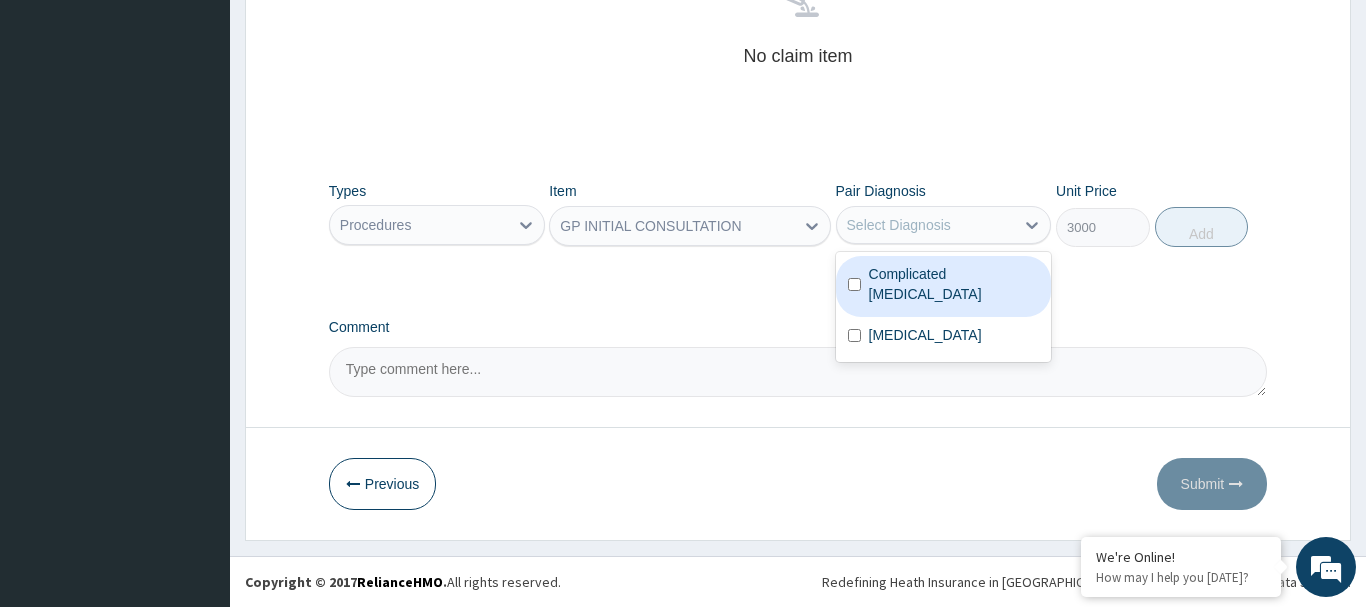 drag, startPoint x: 857, startPoint y: 256, endPoint x: 855, endPoint y: 306, distance: 50.039986 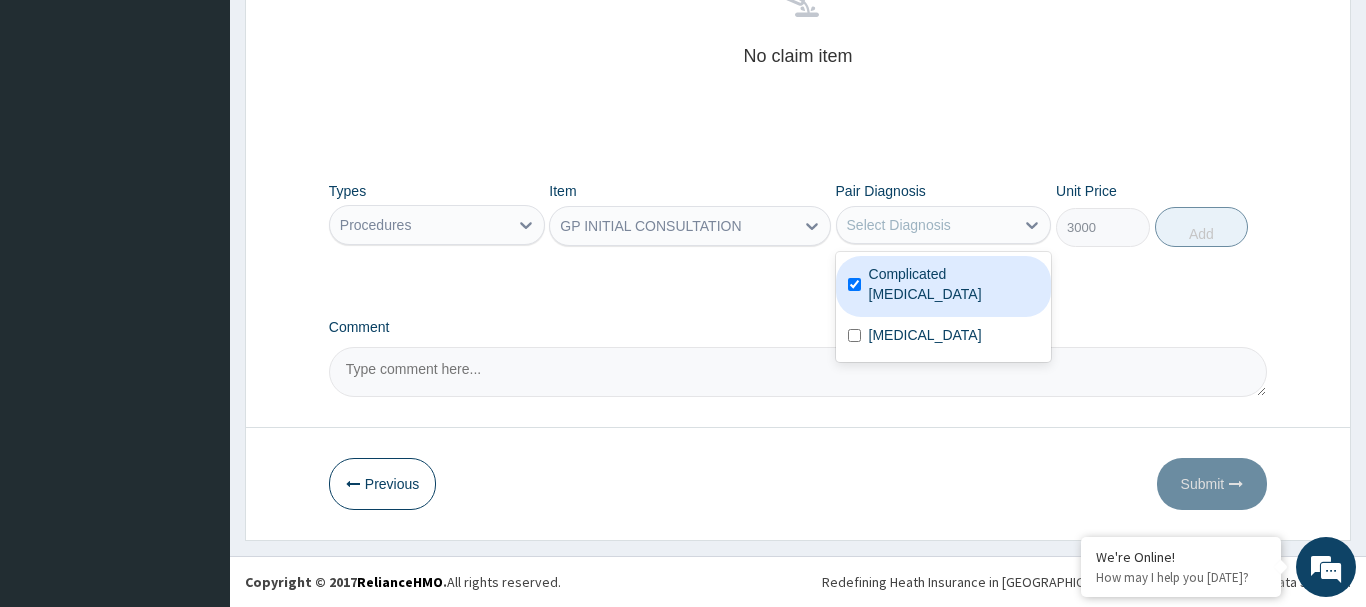 checkbox on "true" 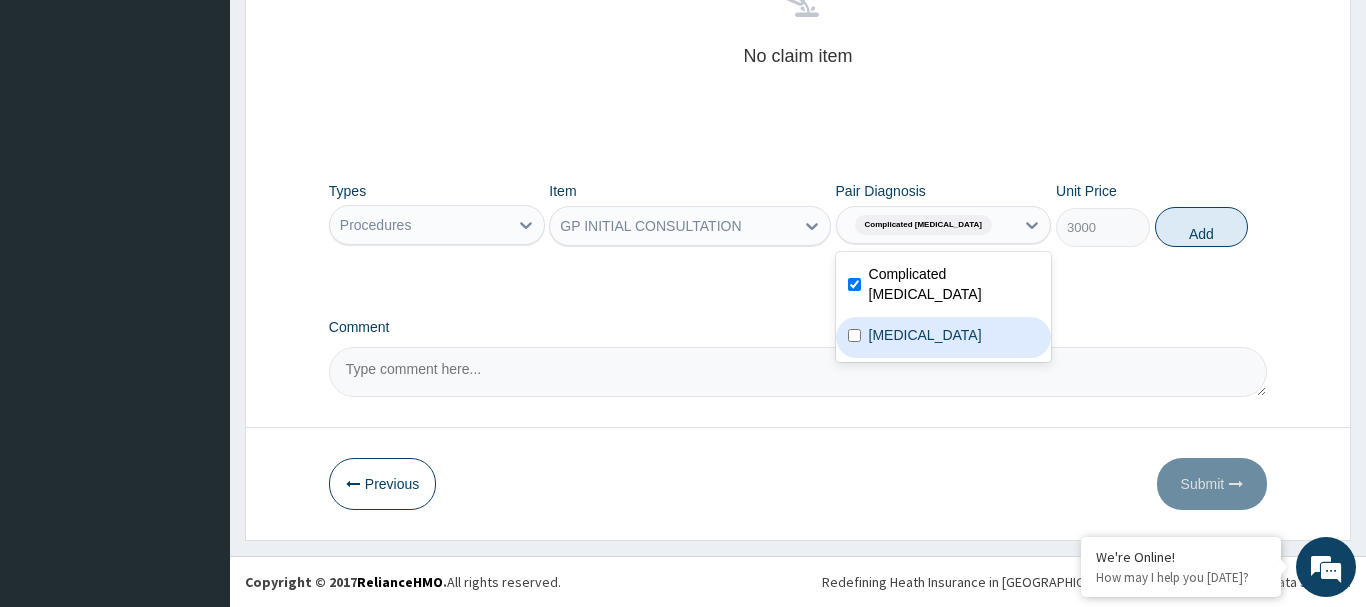 click at bounding box center [854, 335] 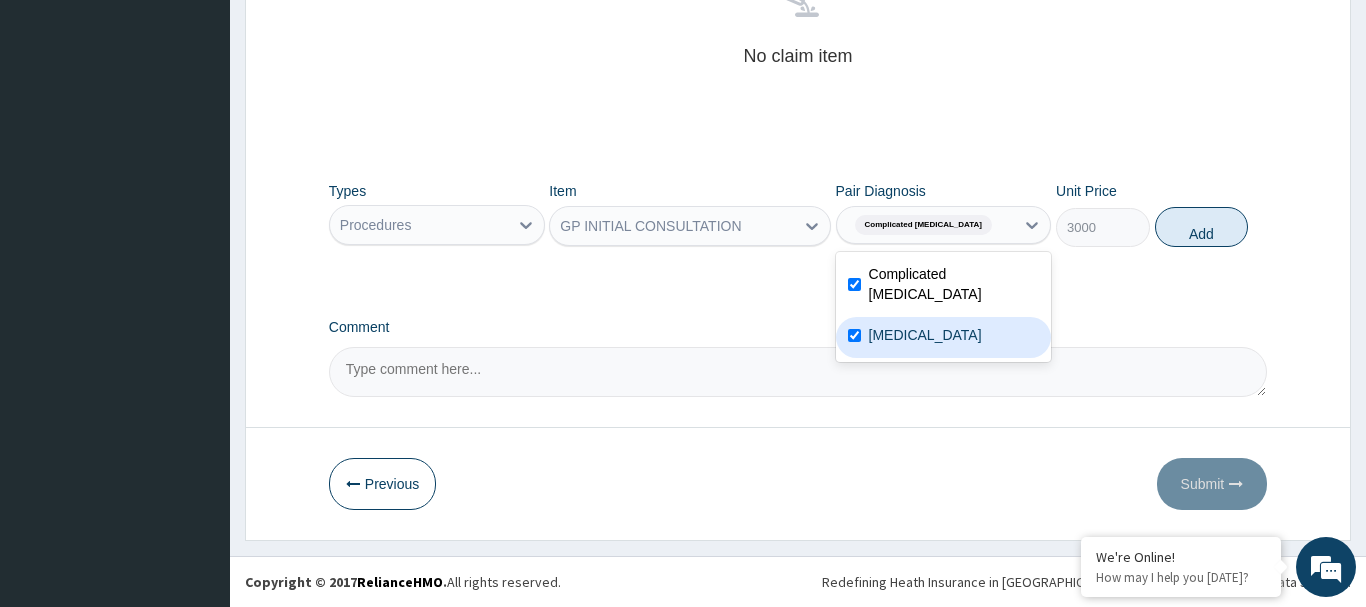 checkbox on "true" 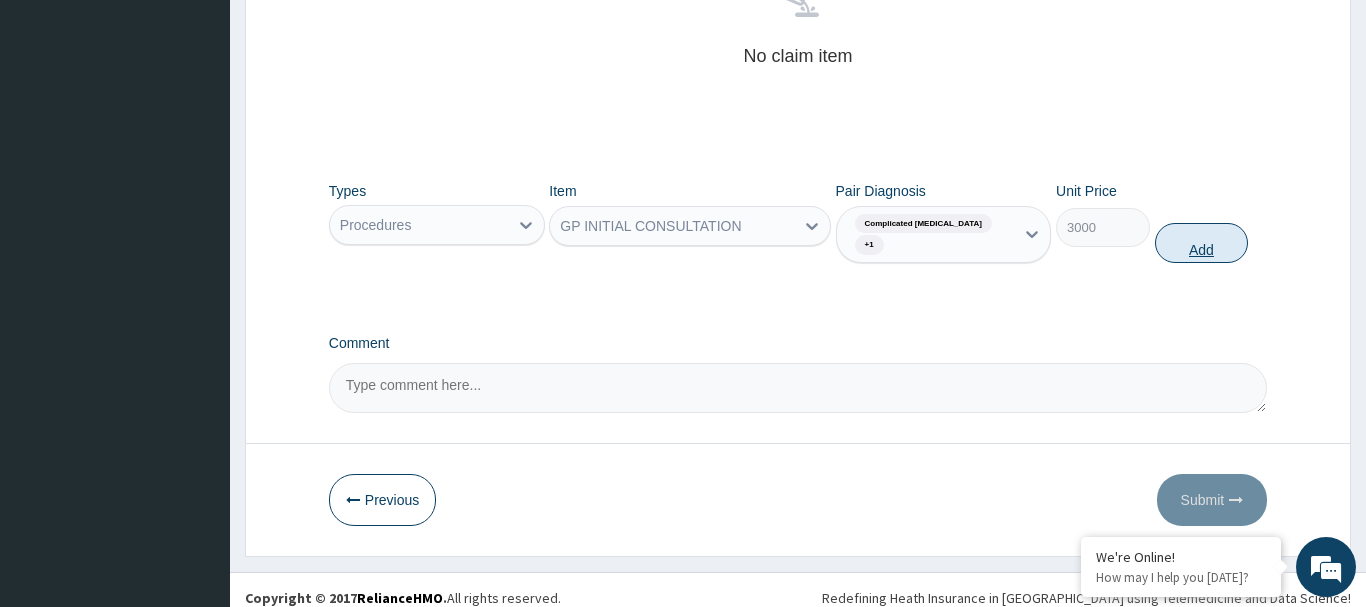click on "Add" at bounding box center (1202, 243) 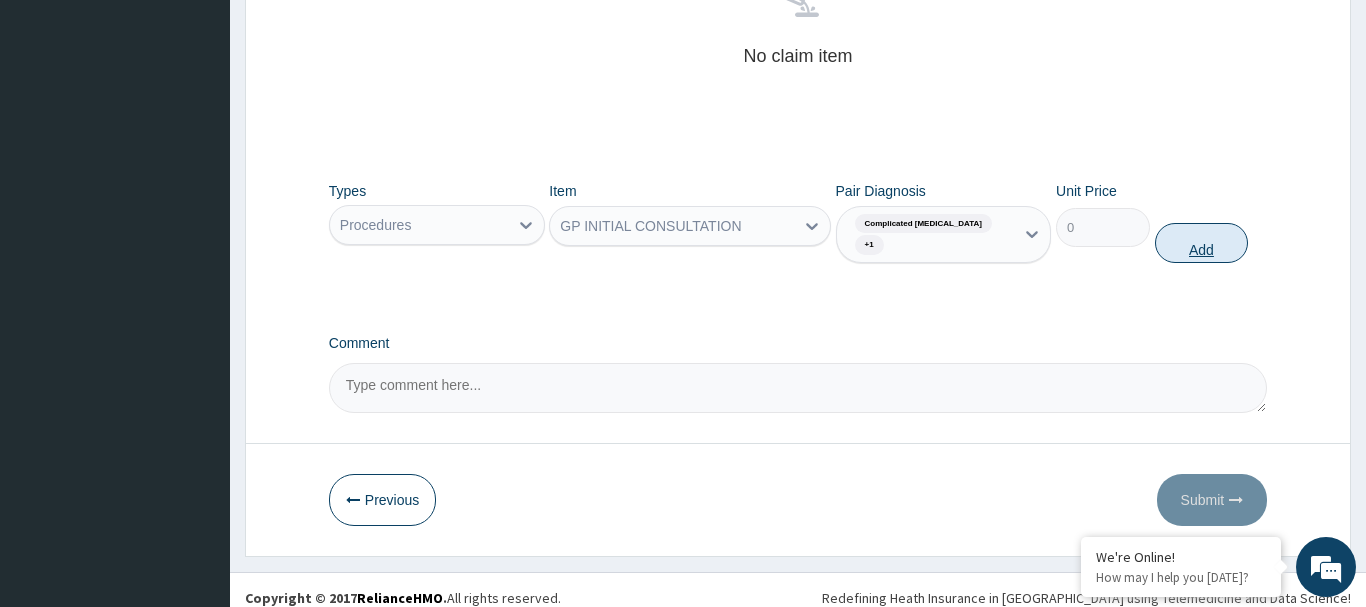scroll, scrollTop: 748, scrollLeft: 0, axis: vertical 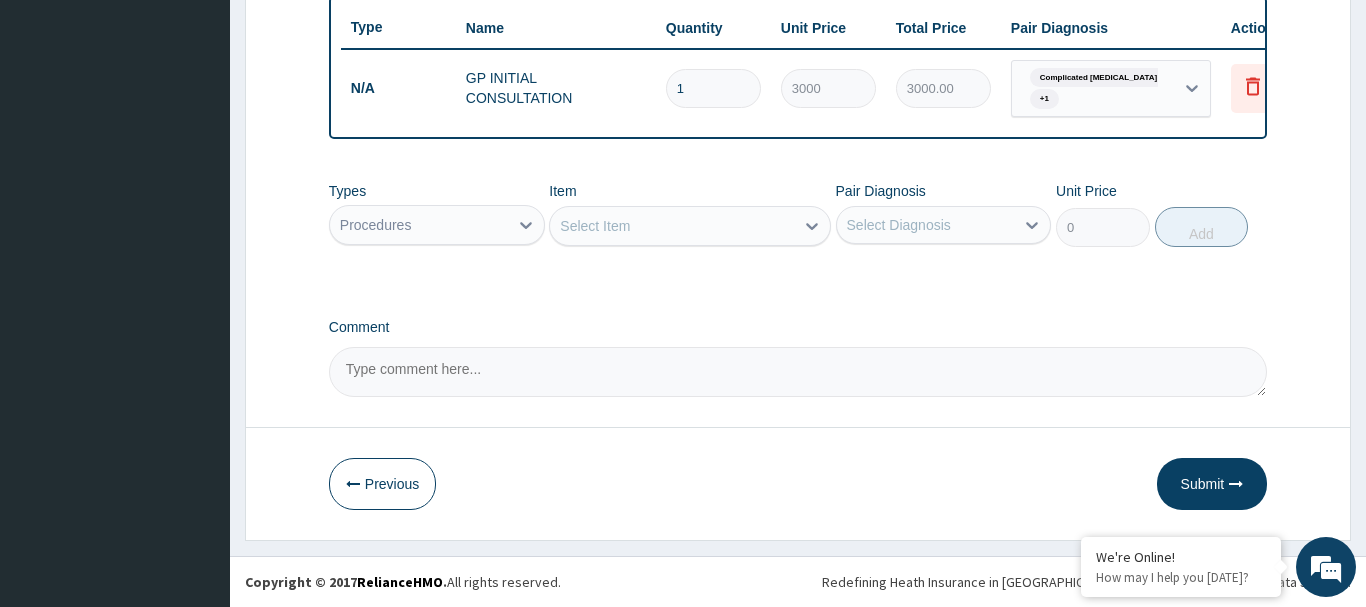 click on "Procedures" at bounding box center (376, 225) 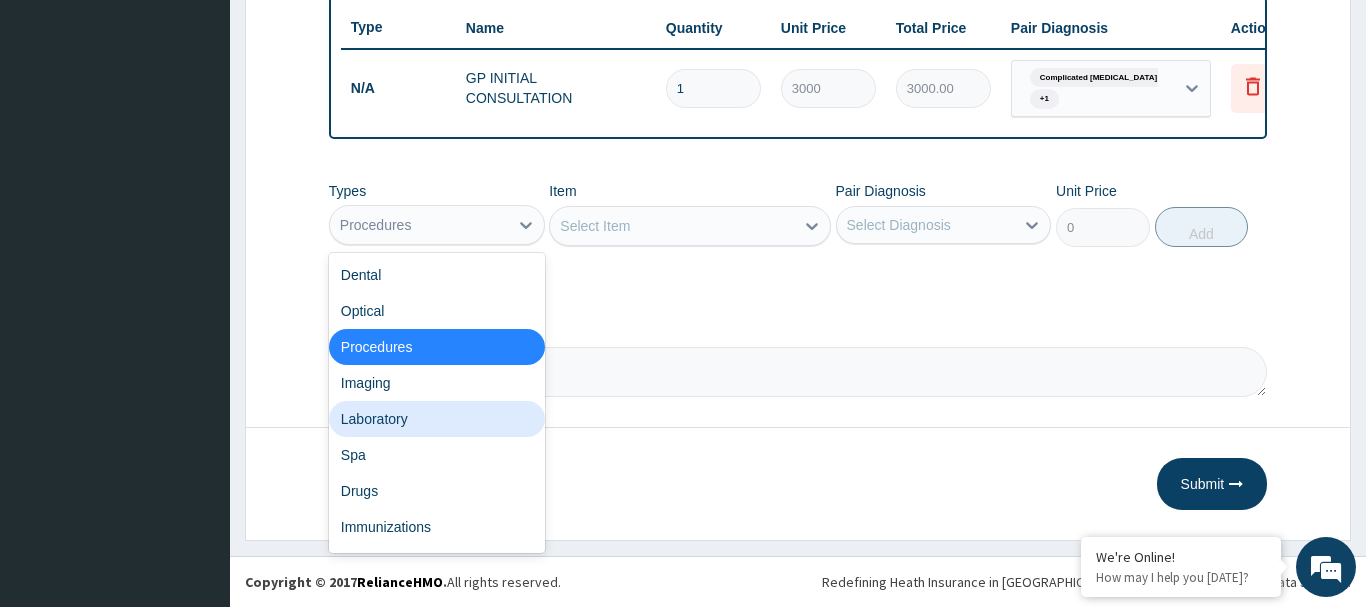 click on "Laboratory" at bounding box center [437, 419] 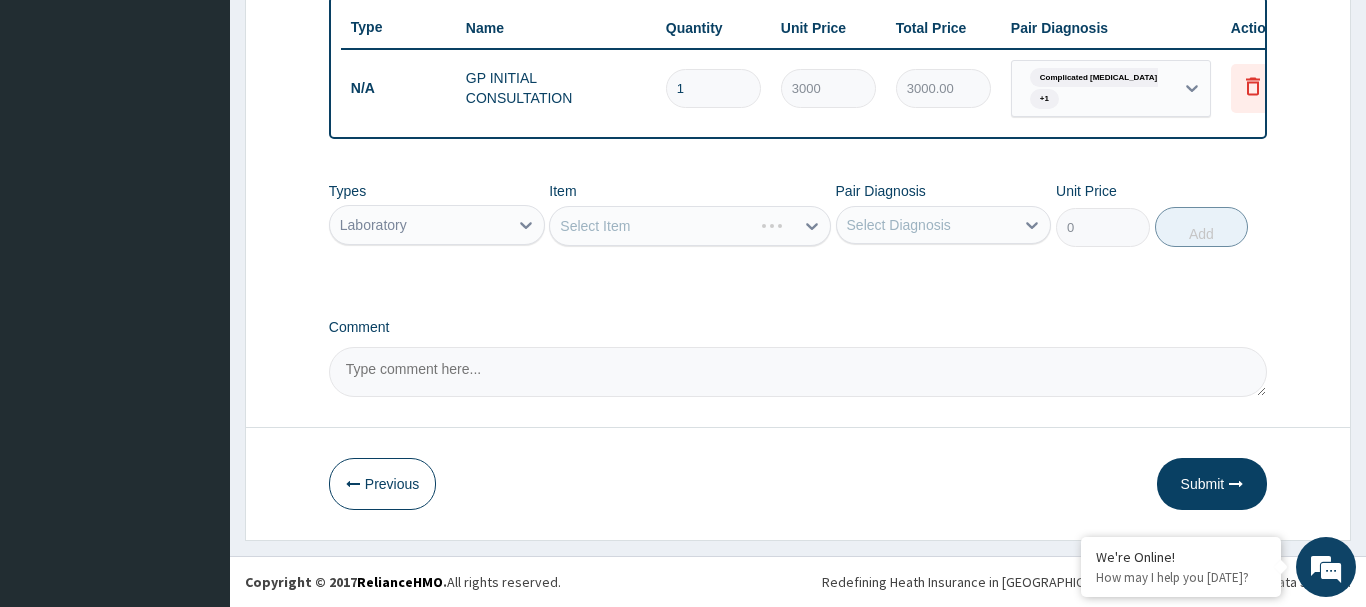 click on "Select Item" at bounding box center (690, 226) 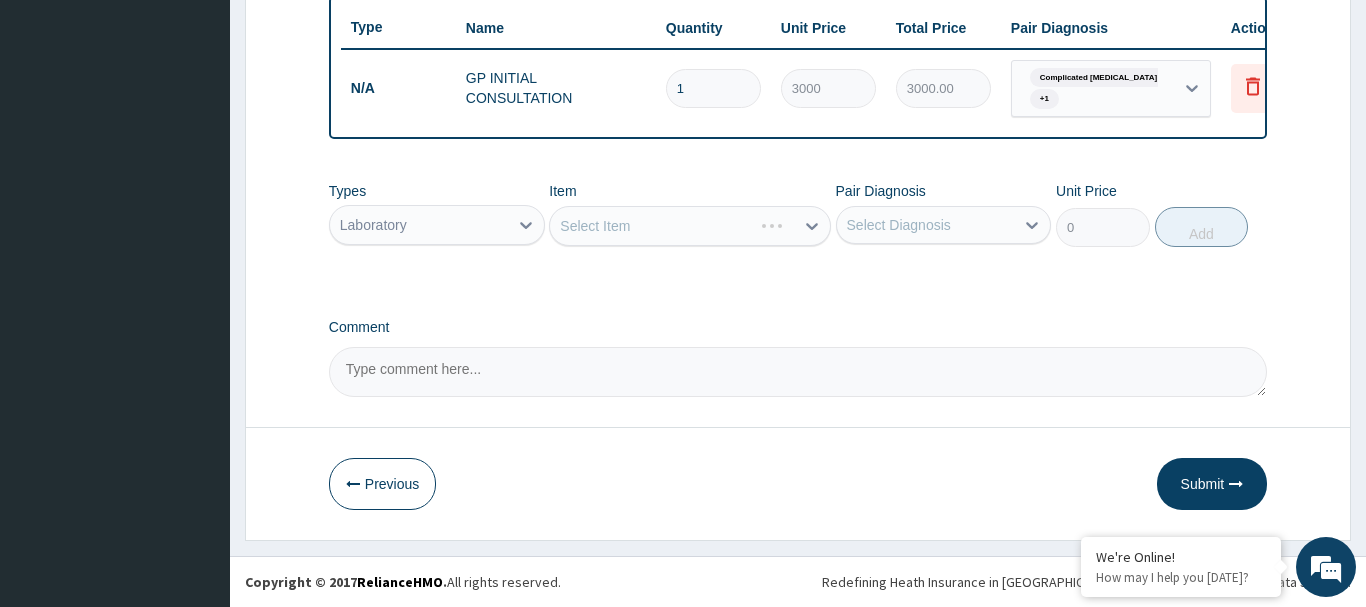 click on "Select Item" at bounding box center [690, 226] 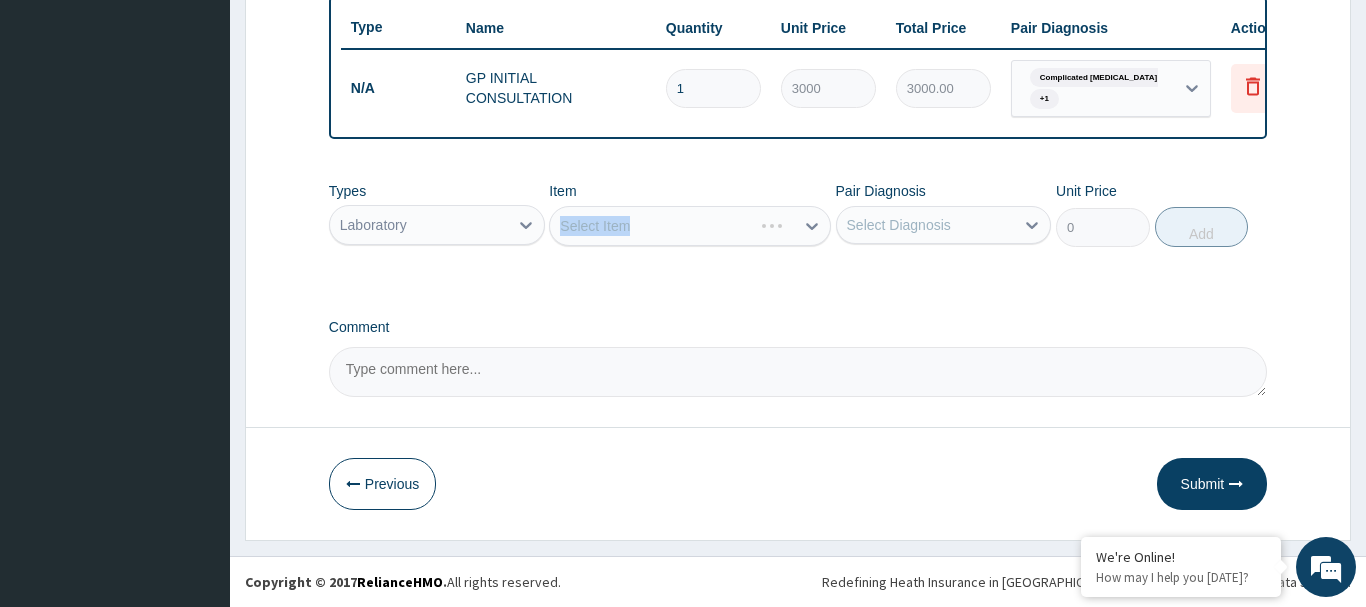 click on "Select Item" at bounding box center (690, 226) 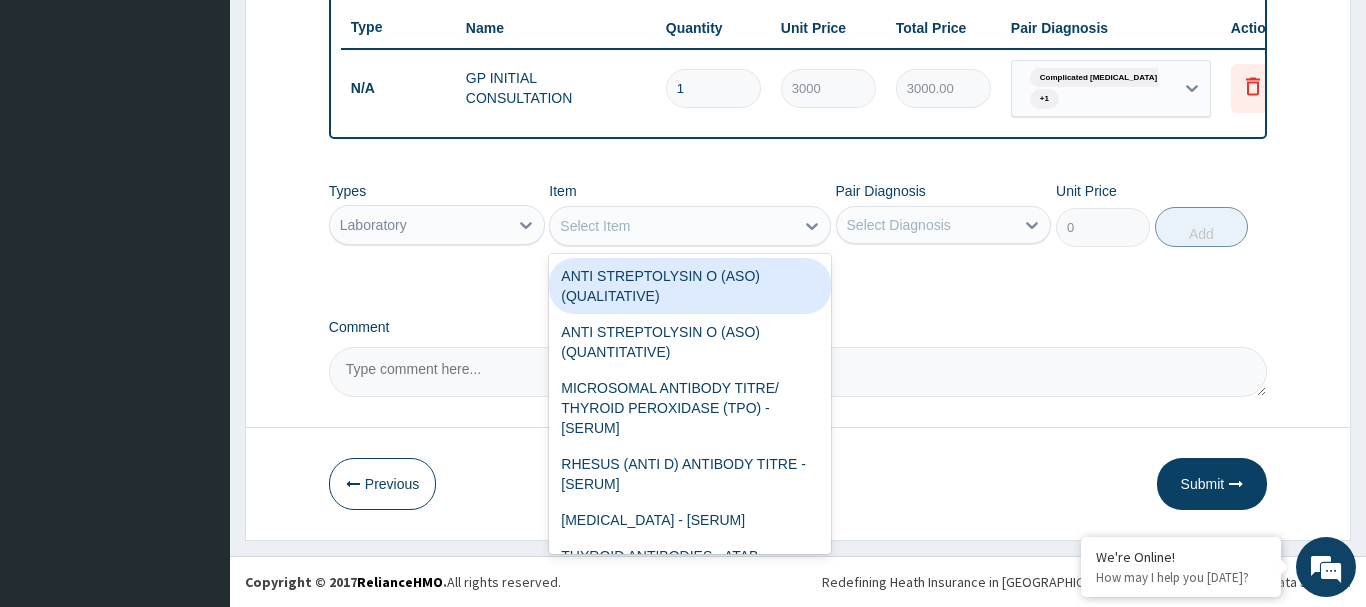 click on "Select Item" at bounding box center [595, 226] 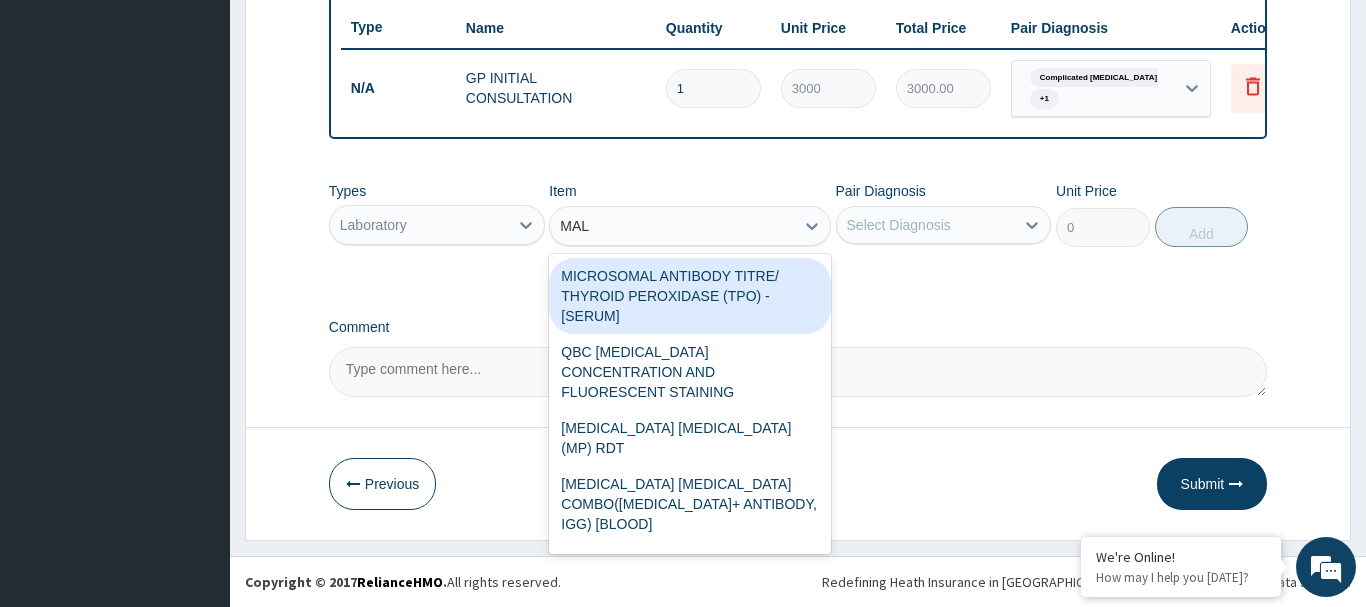 type on "MALA" 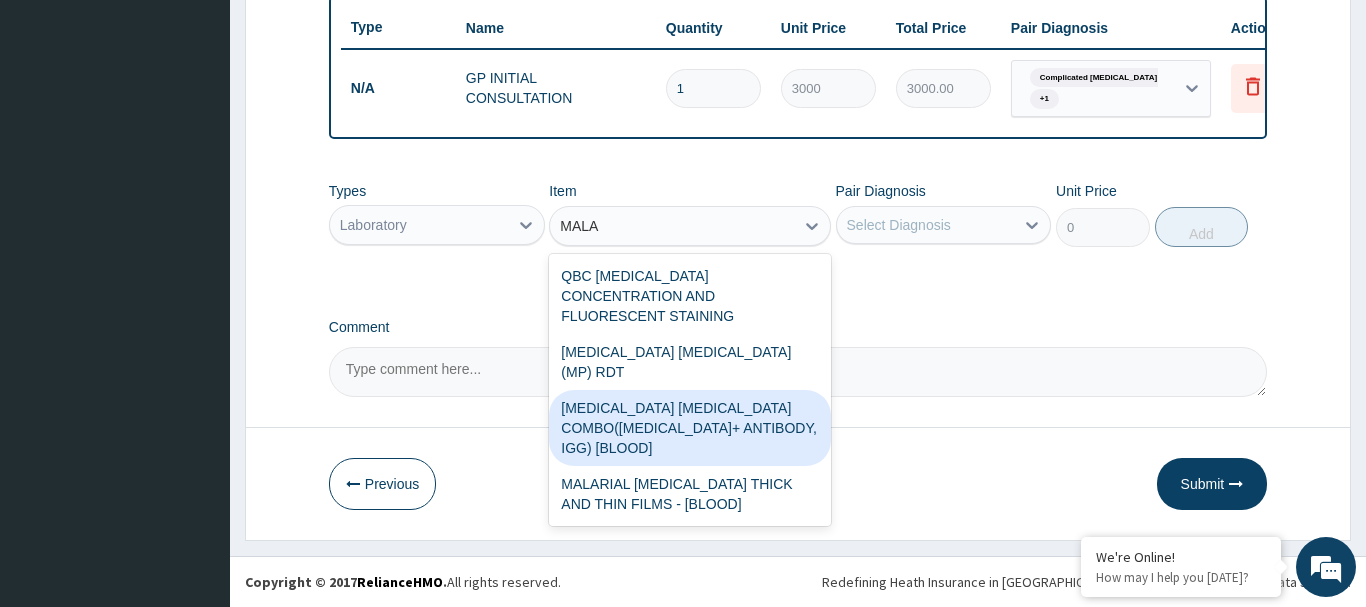 click on "MALARIA PARASITE COMBO(BLOOD FILM+ ANTIBODY, IGG) [BLOOD]" at bounding box center (690, 428) 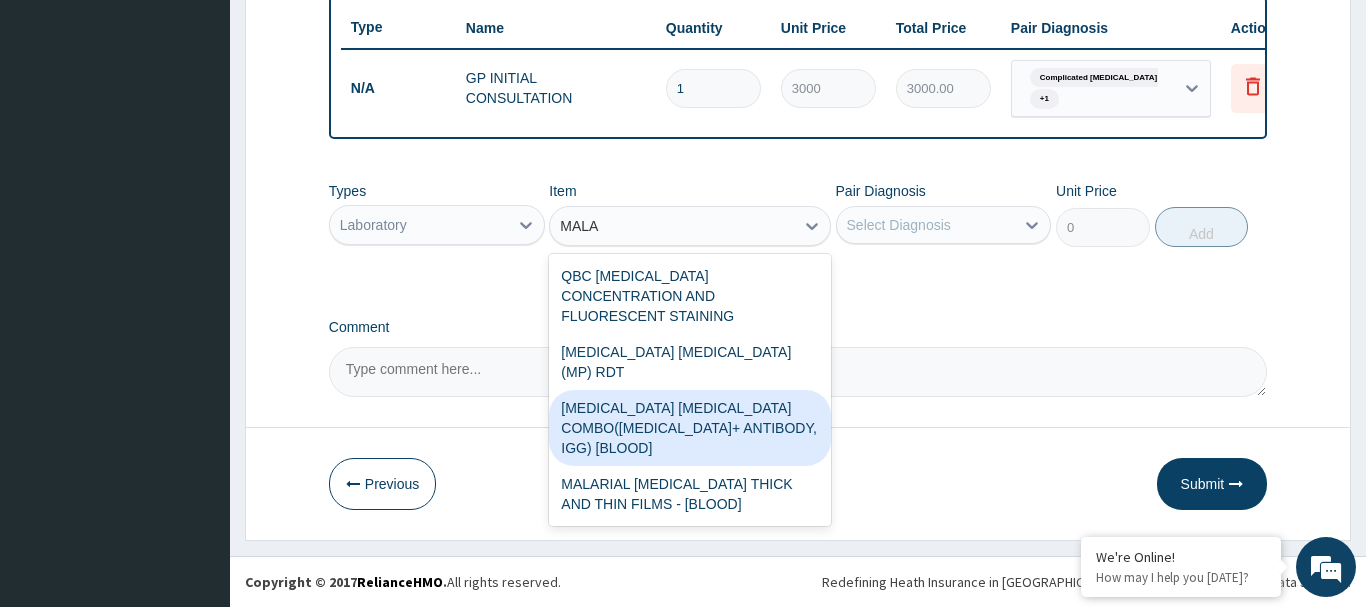 type 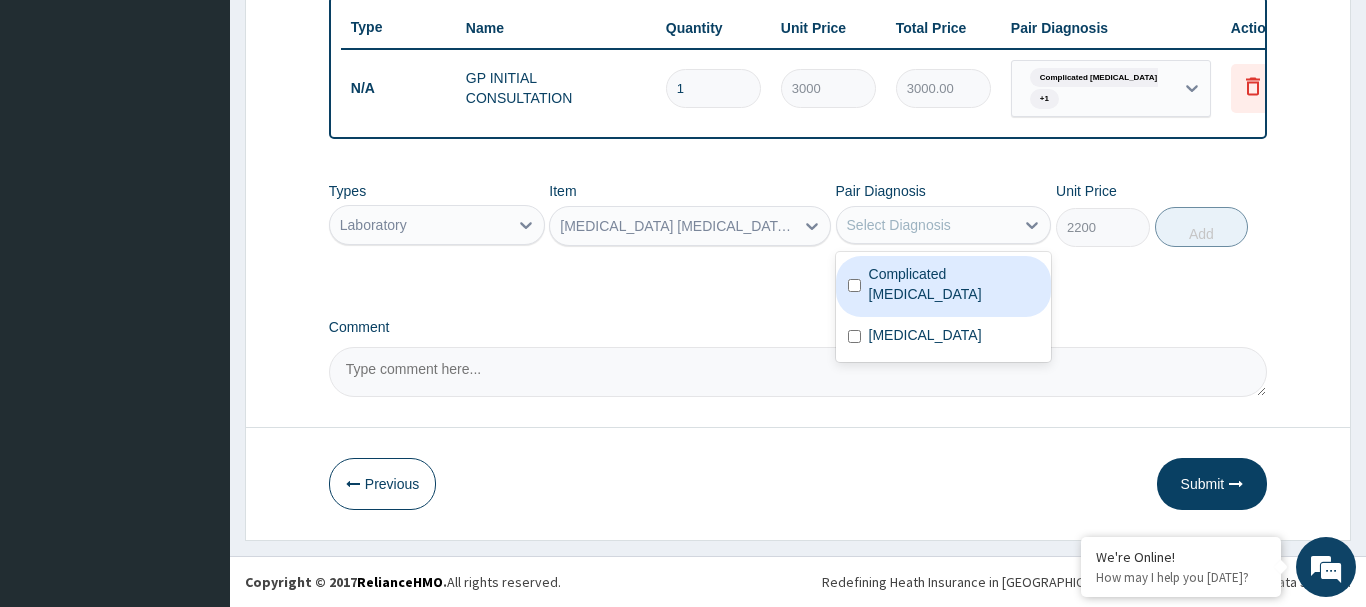 click on "Select Diagnosis" at bounding box center (899, 225) 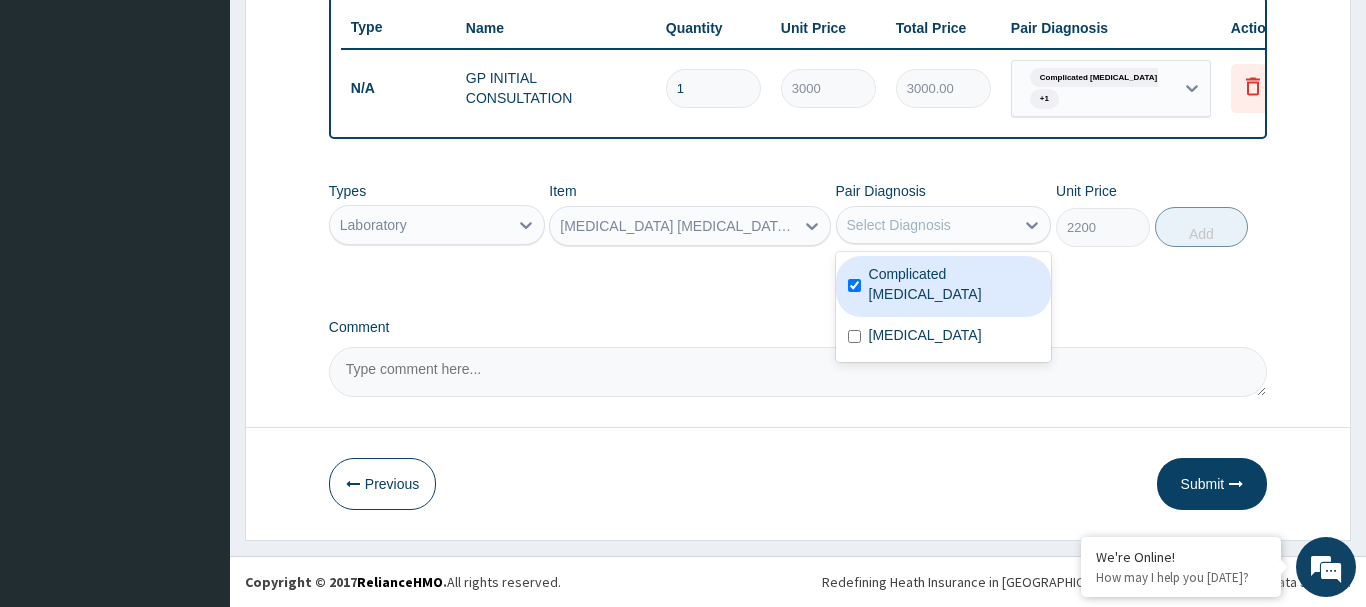 checkbox on "true" 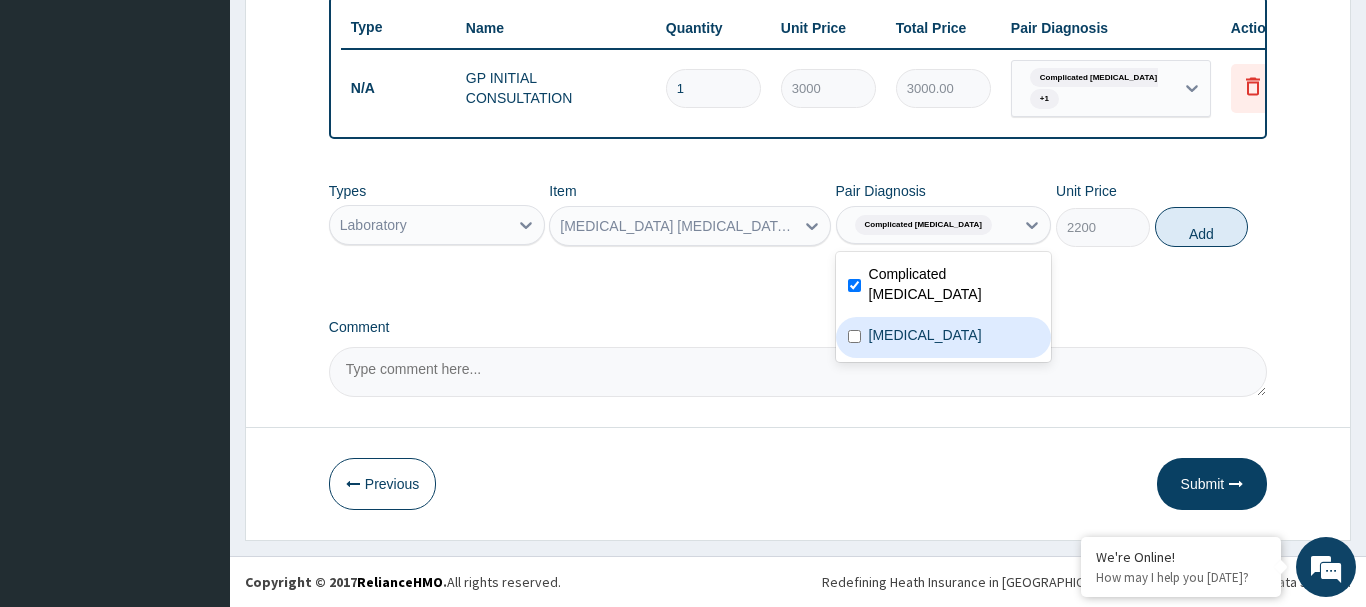 click at bounding box center [854, 336] 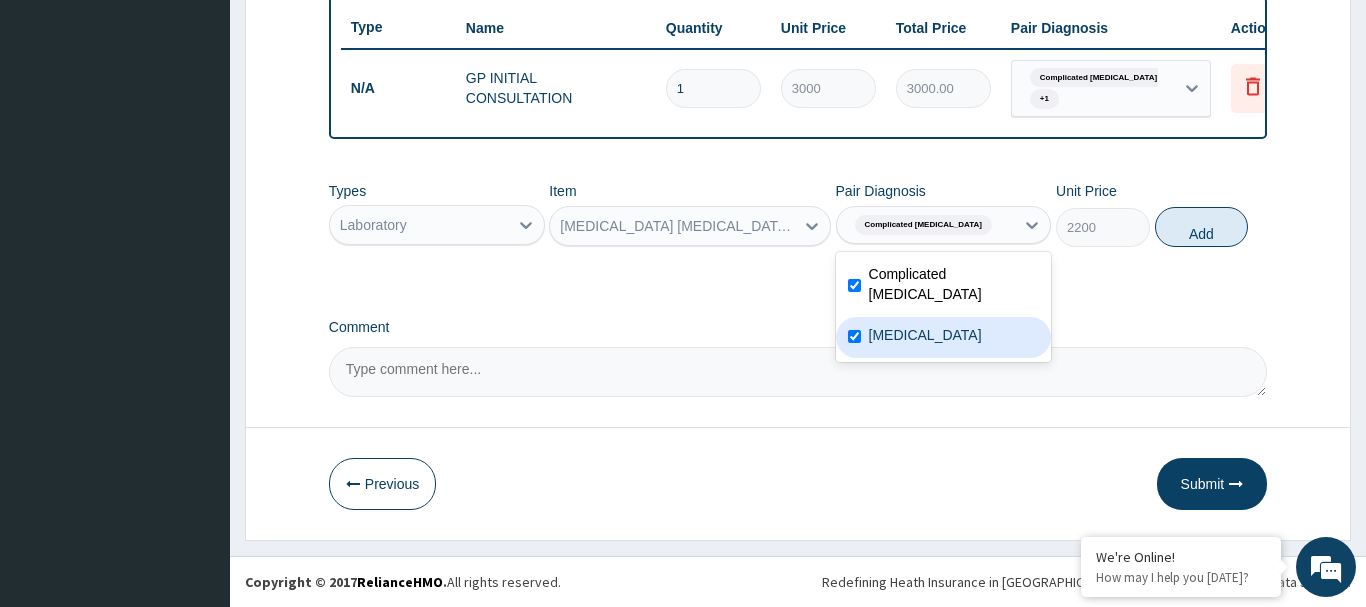 checkbox on "true" 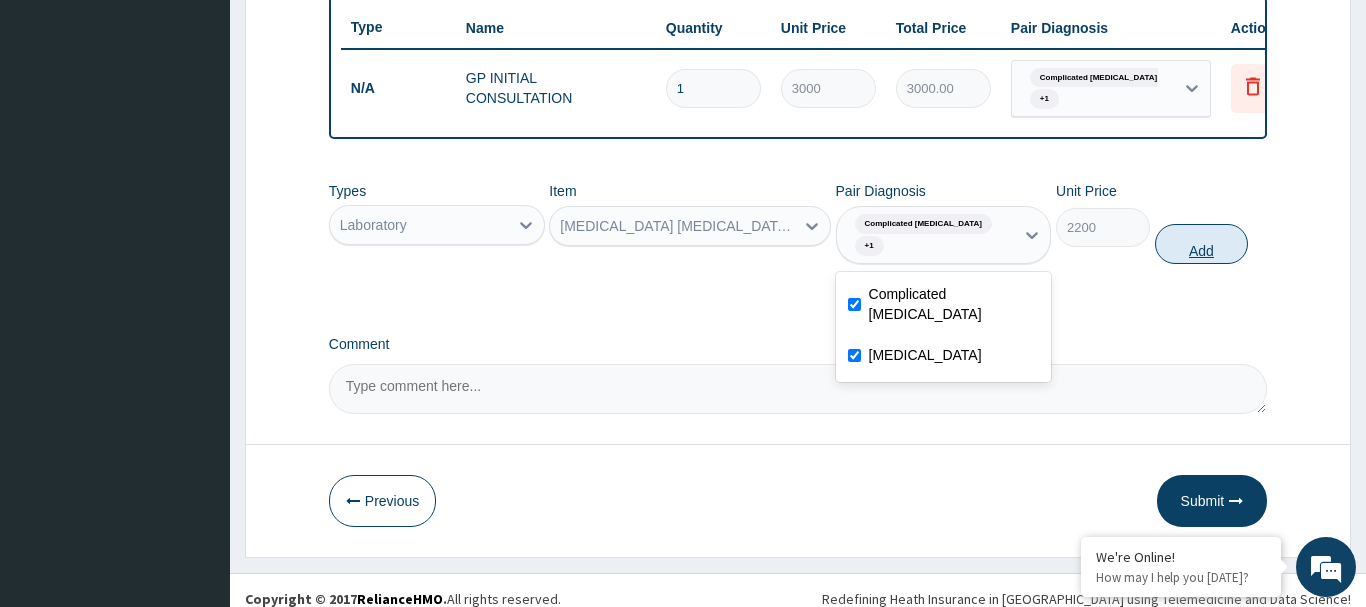 click on "Add" at bounding box center [1202, 244] 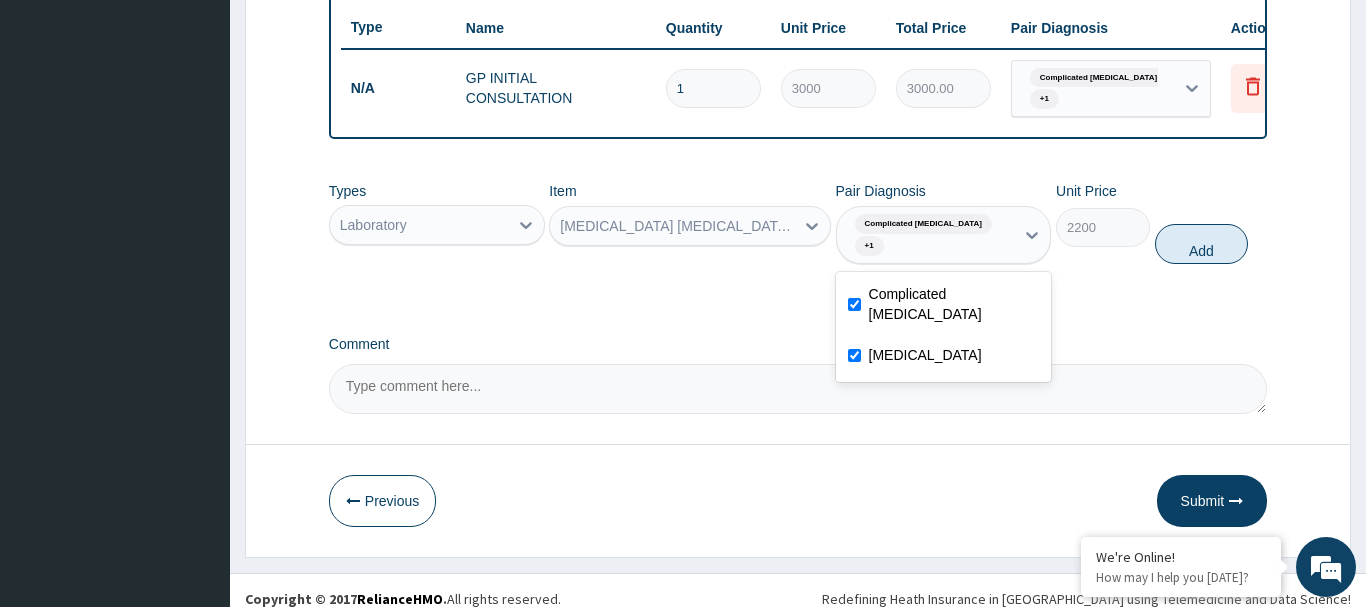 type on "0" 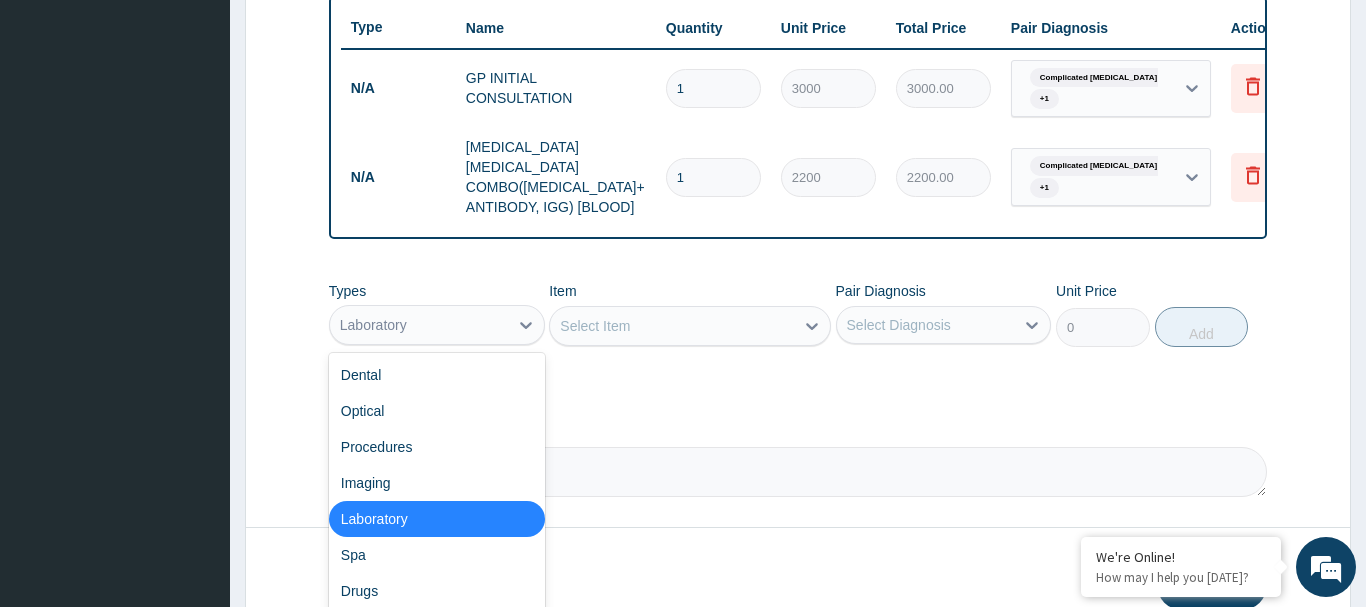 click on "Laboratory" at bounding box center (373, 325) 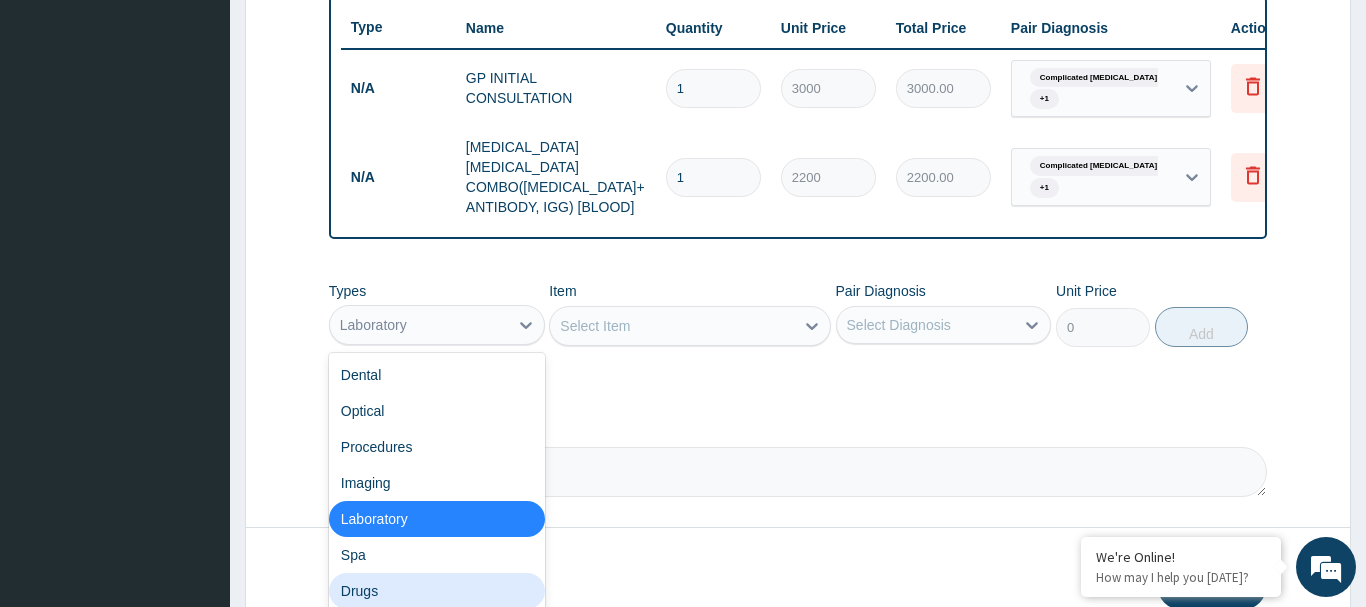 click on "Drugs" at bounding box center (437, 591) 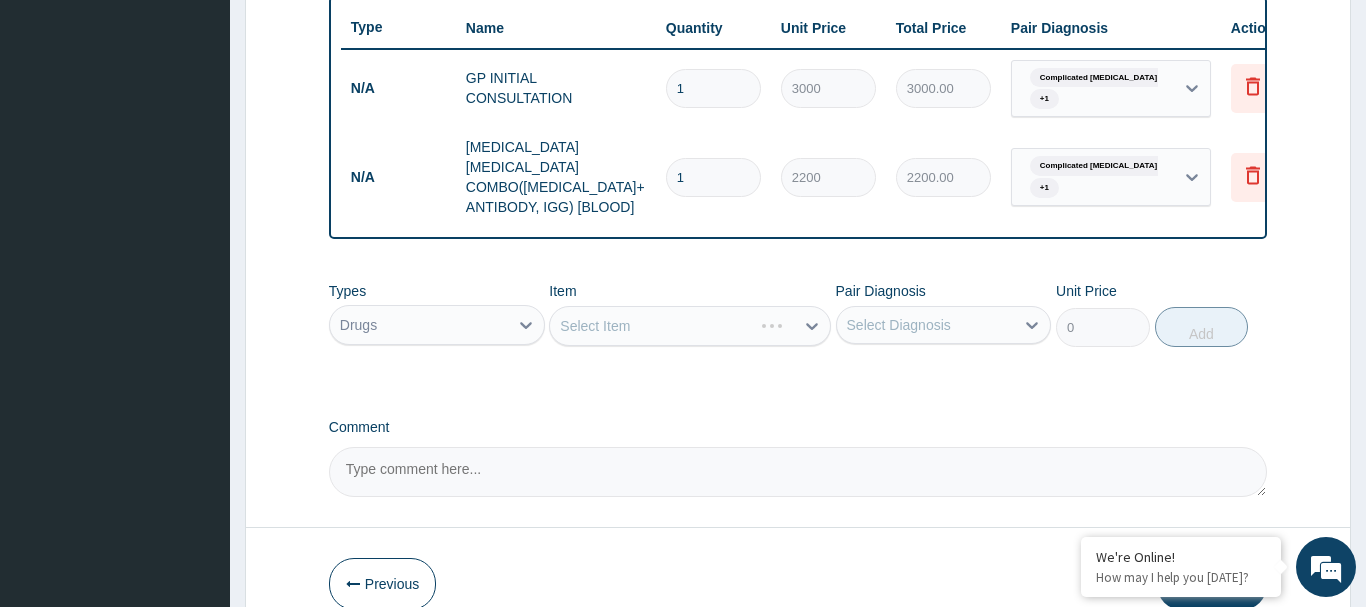 scroll, scrollTop: 828, scrollLeft: 0, axis: vertical 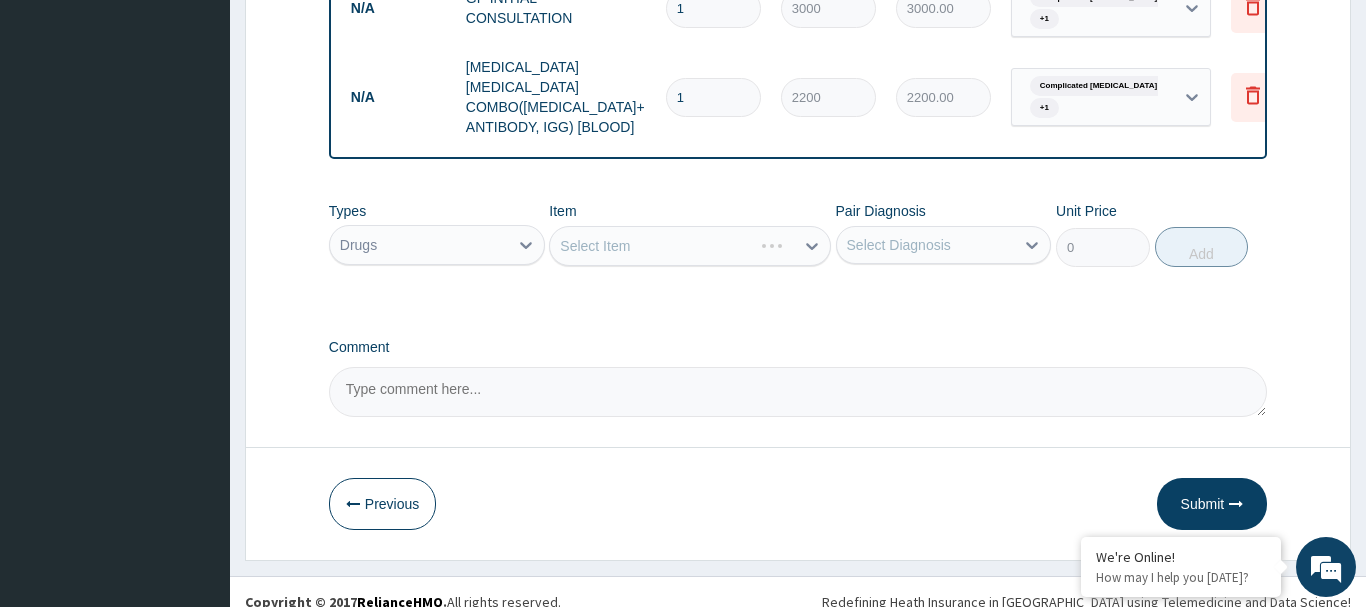 click on "Select Item" at bounding box center (690, 246) 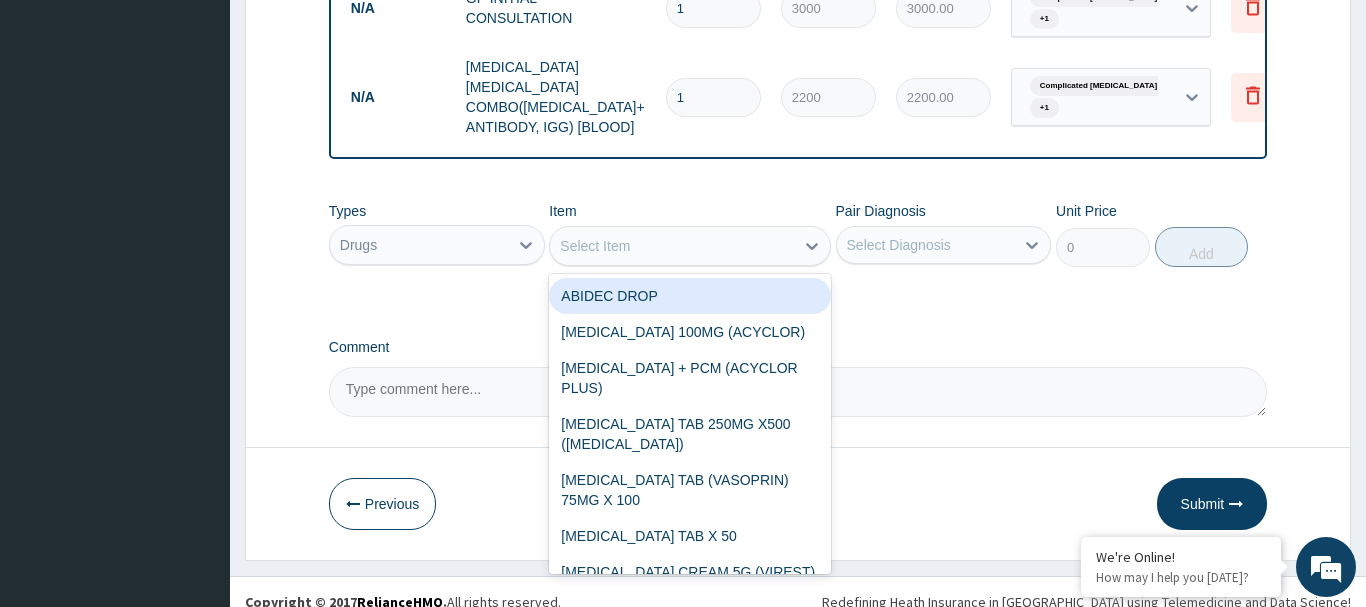 click on "Select Item" at bounding box center [595, 246] 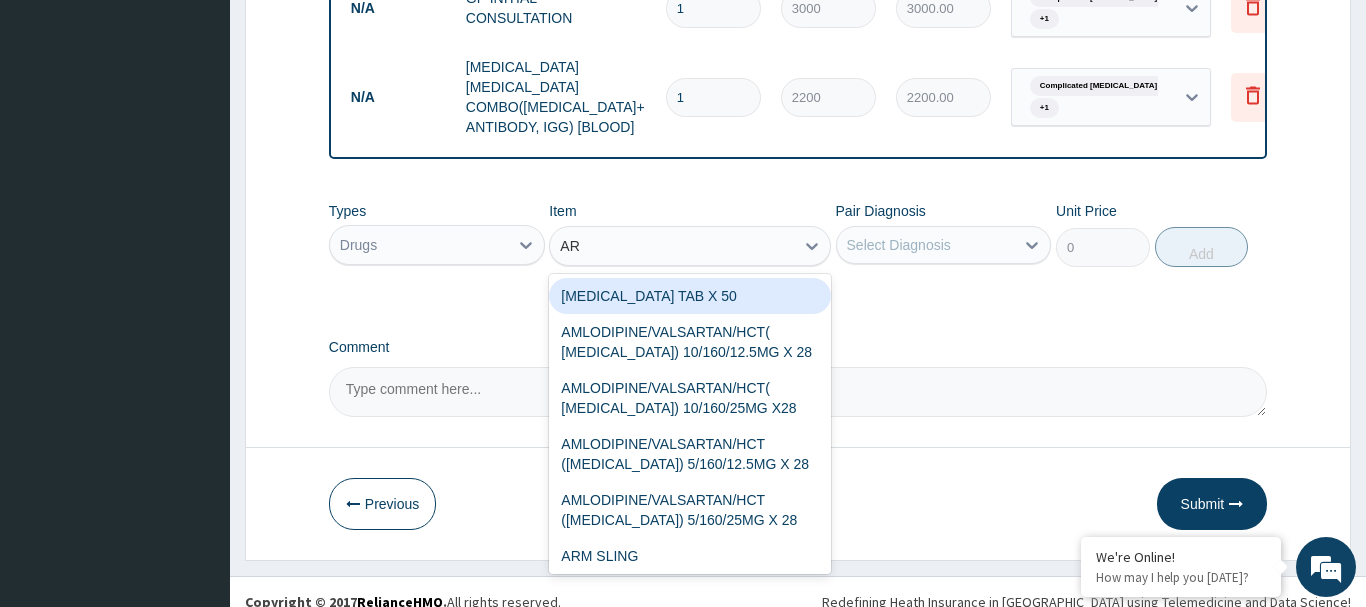 type on "ART" 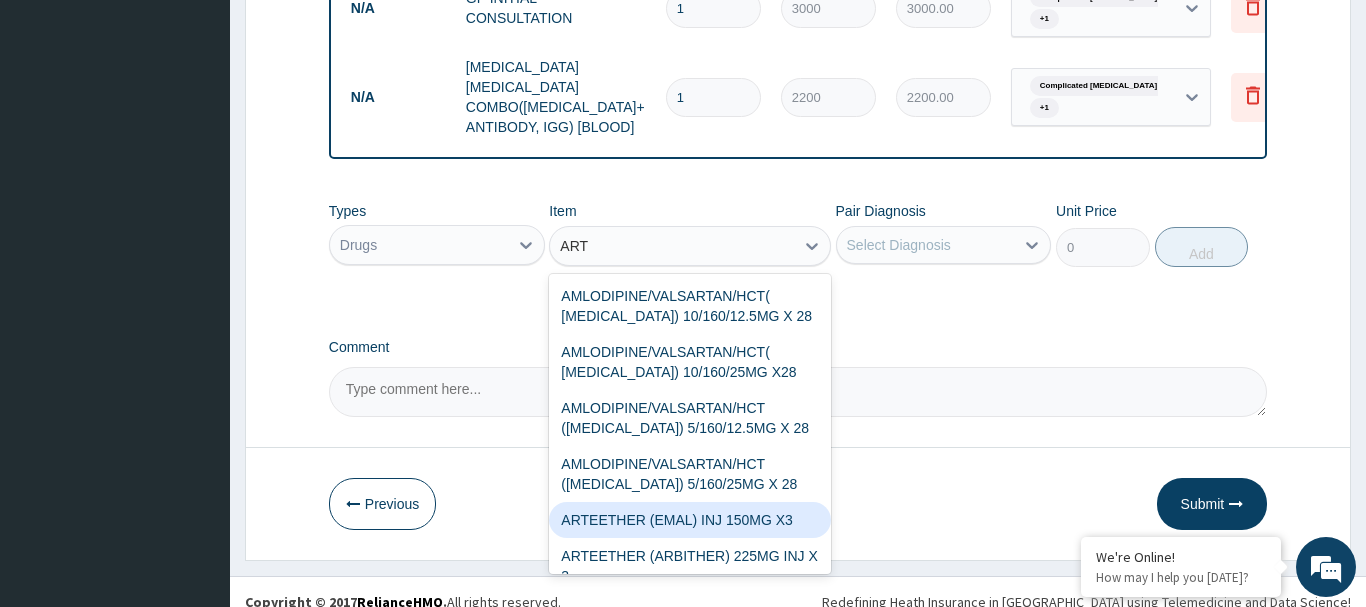 scroll, scrollTop: 216, scrollLeft: 0, axis: vertical 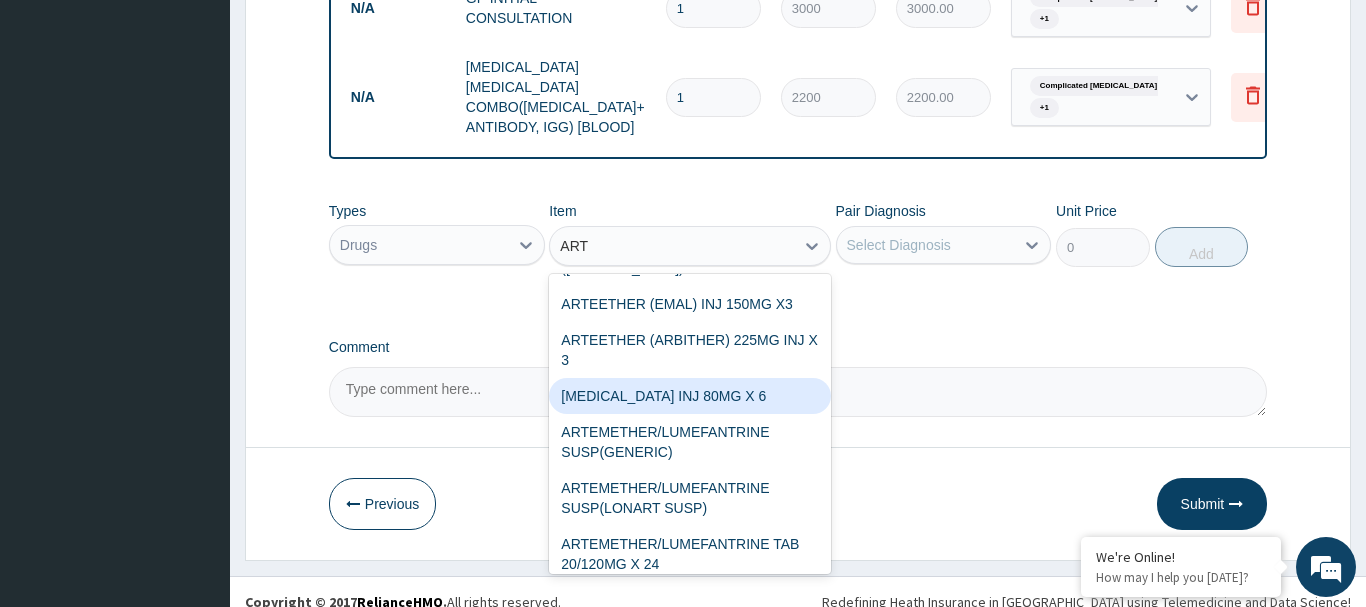 click on "ARTEMETHER INJ 80MG X 6" at bounding box center (690, 396) 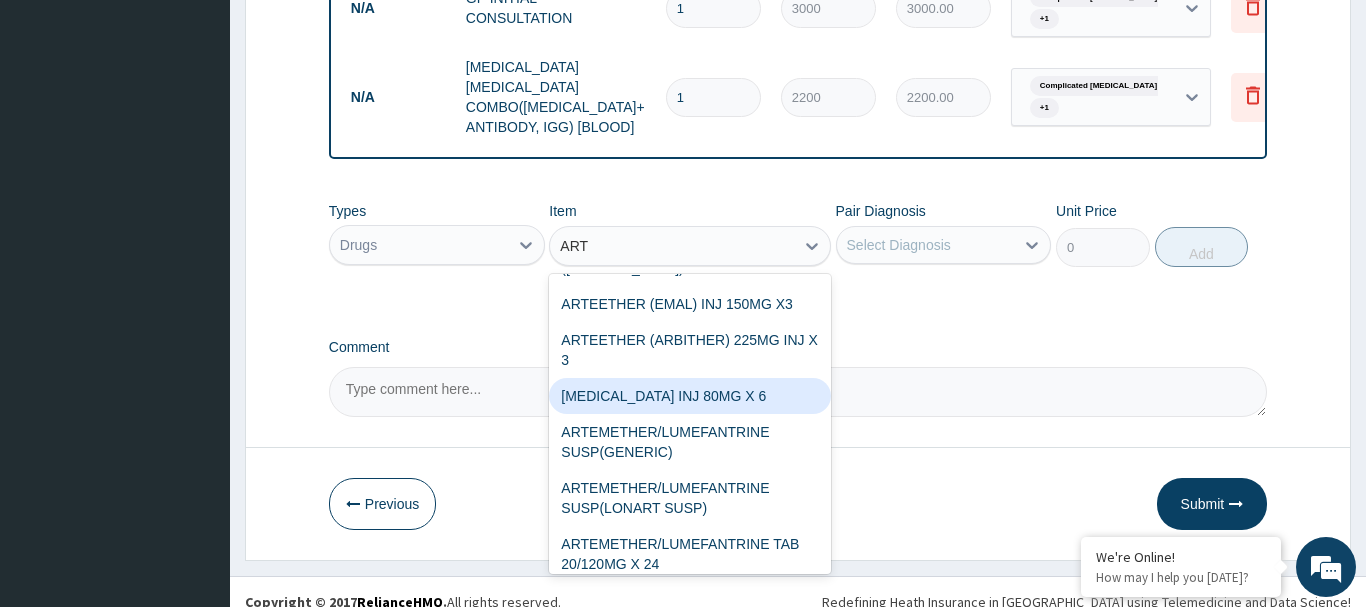 type 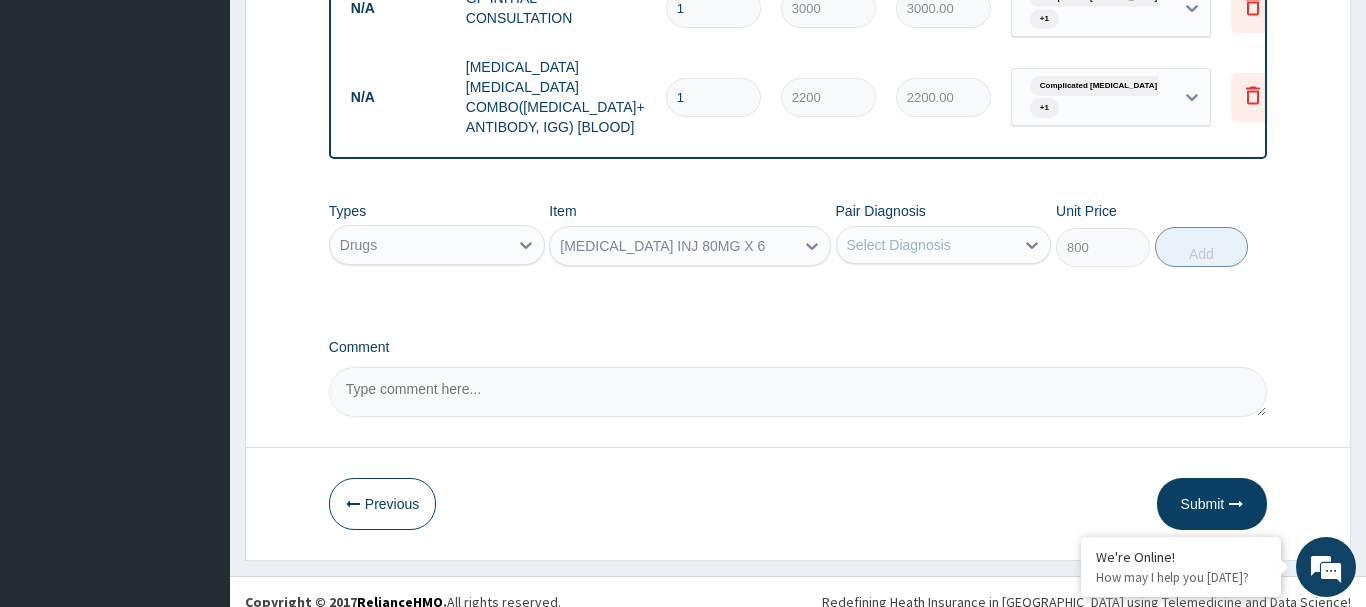 click on "Select Diagnosis" at bounding box center [899, 245] 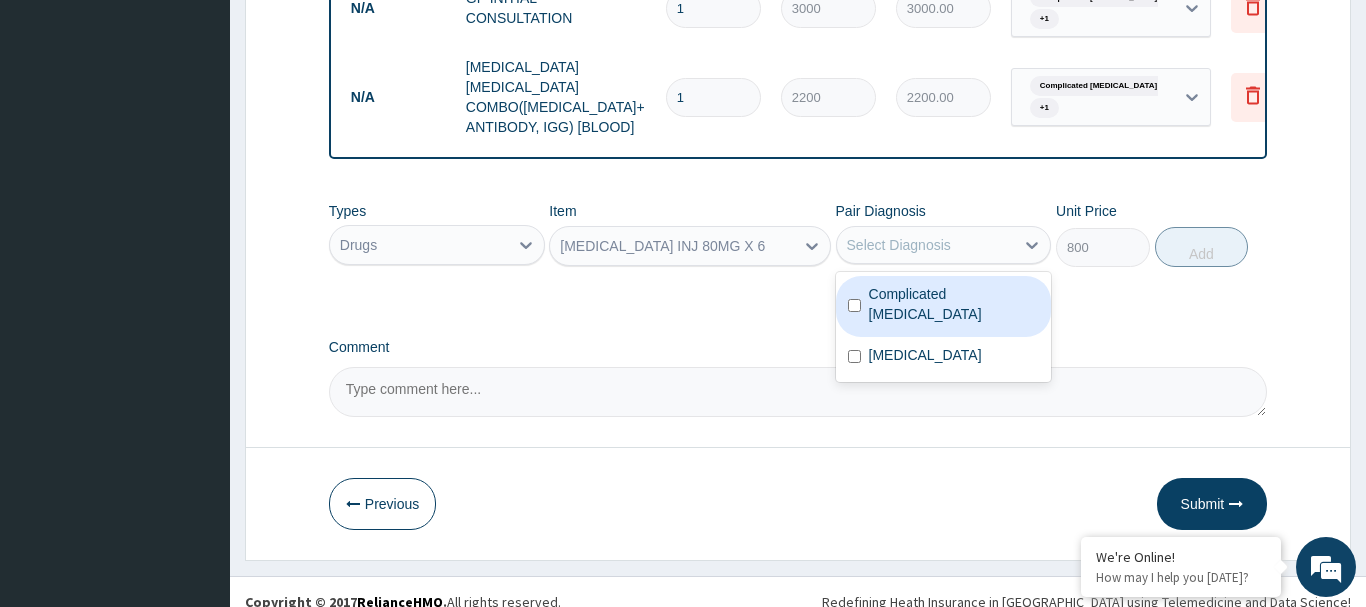 drag, startPoint x: 847, startPoint y: 269, endPoint x: 849, endPoint y: 281, distance: 12.165525 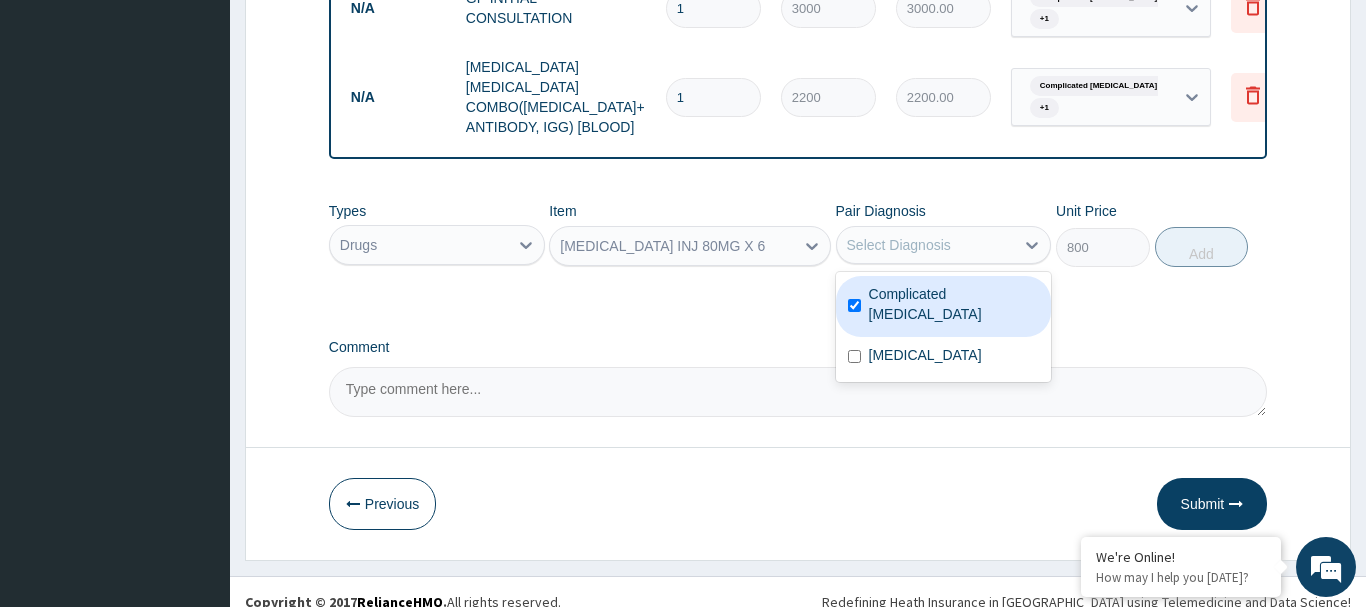 checkbox on "true" 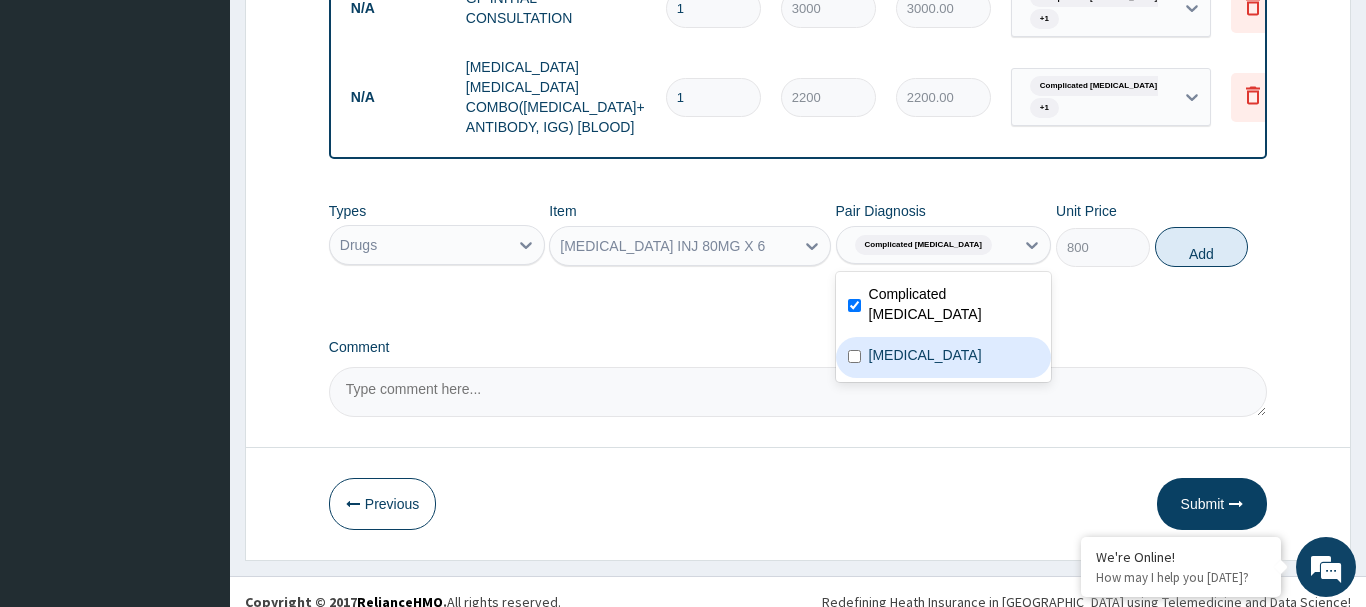 click at bounding box center (854, 356) 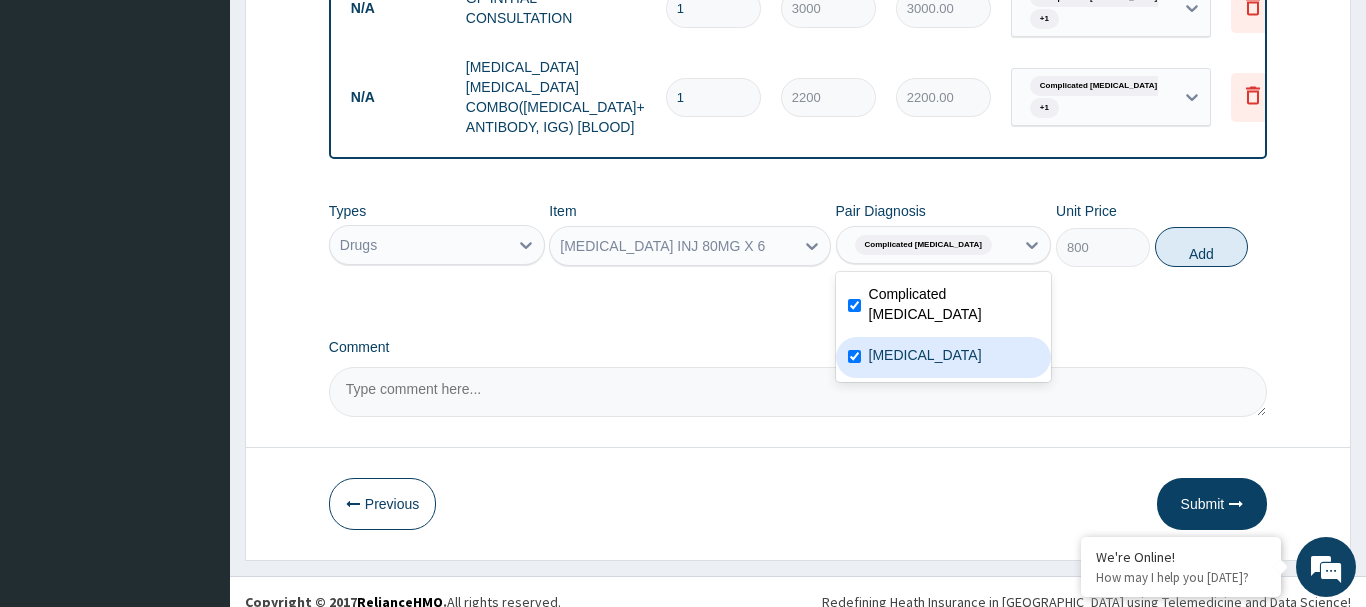 checkbox on "true" 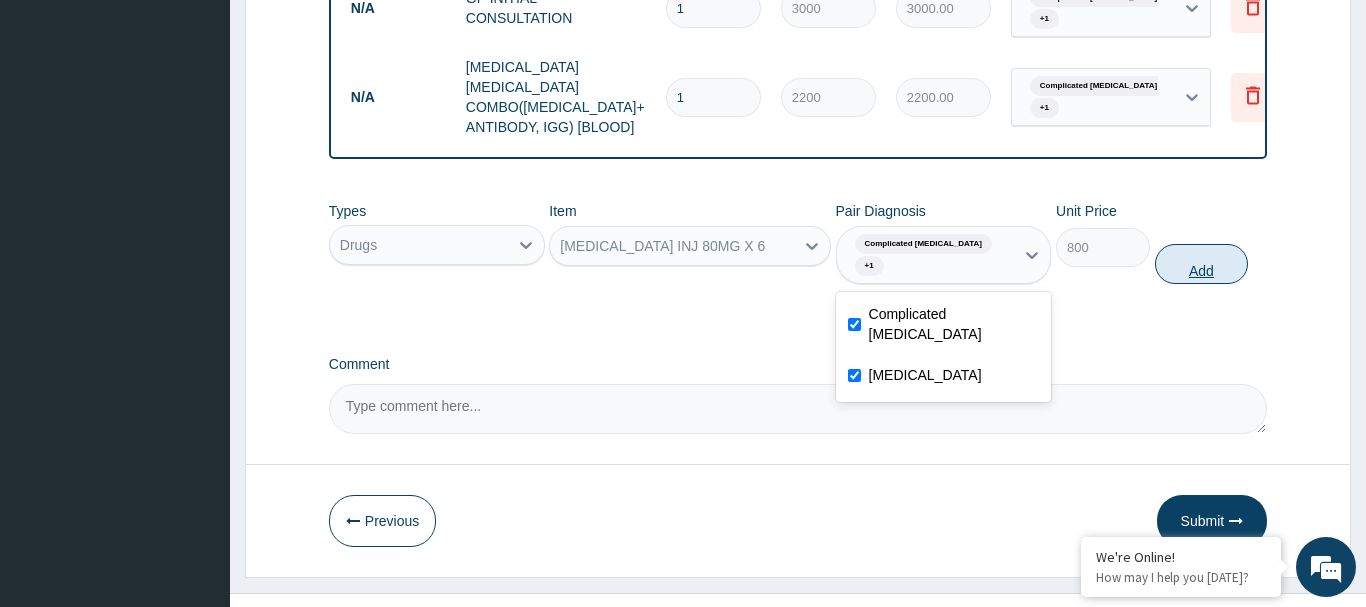 click on "Add" at bounding box center (1202, 264) 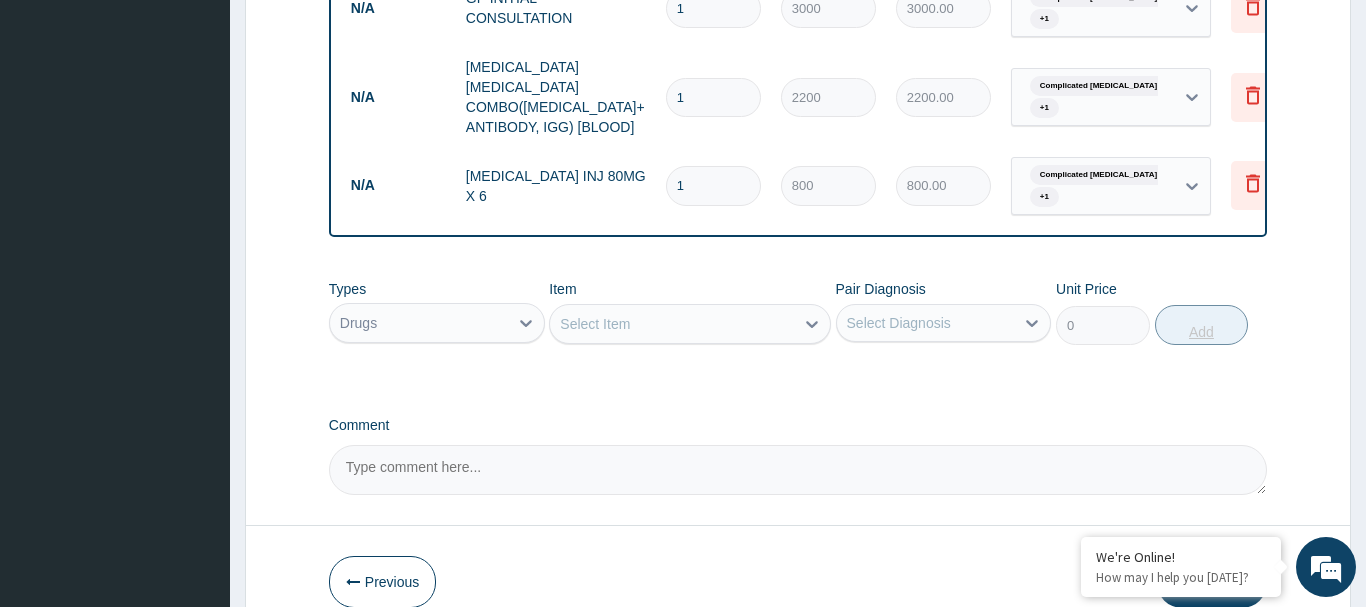 type 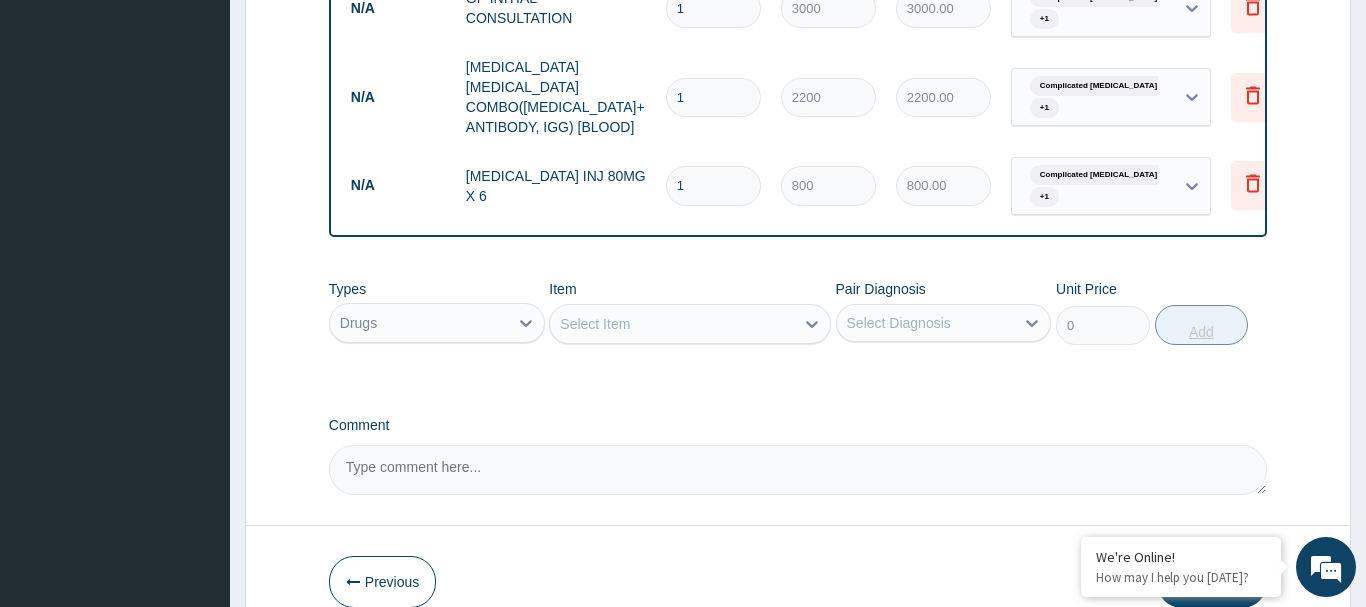 type on "0.00" 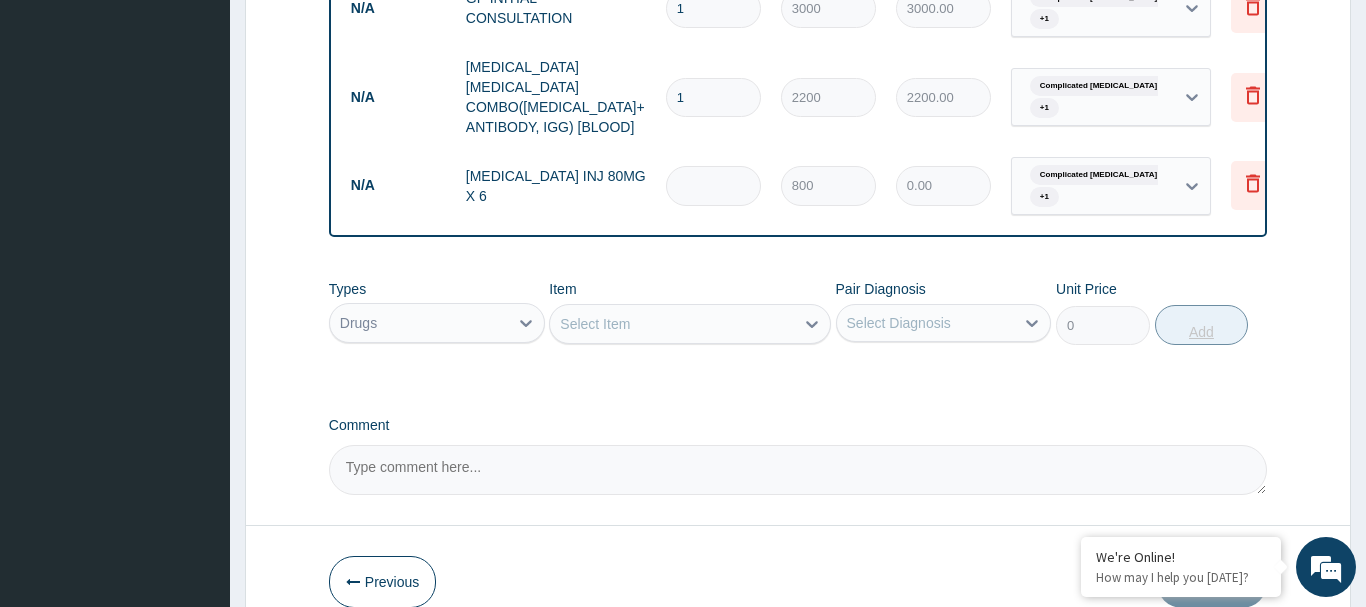 type on "6" 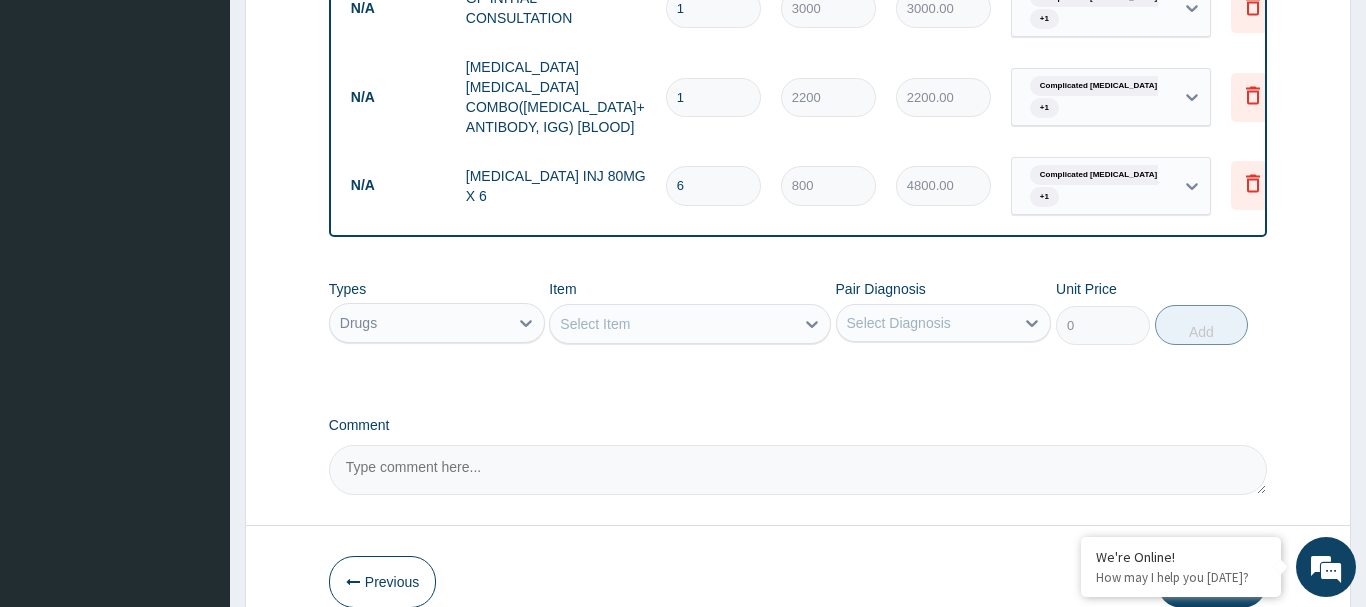 type on "6" 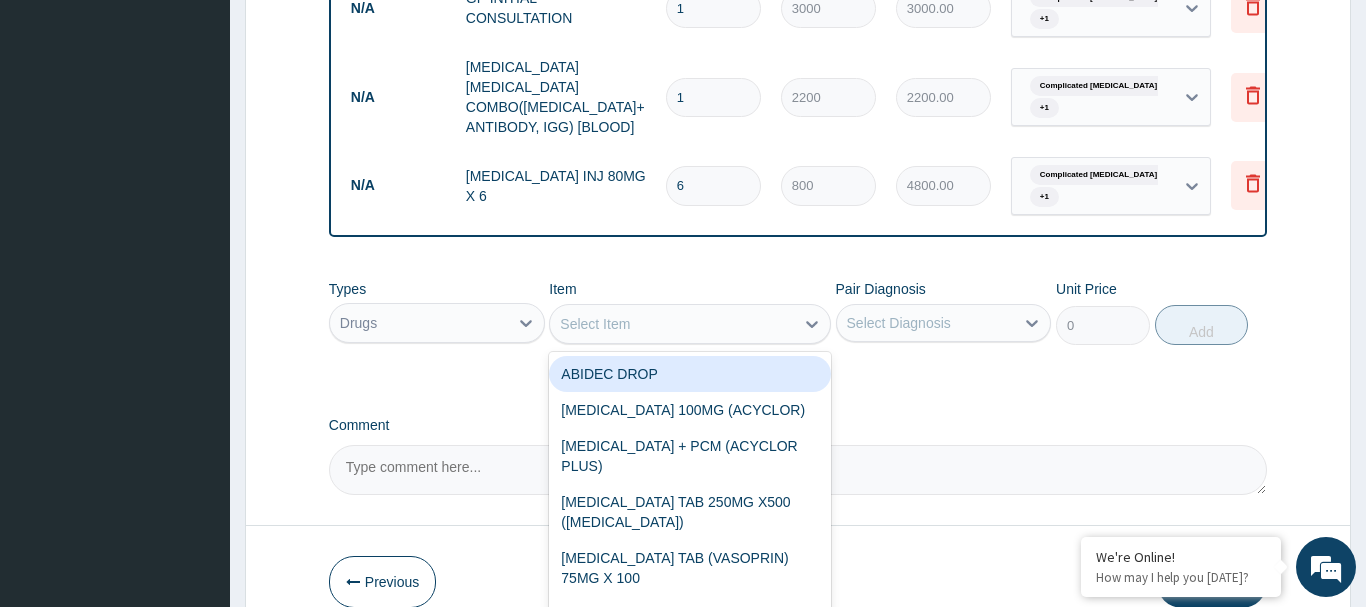 click on "Select Item" at bounding box center (595, 324) 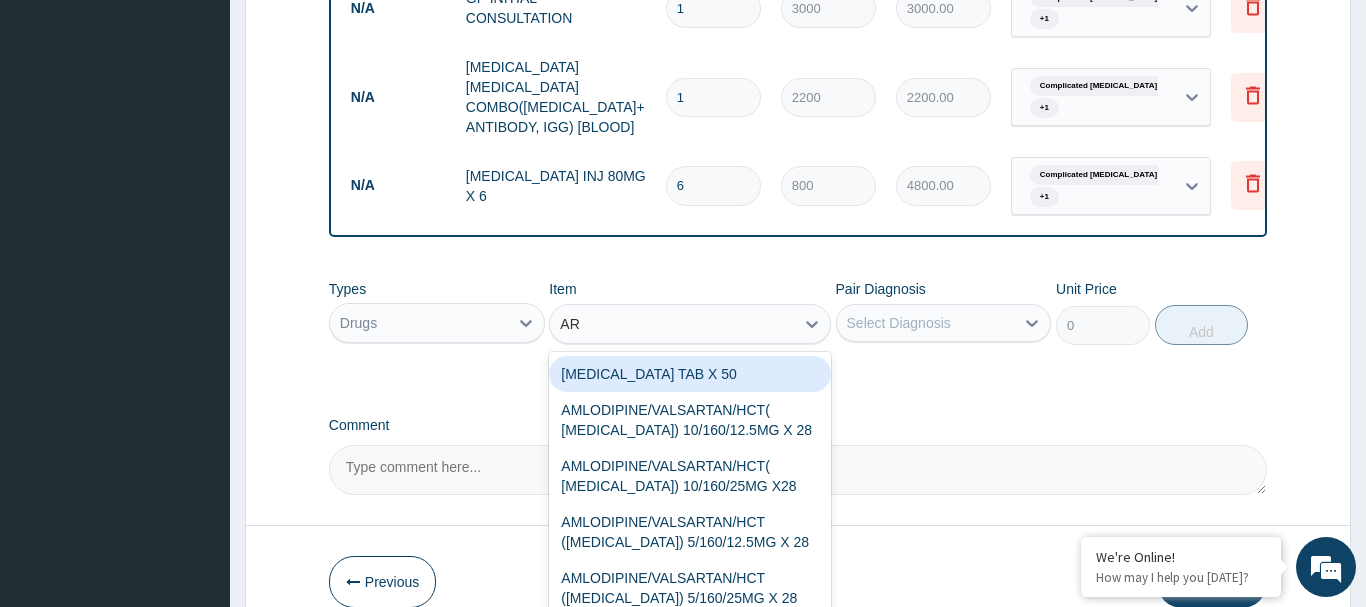 type on "ART" 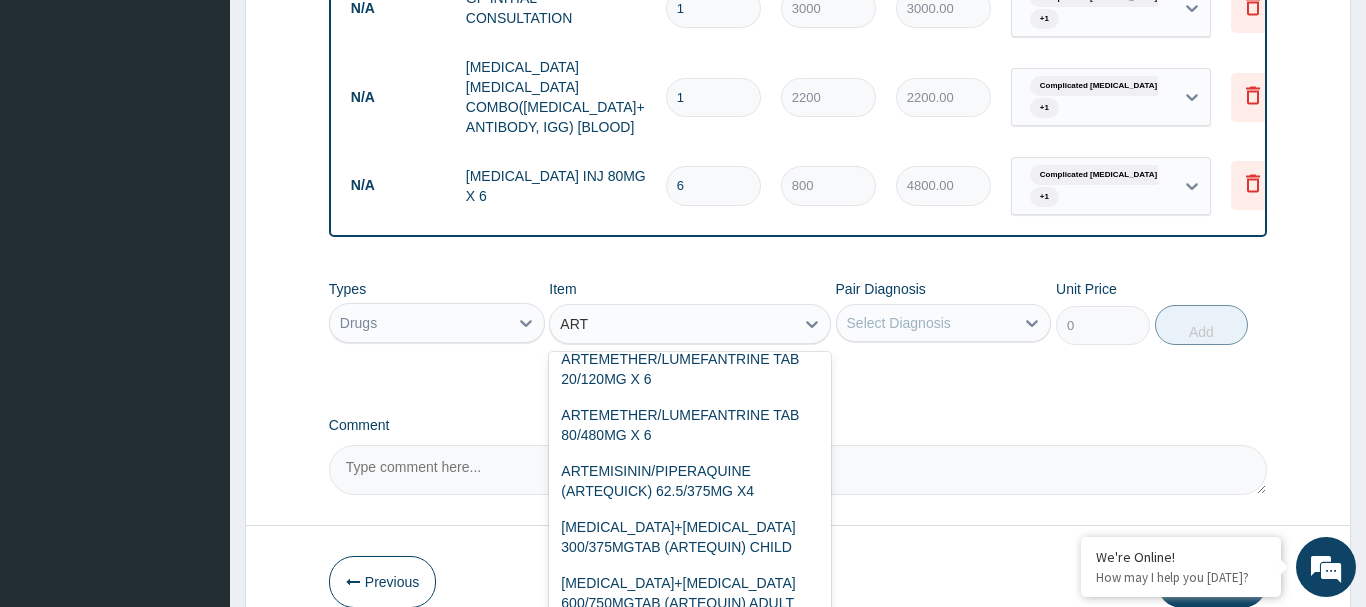 scroll, scrollTop: 648, scrollLeft: 0, axis: vertical 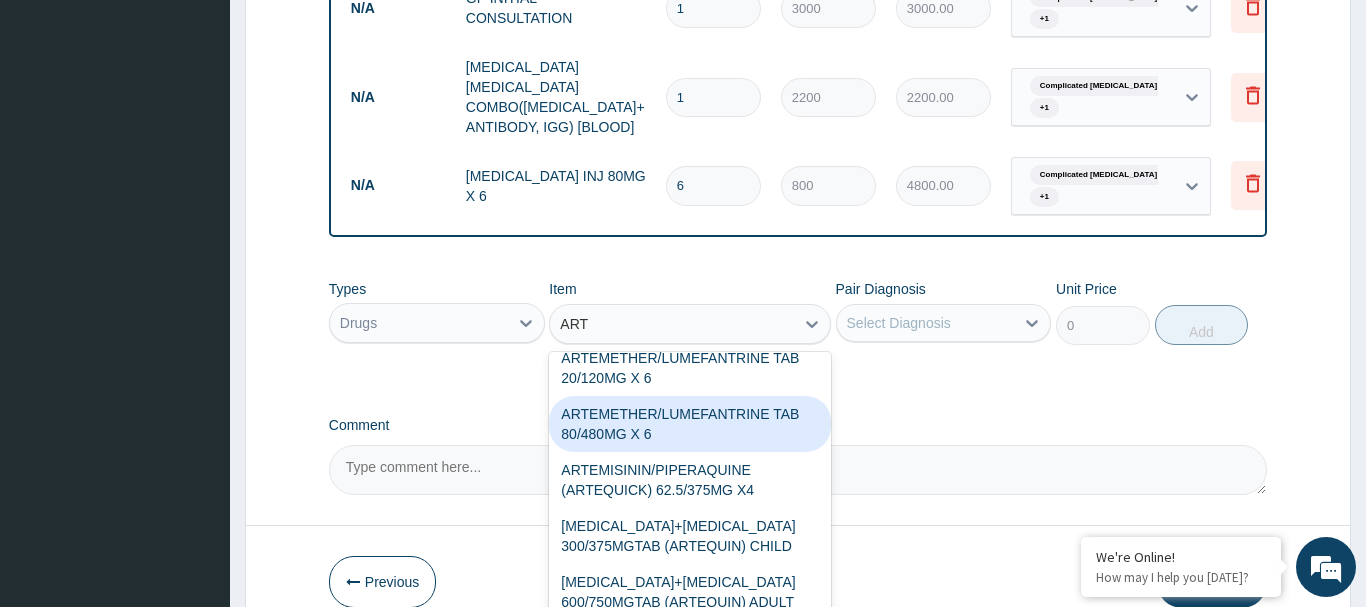 click on "ARTEMETHER/LUMEFANTRINE TAB 80/480MG X 6" at bounding box center (690, 424) 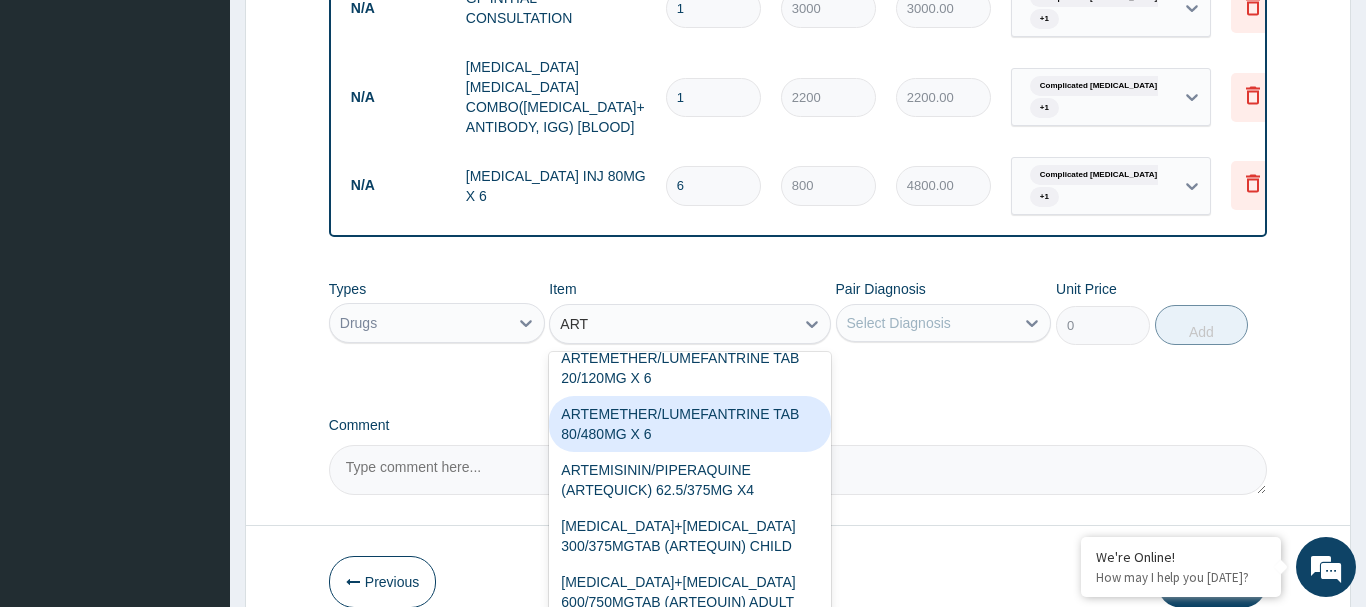 type 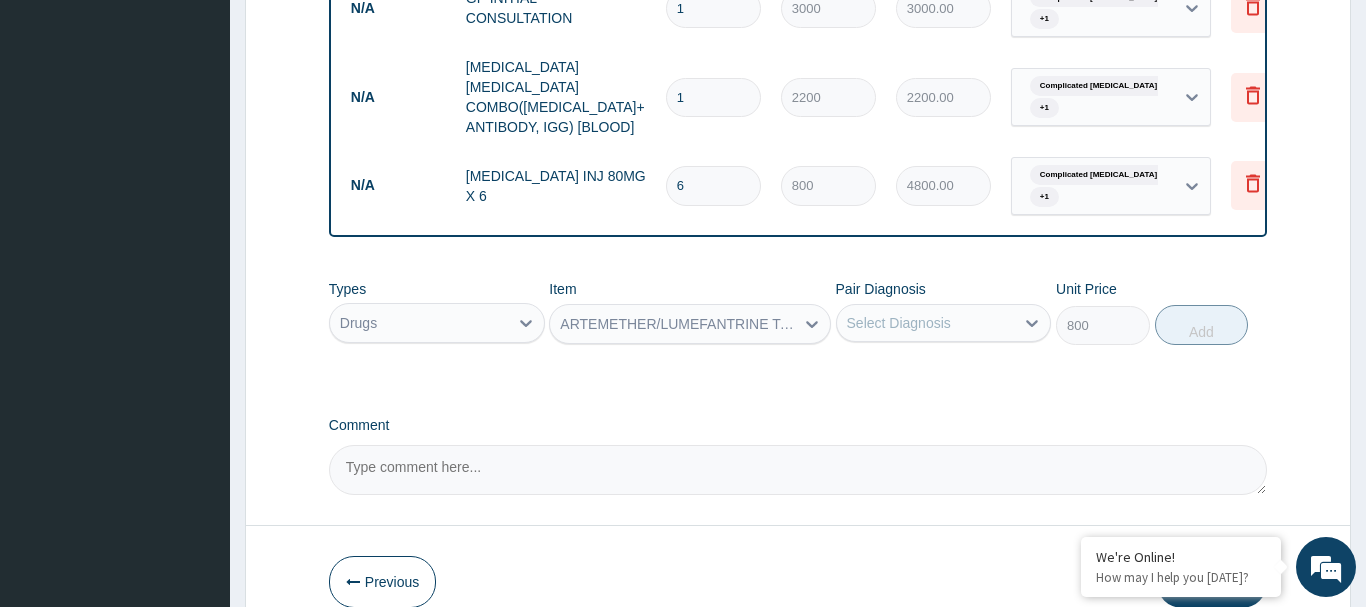 click on "Select Diagnosis" at bounding box center [899, 323] 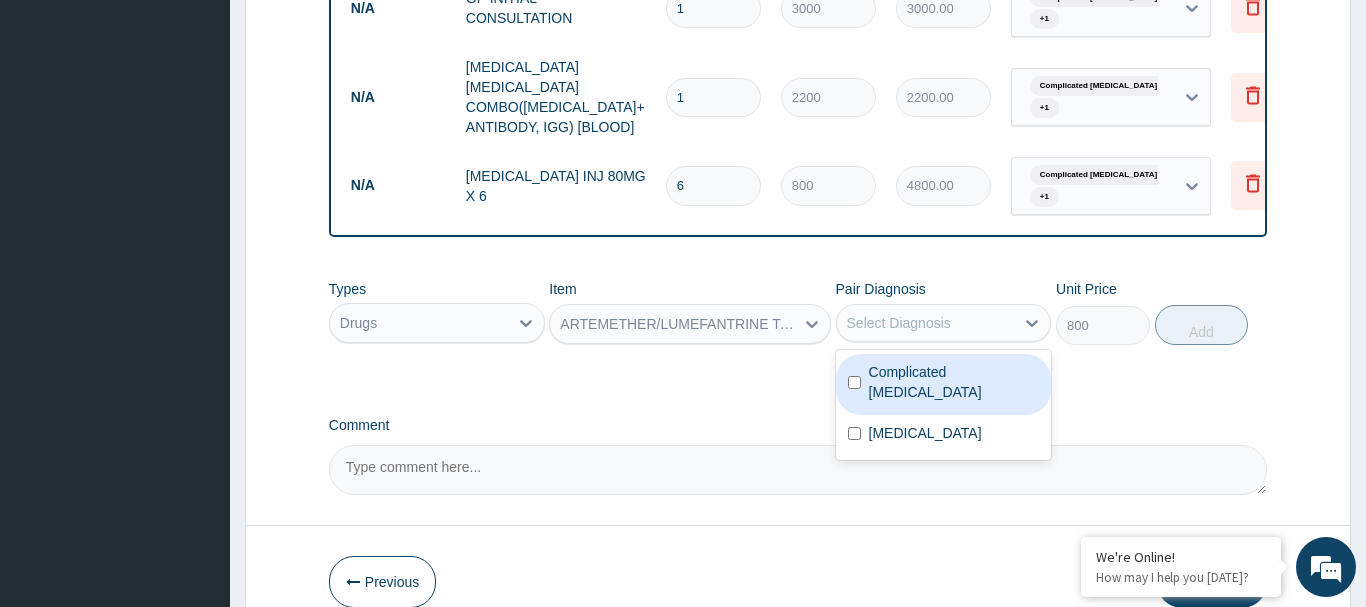 click on "Complicated malaria" at bounding box center (944, 384) 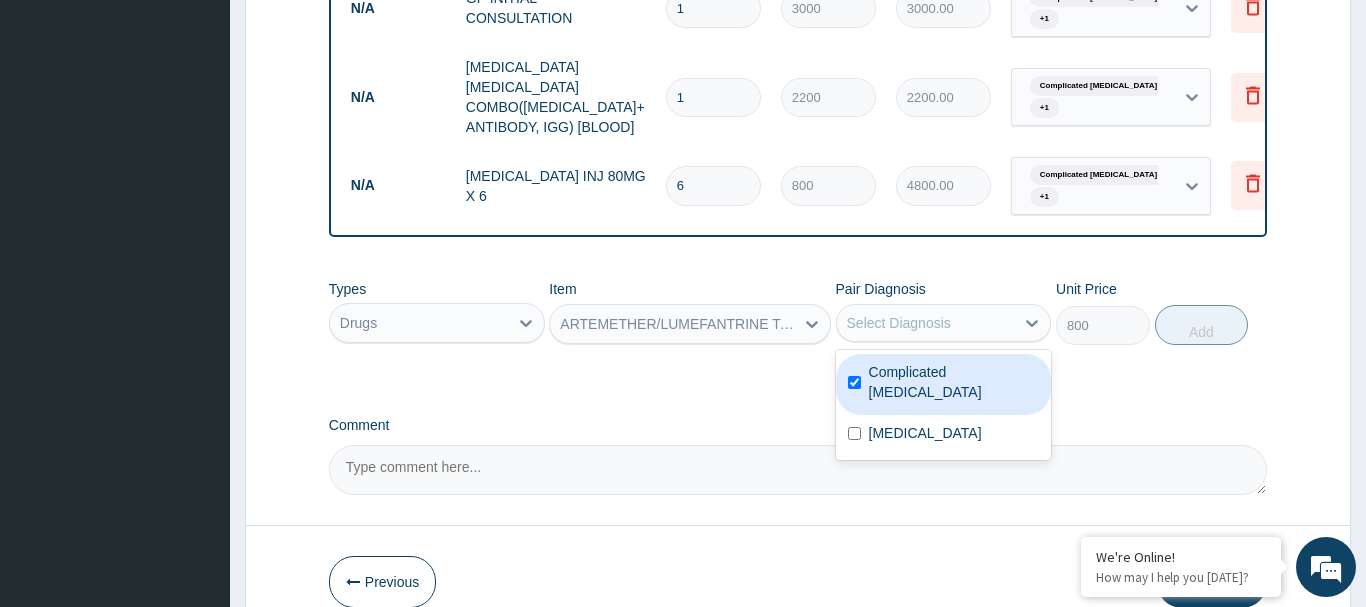 checkbox on "true" 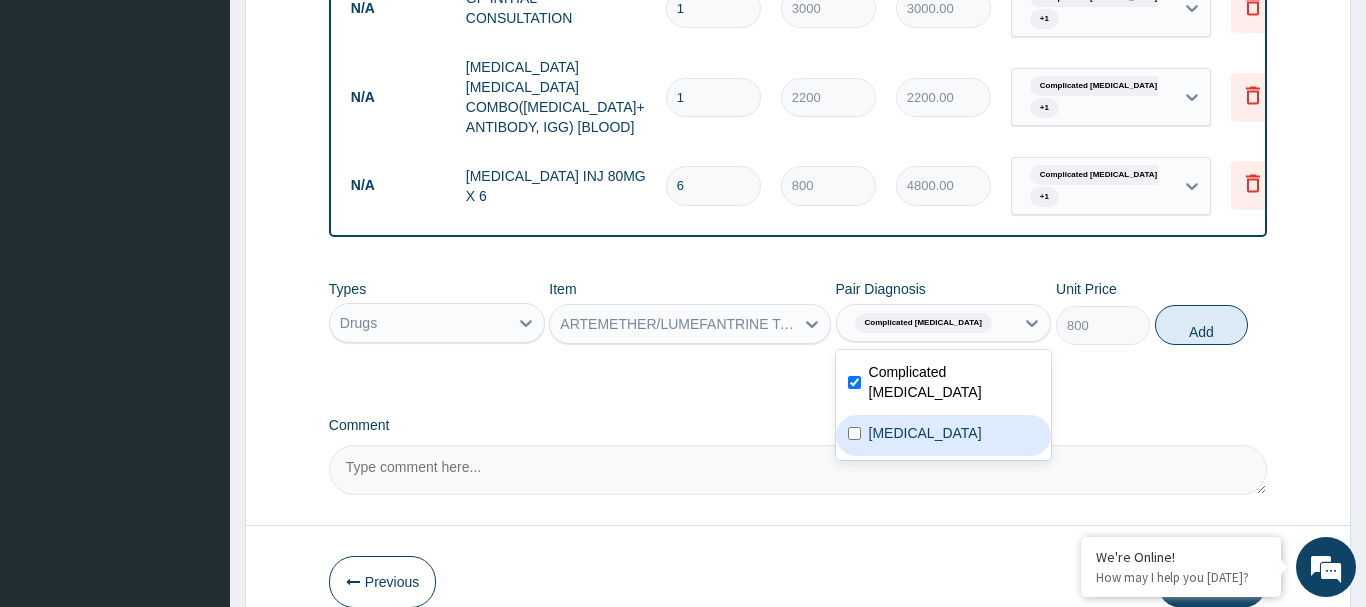 click on "Upper respiratory infection" at bounding box center (944, 435) 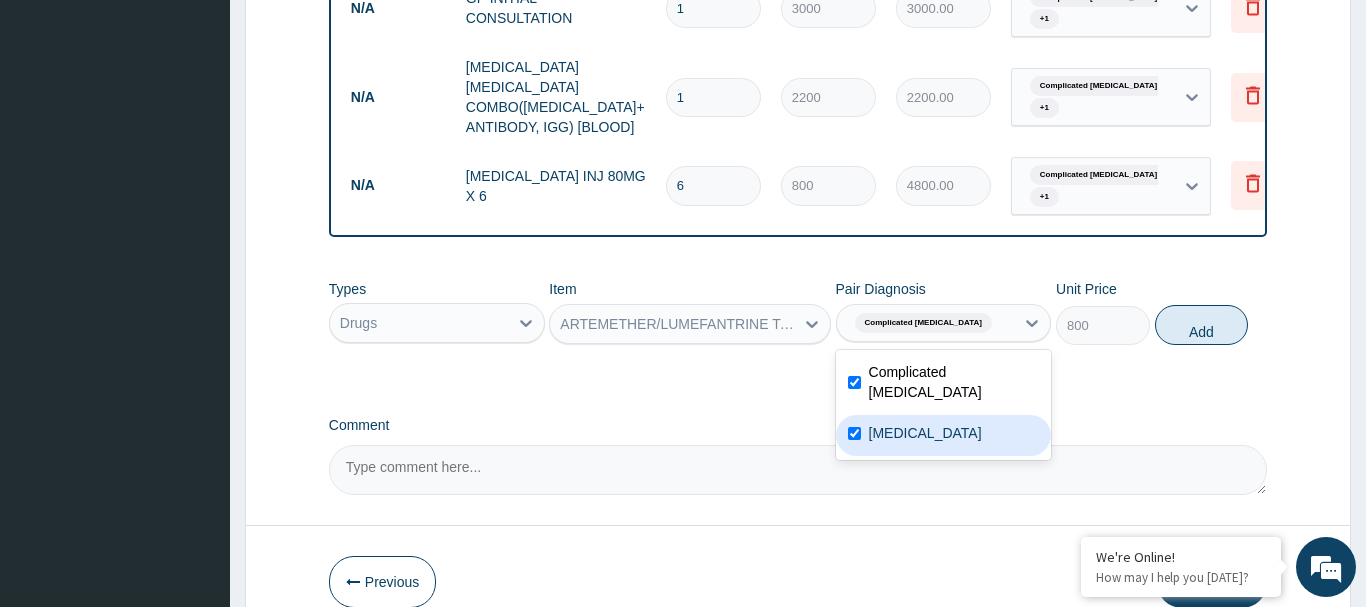 checkbox on "true" 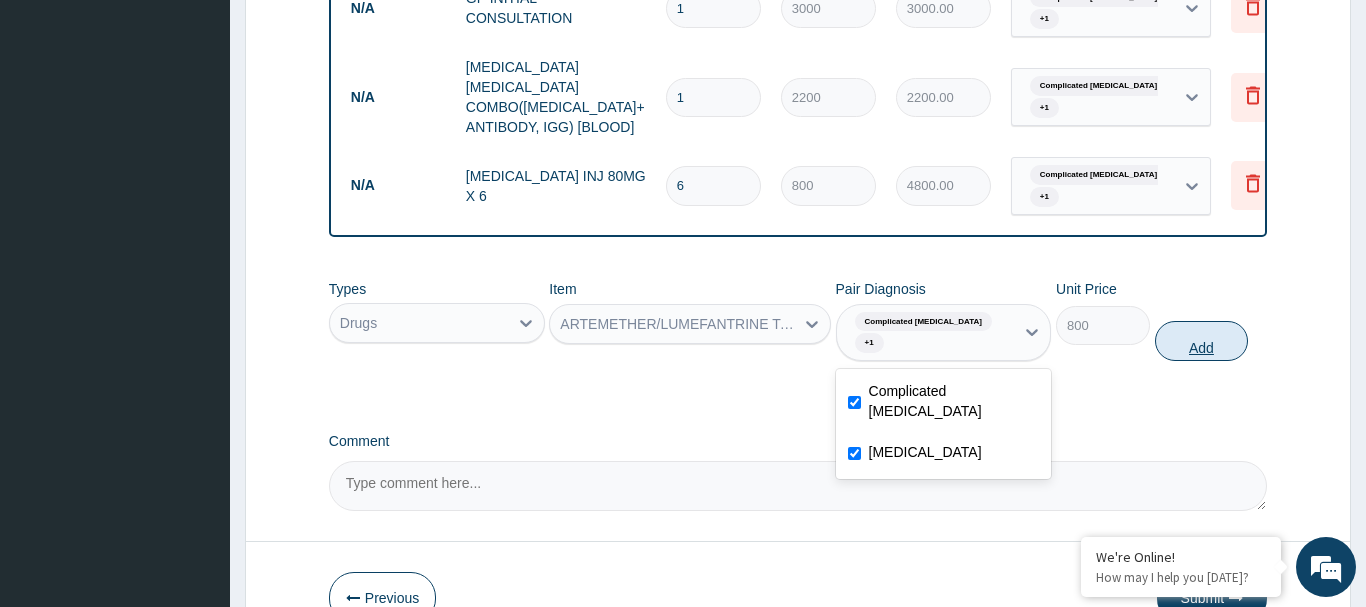 click on "Add" at bounding box center [1202, 341] 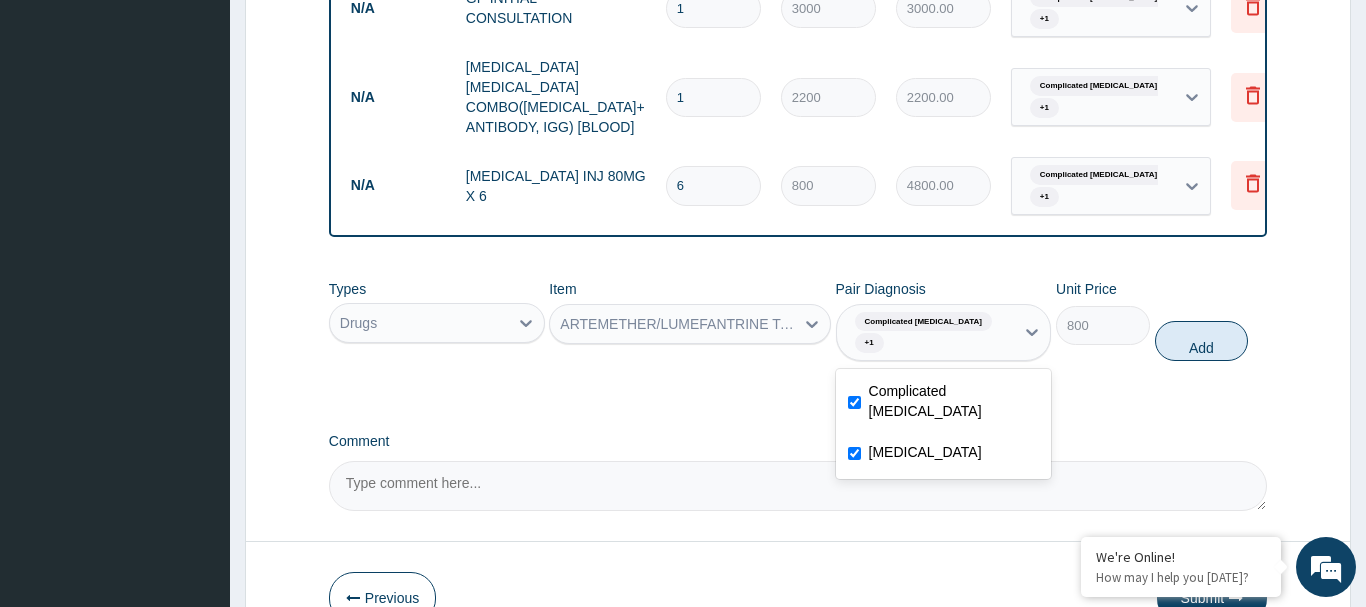 type on "0" 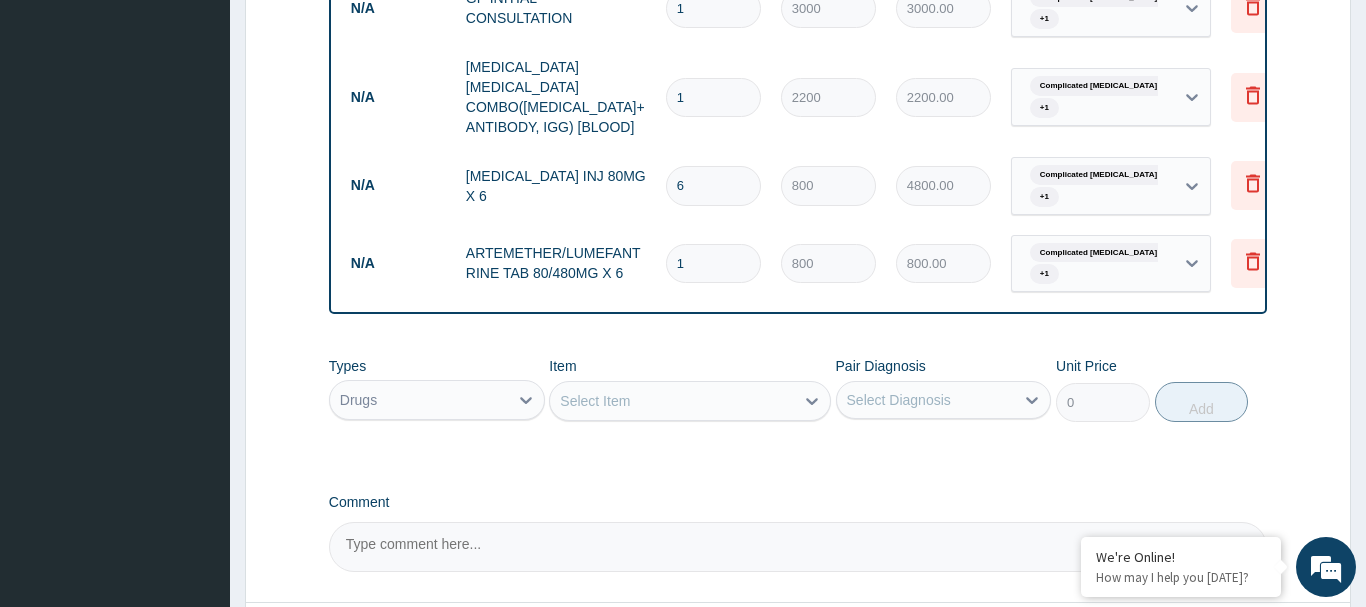 type 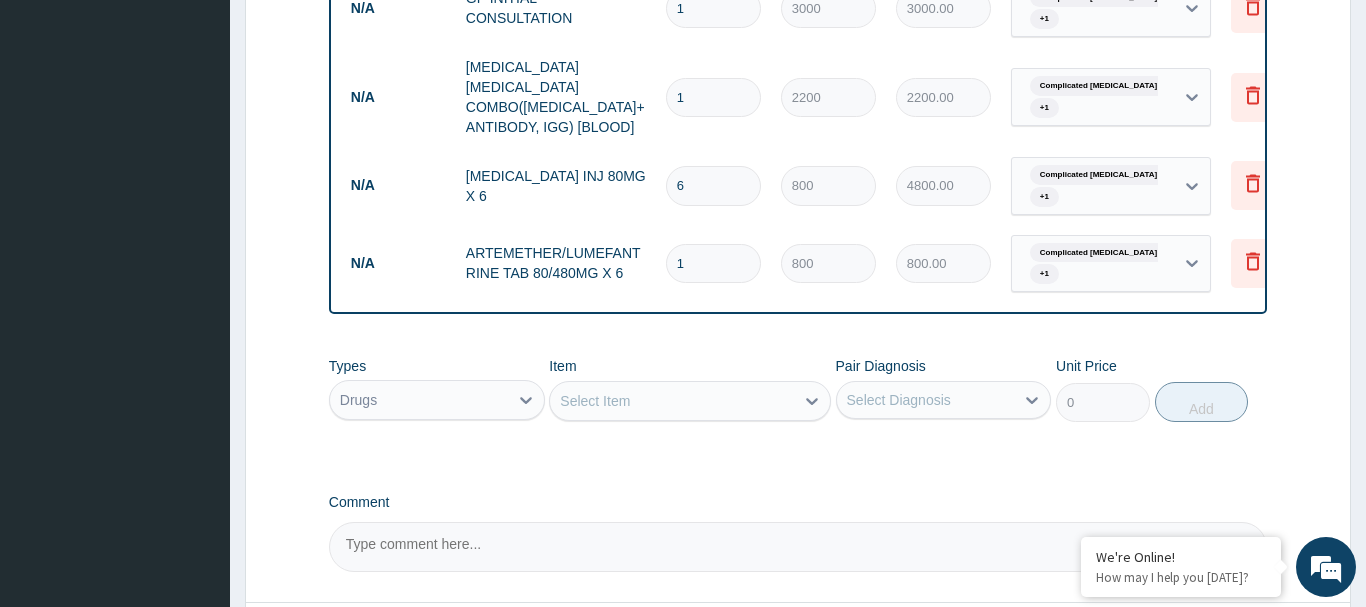 type on "0.00" 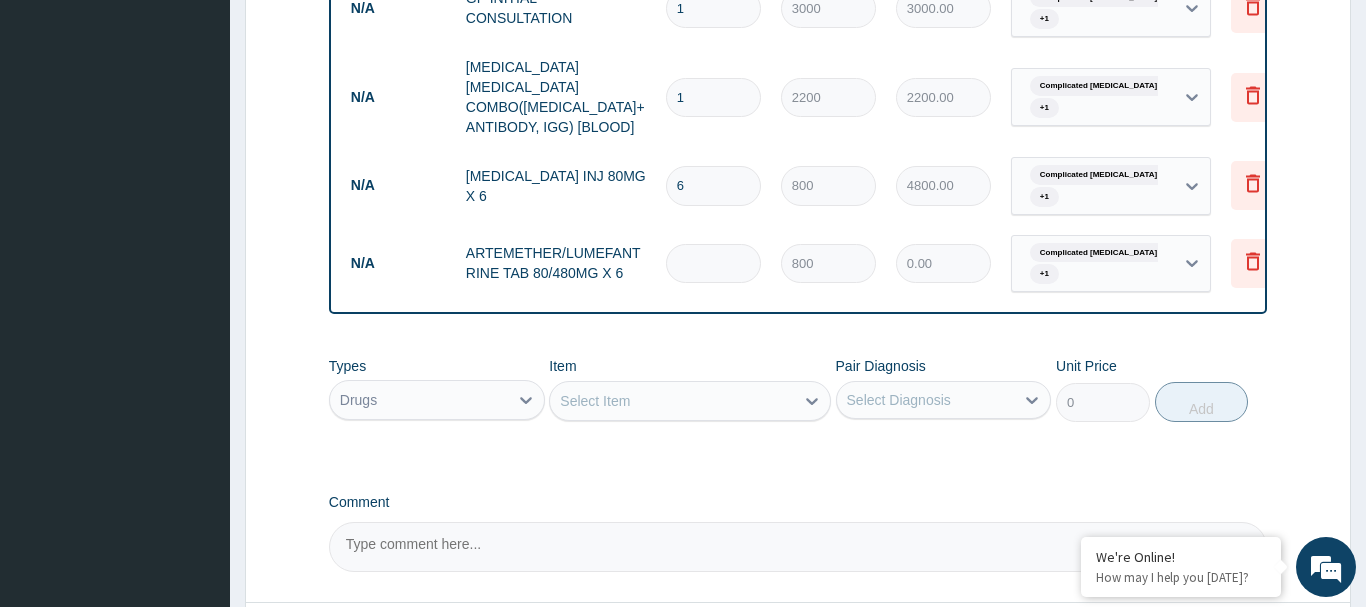 type on "6" 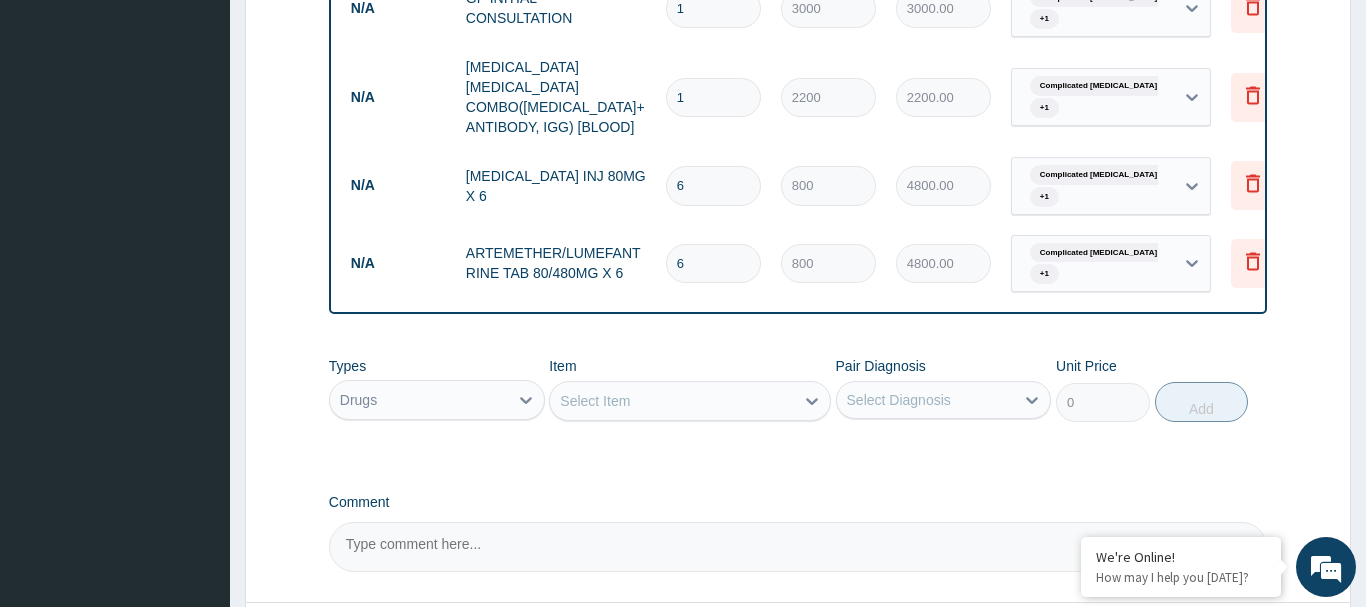 type on "6" 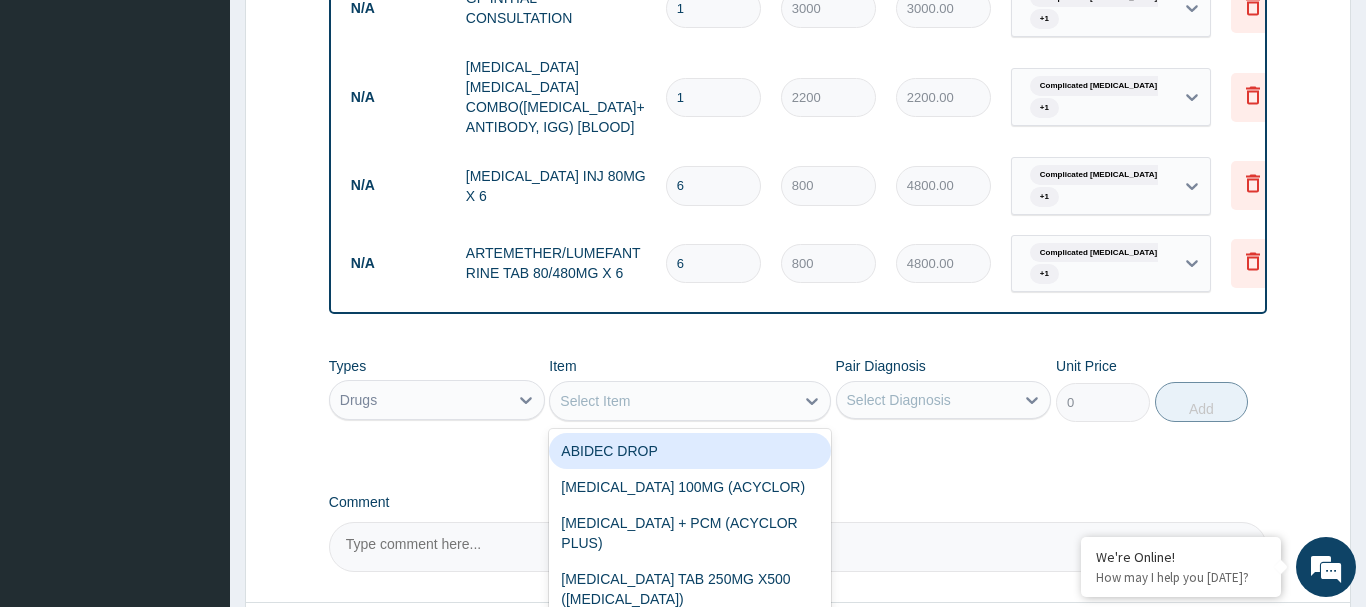 click on "Select Item" at bounding box center [595, 401] 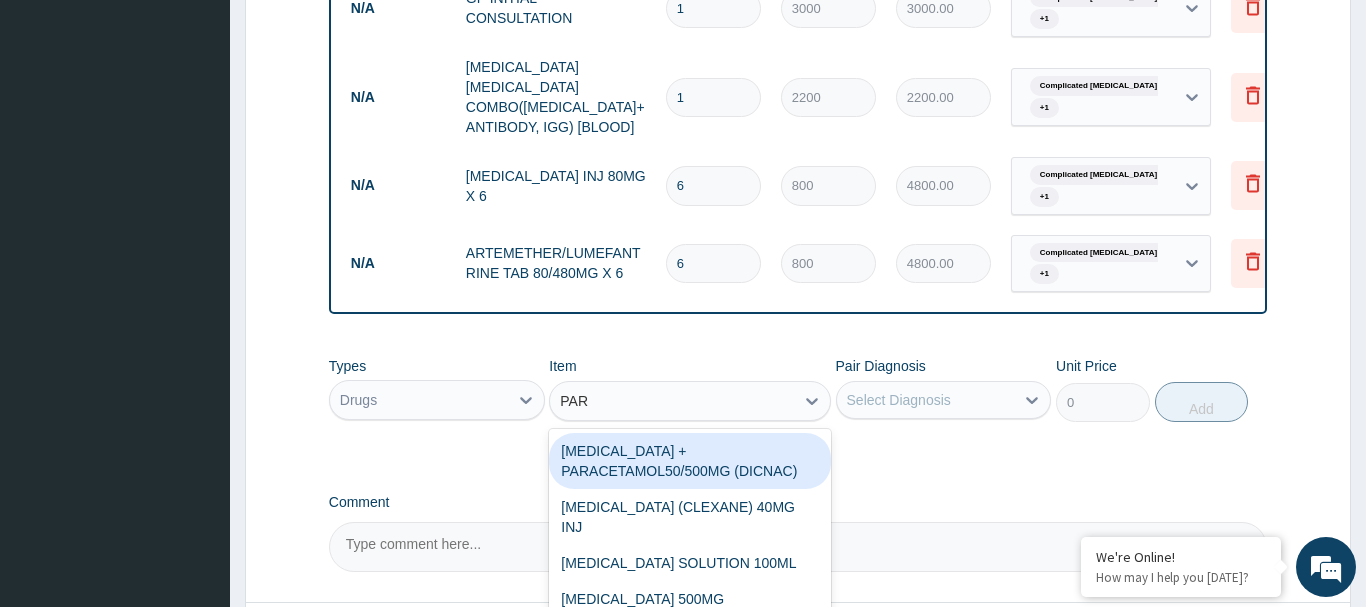 type on "PARA" 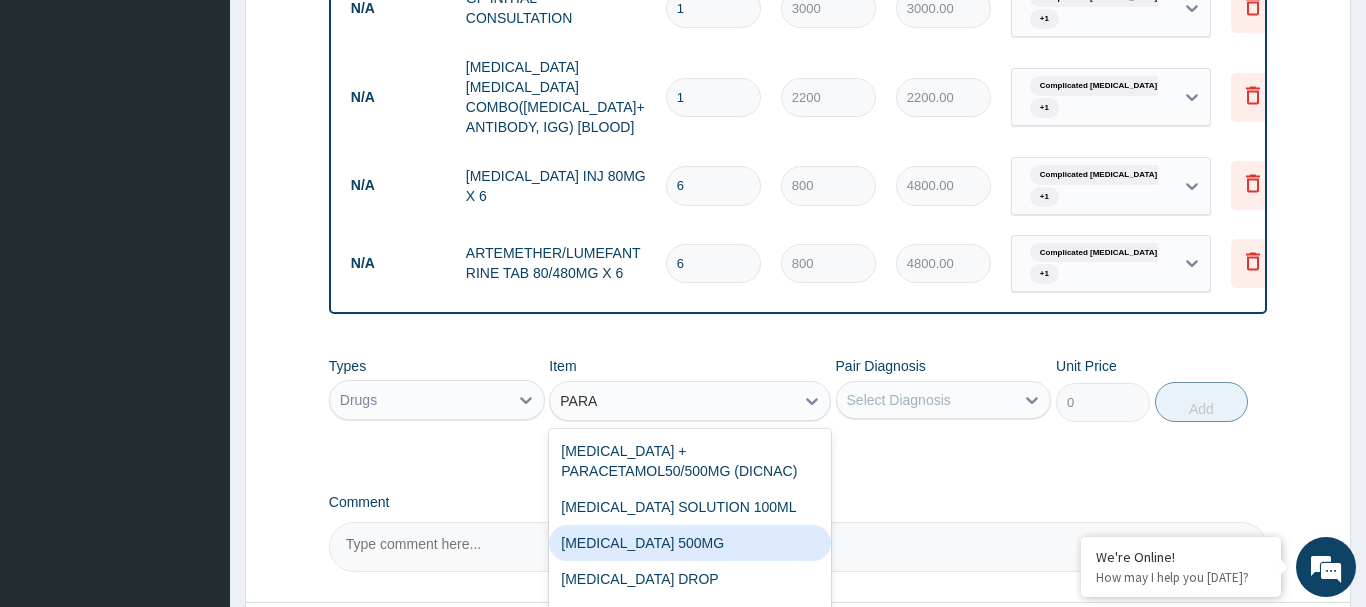 click on "PARACETAMOL 500MG" at bounding box center (690, 543) 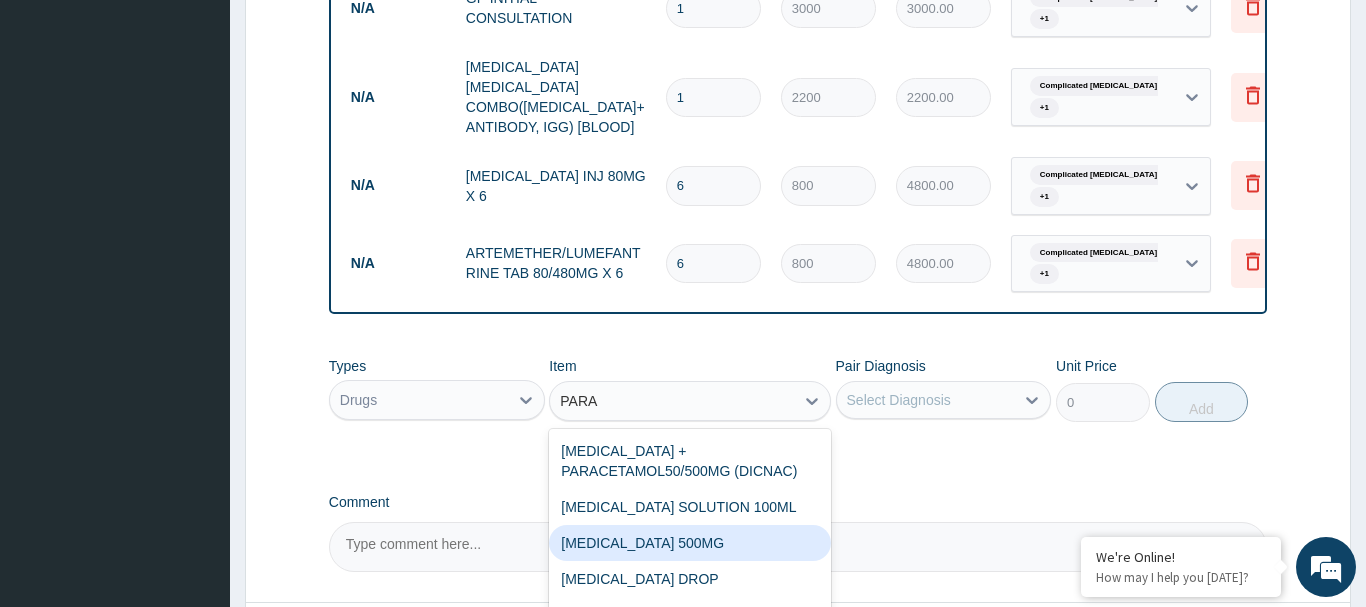 type 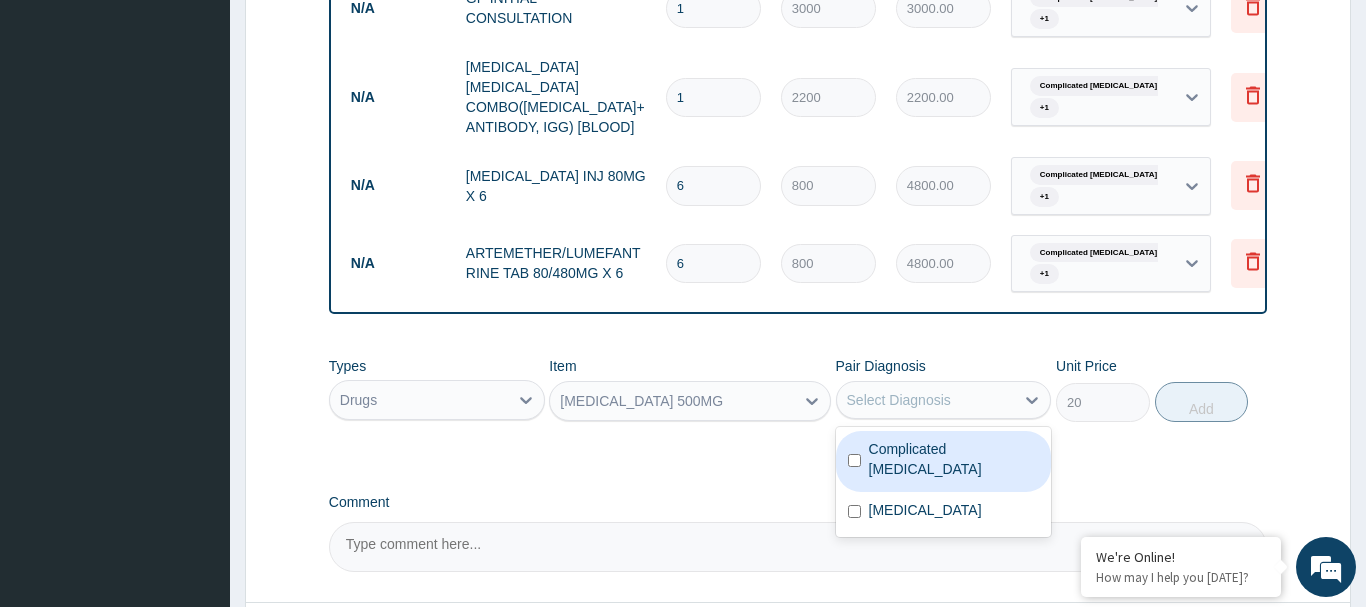 click on "Select Diagnosis" at bounding box center (899, 400) 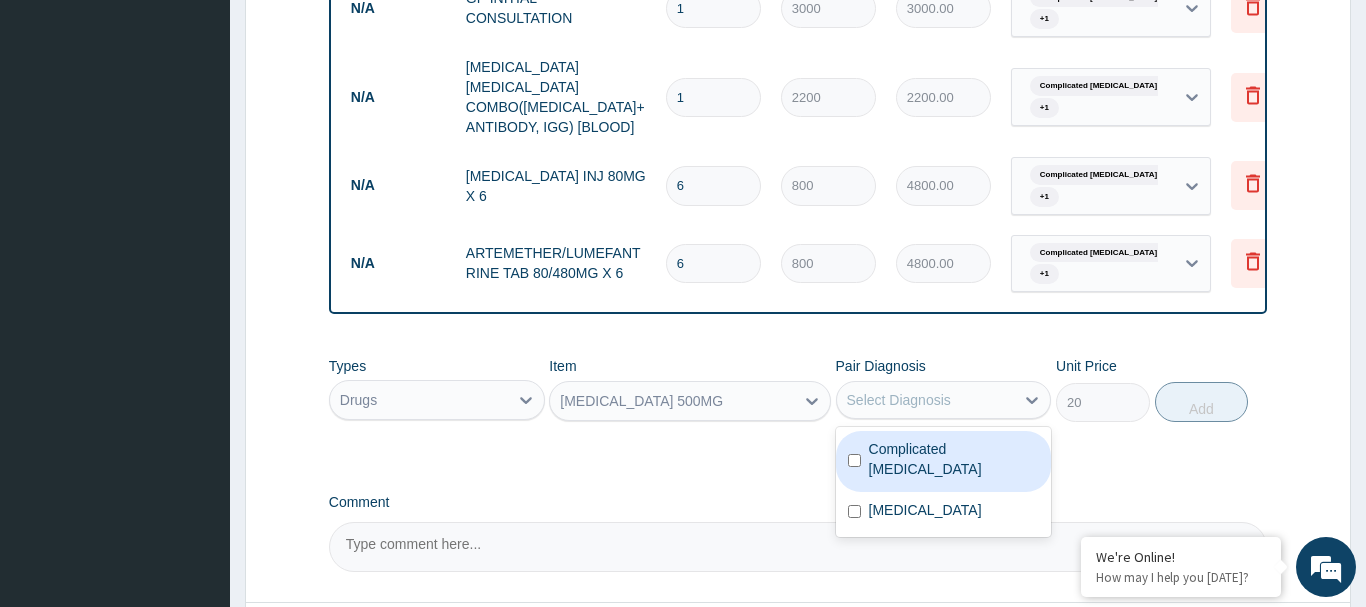 click at bounding box center [854, 460] 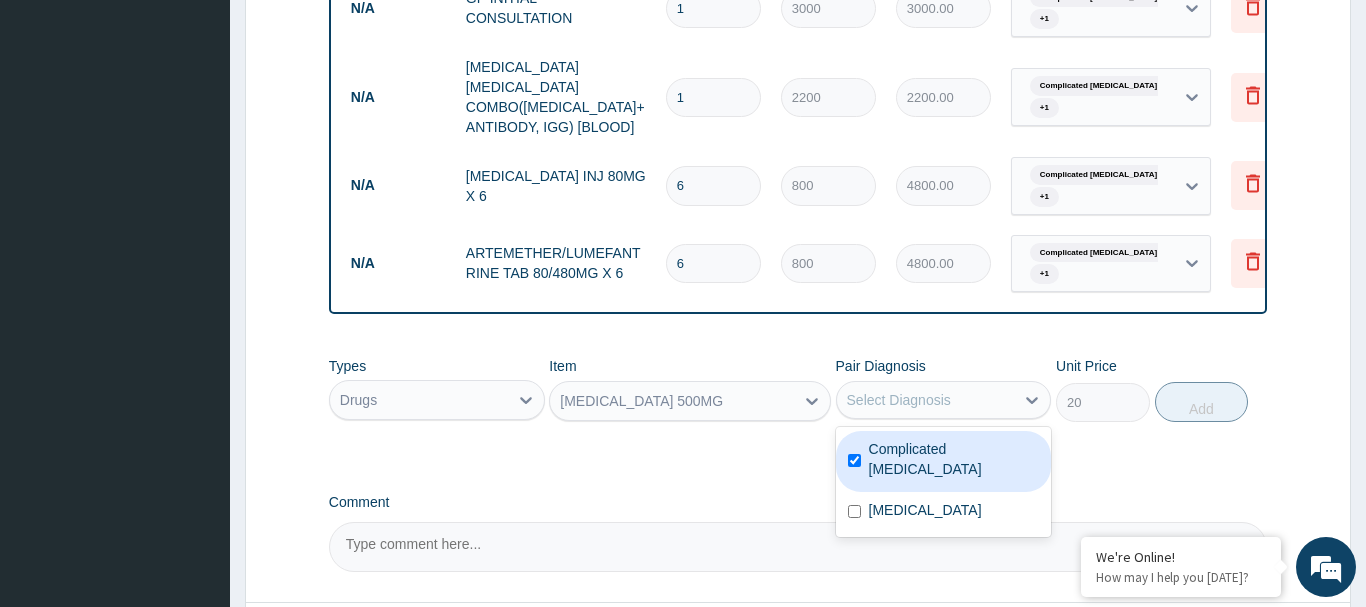 checkbox on "true" 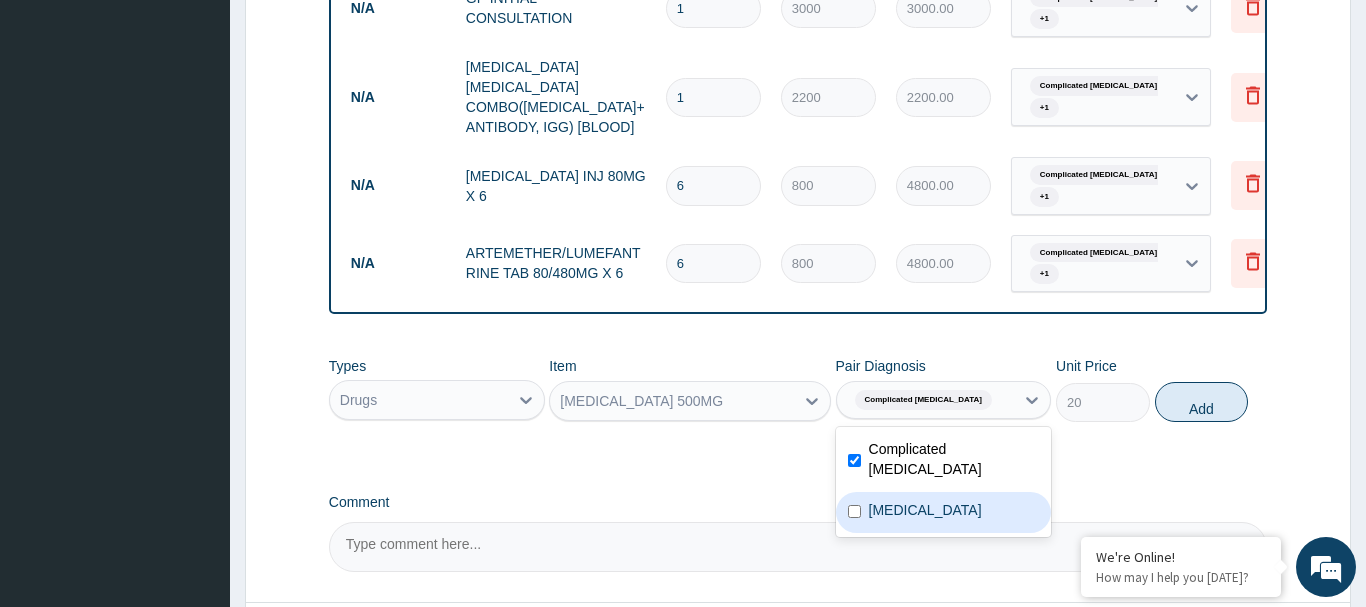 click on "Upper respiratory infection" at bounding box center [944, 512] 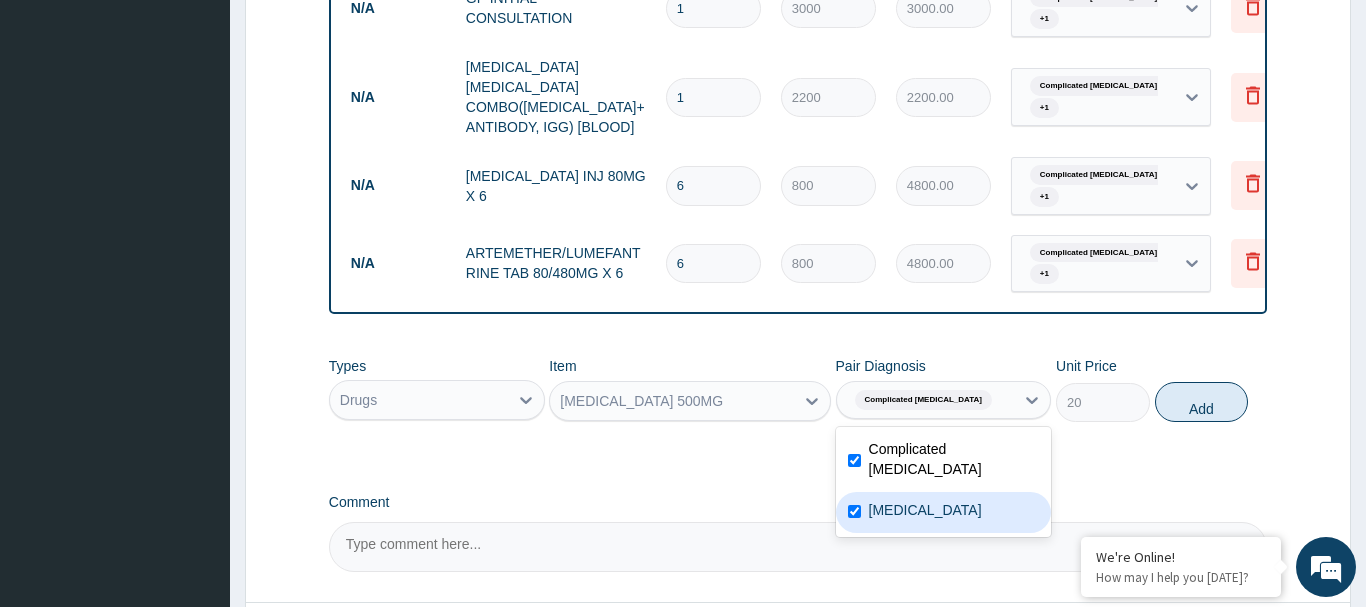 checkbox on "true" 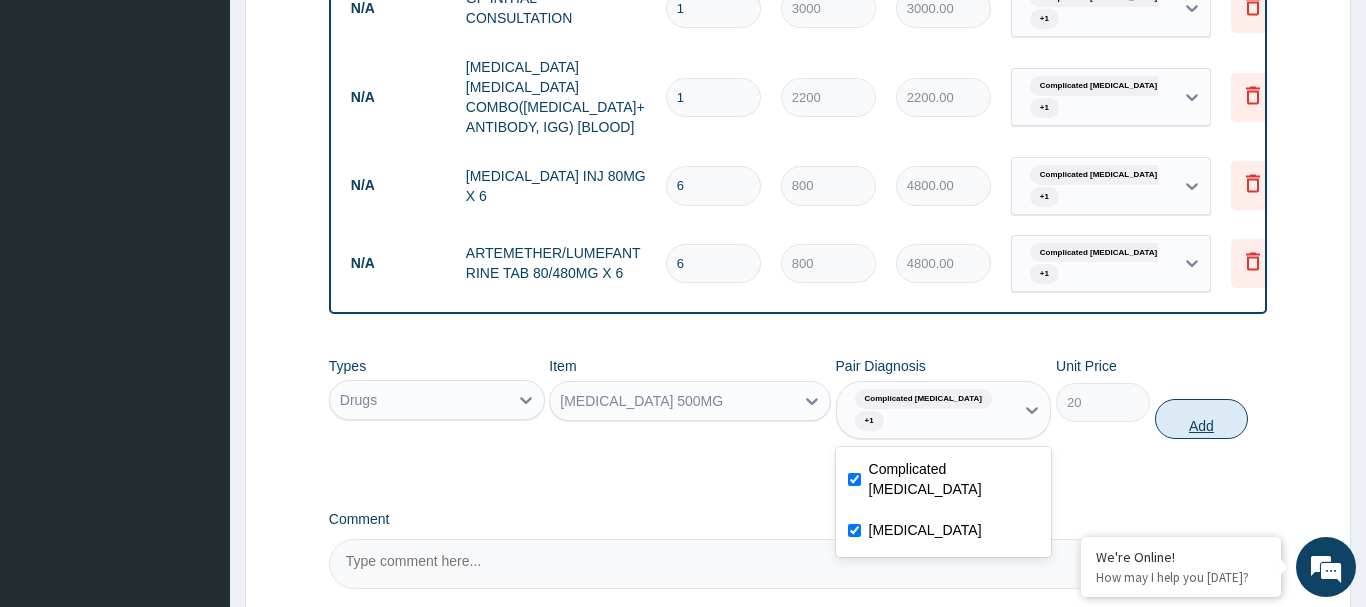 click on "Add" at bounding box center [1202, 419] 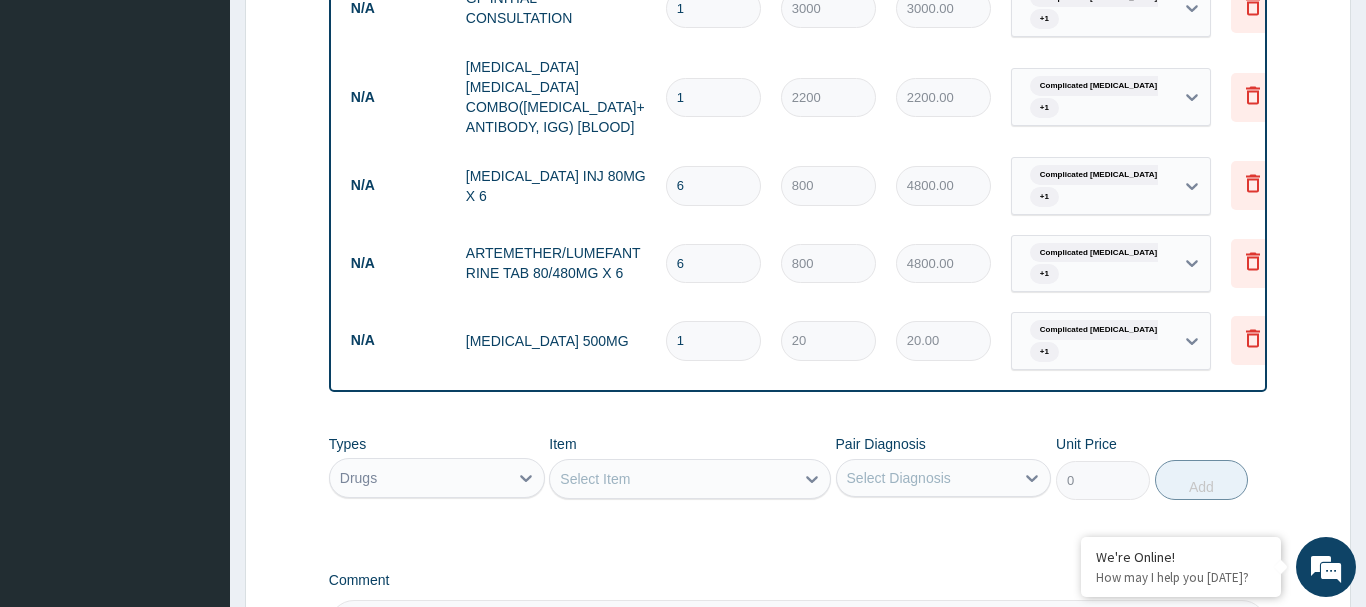 type 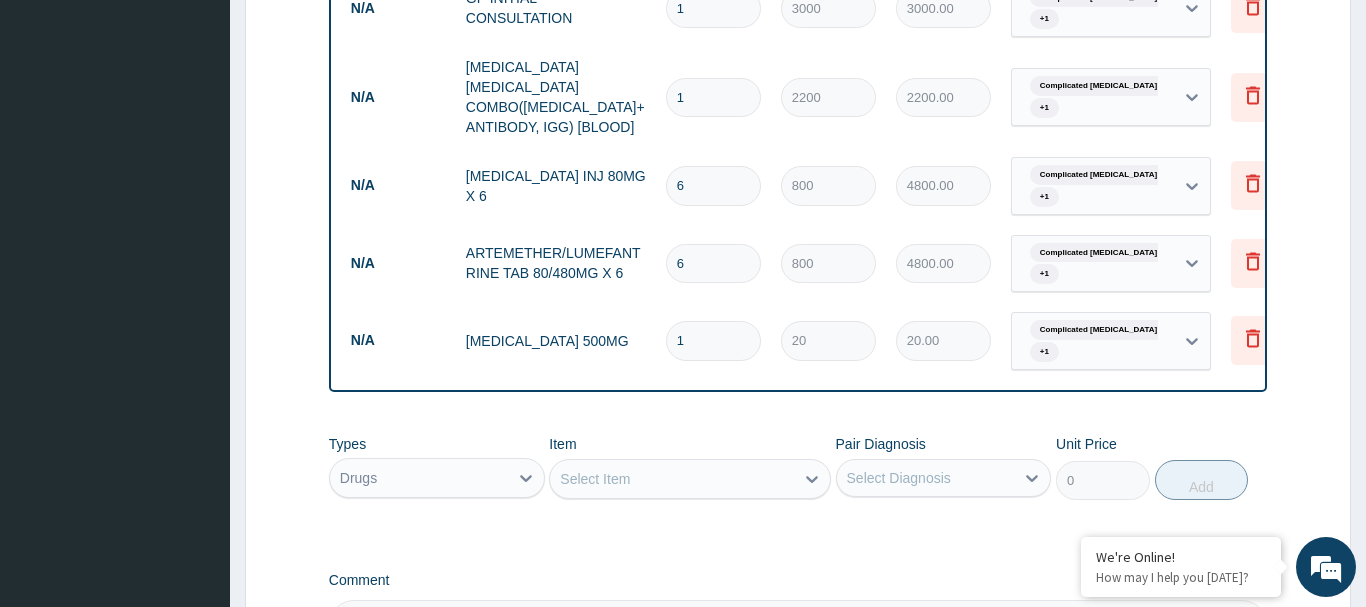 type on "0.00" 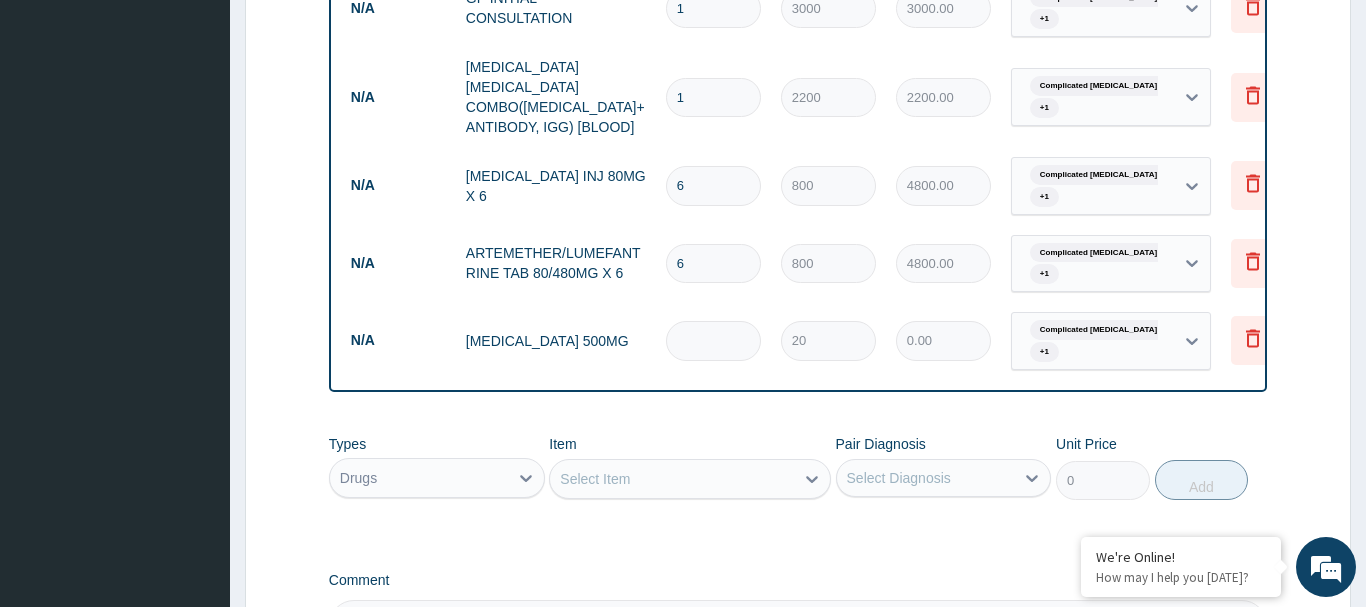 type on "3" 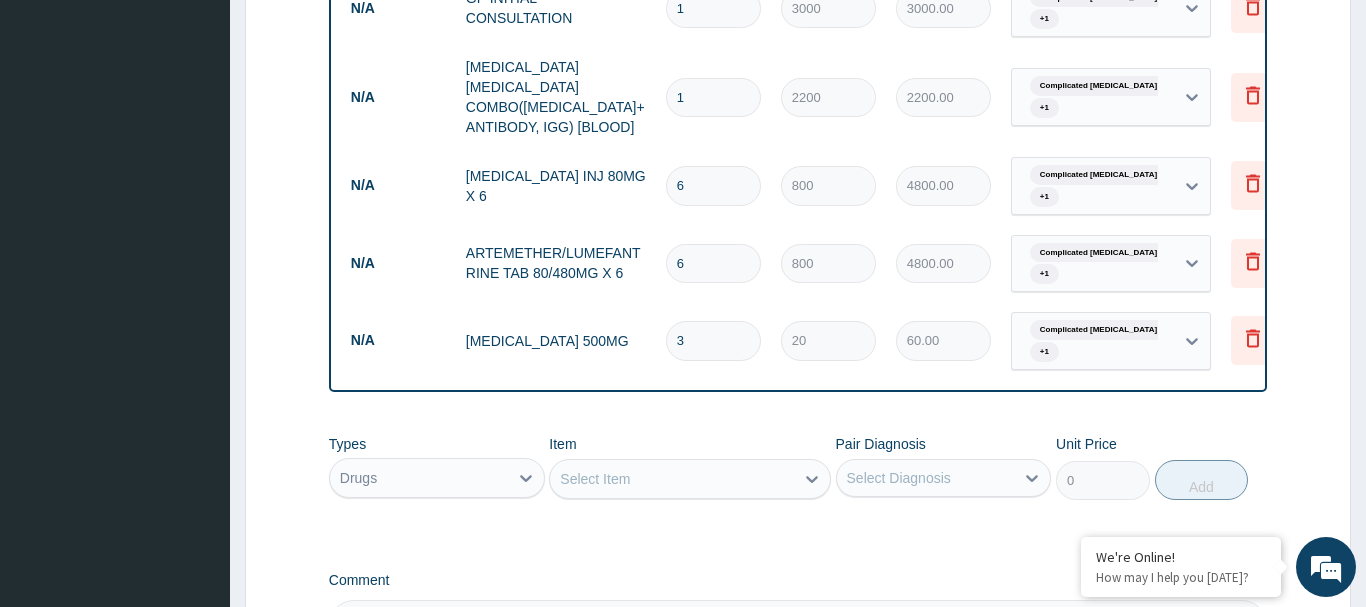 type on "30" 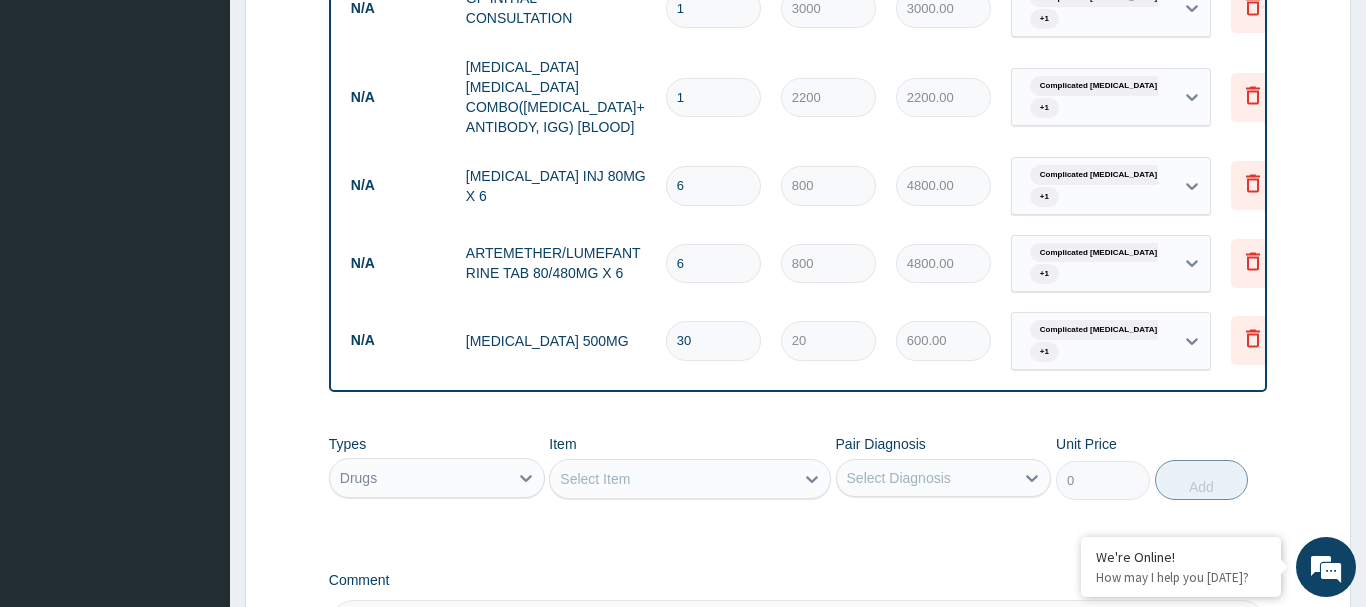 type on "30" 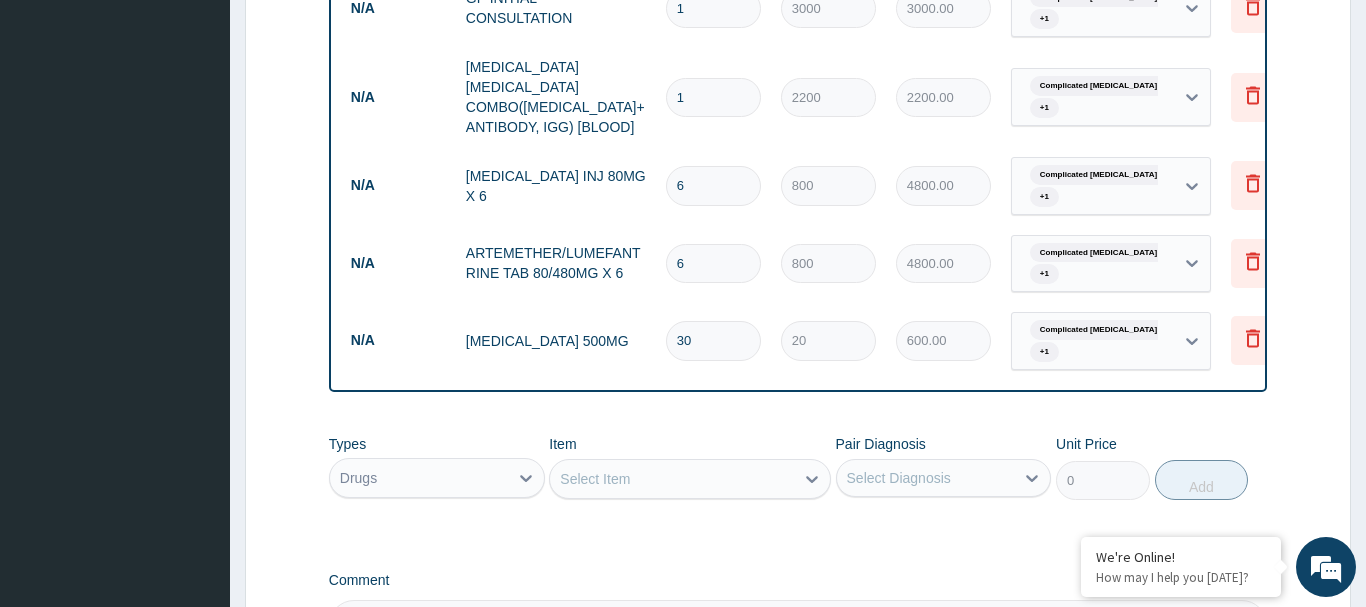 click on "Select Item" at bounding box center (595, 479) 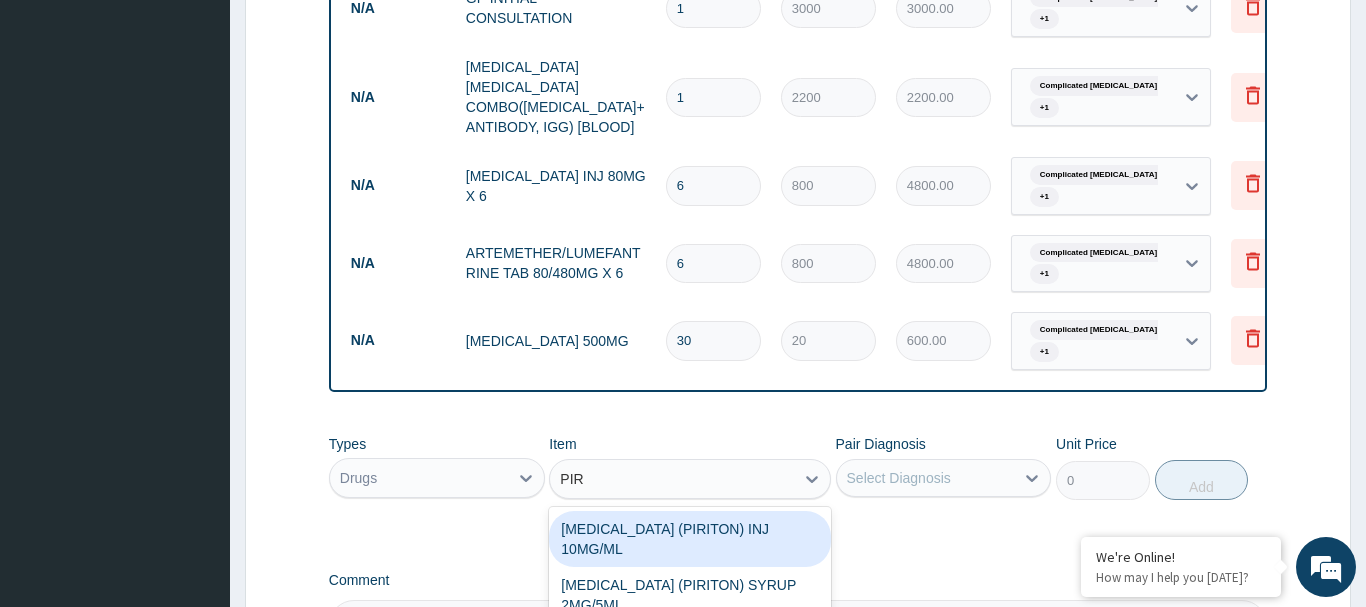 type on "PIRI" 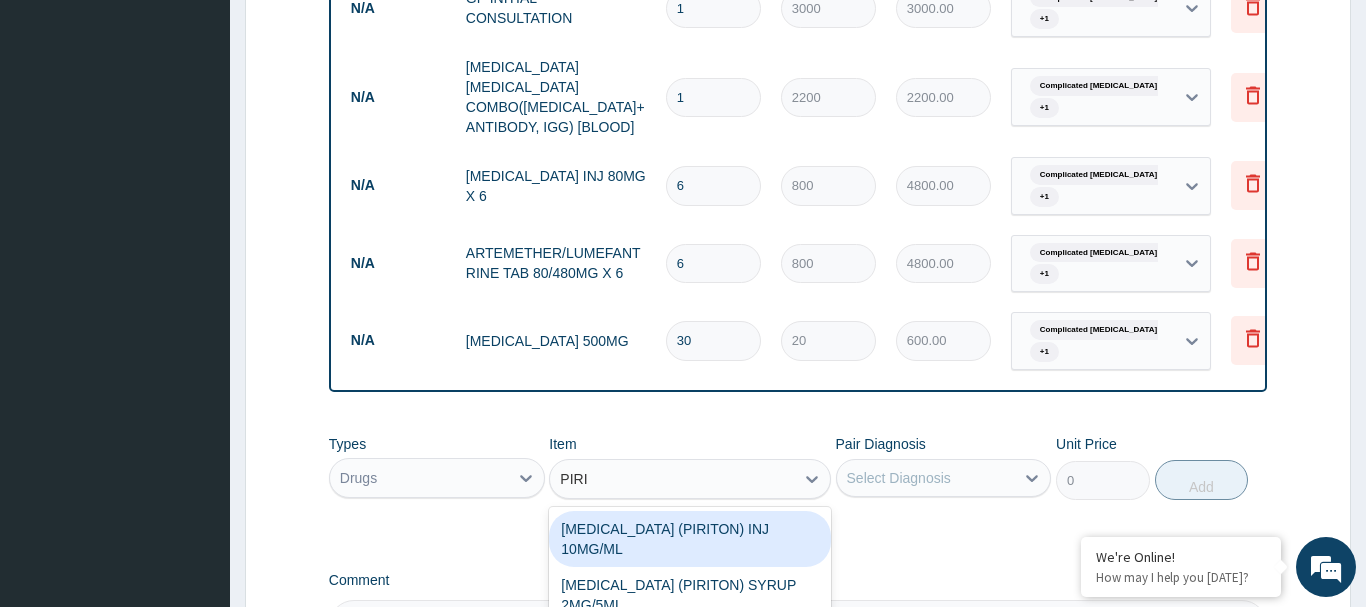 scroll, scrollTop: 1032, scrollLeft: 0, axis: vertical 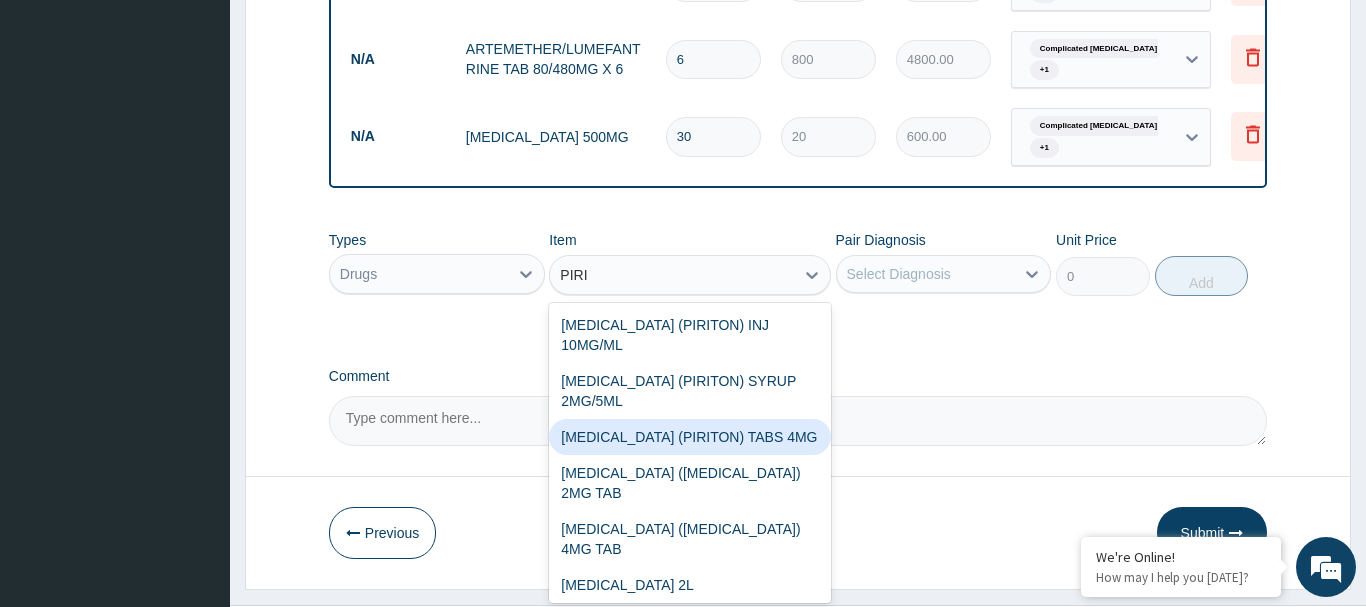 click on "CHLORPHENIRAMINE (PIRITON) TABS 4MG" at bounding box center [690, 437] 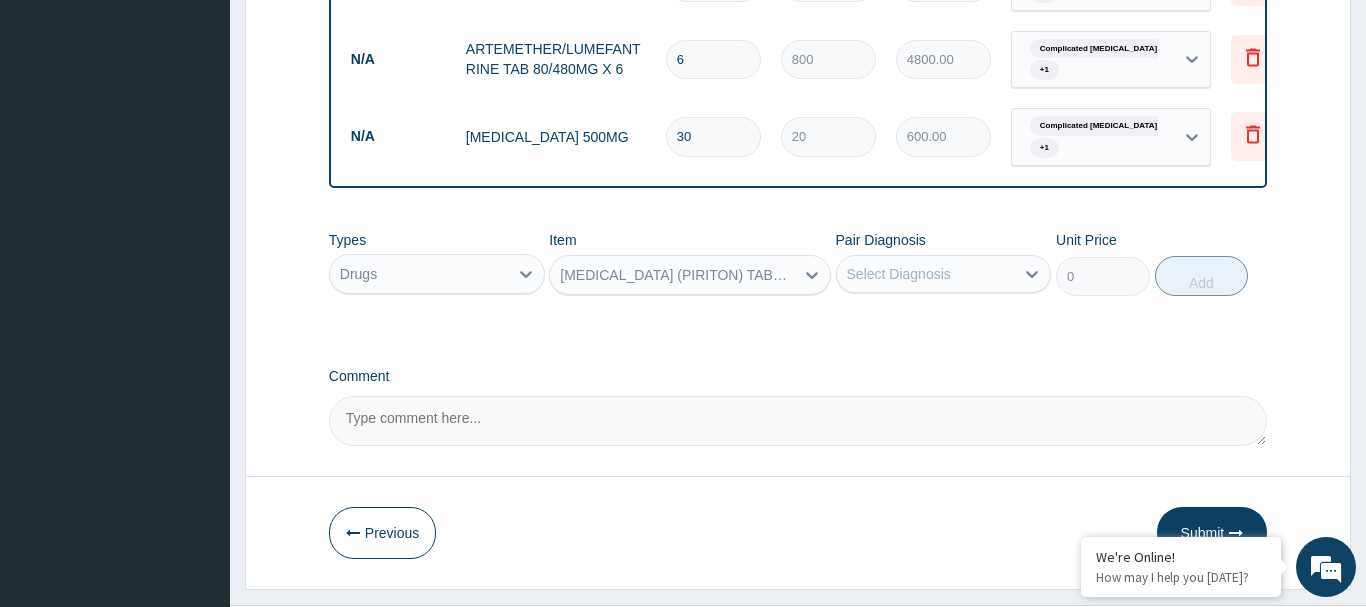 type 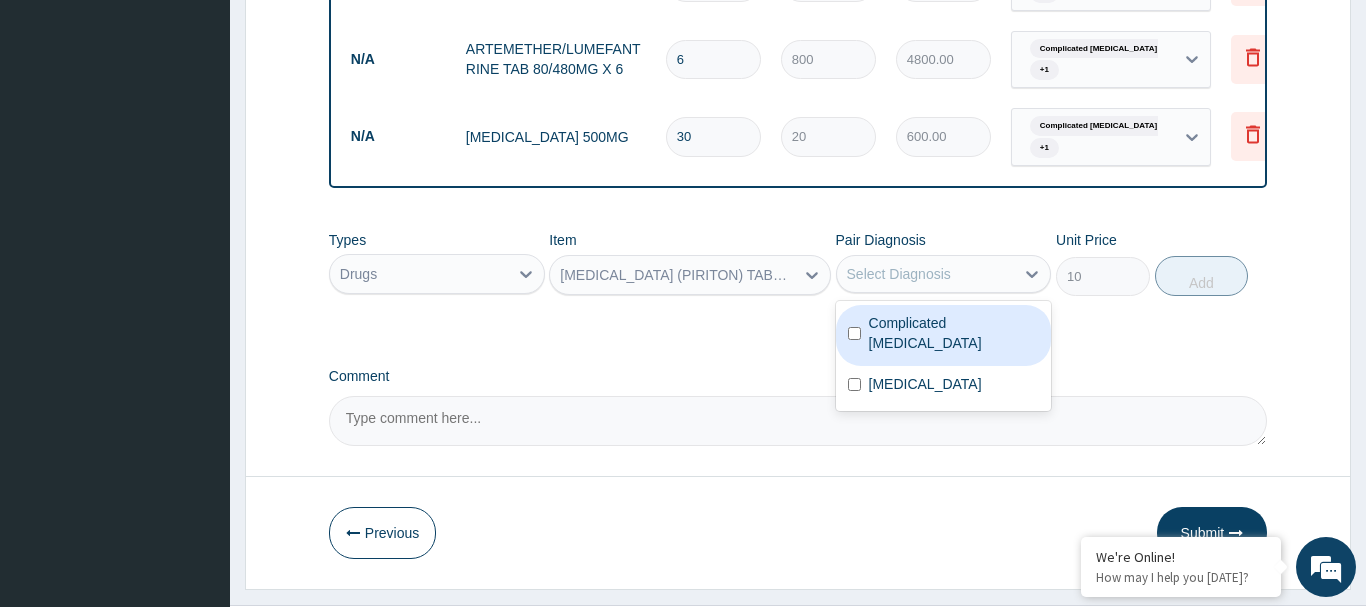 click on "Select Diagnosis" at bounding box center (899, 274) 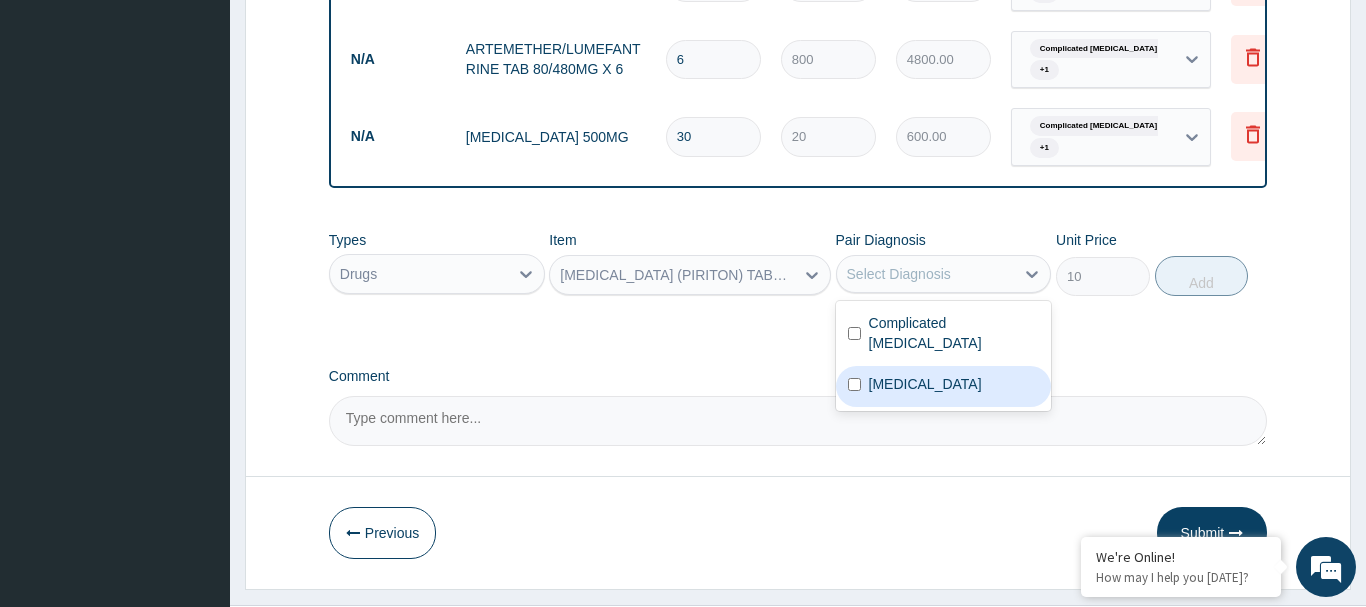 click at bounding box center [854, 384] 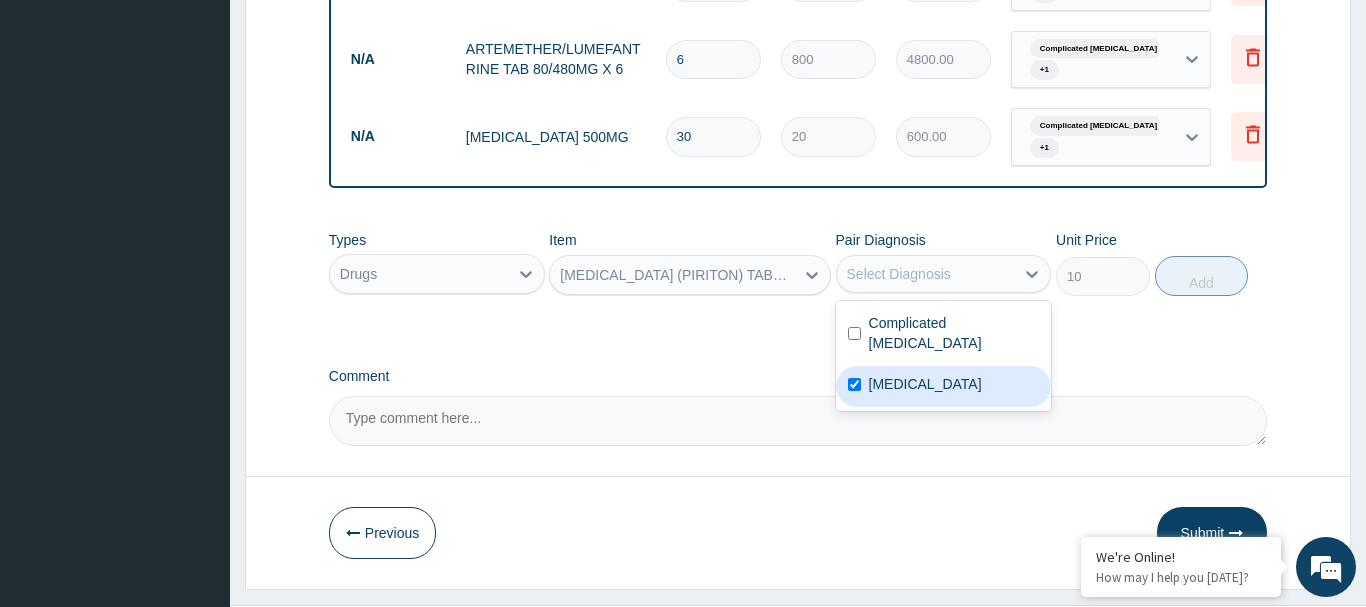 checkbox on "true" 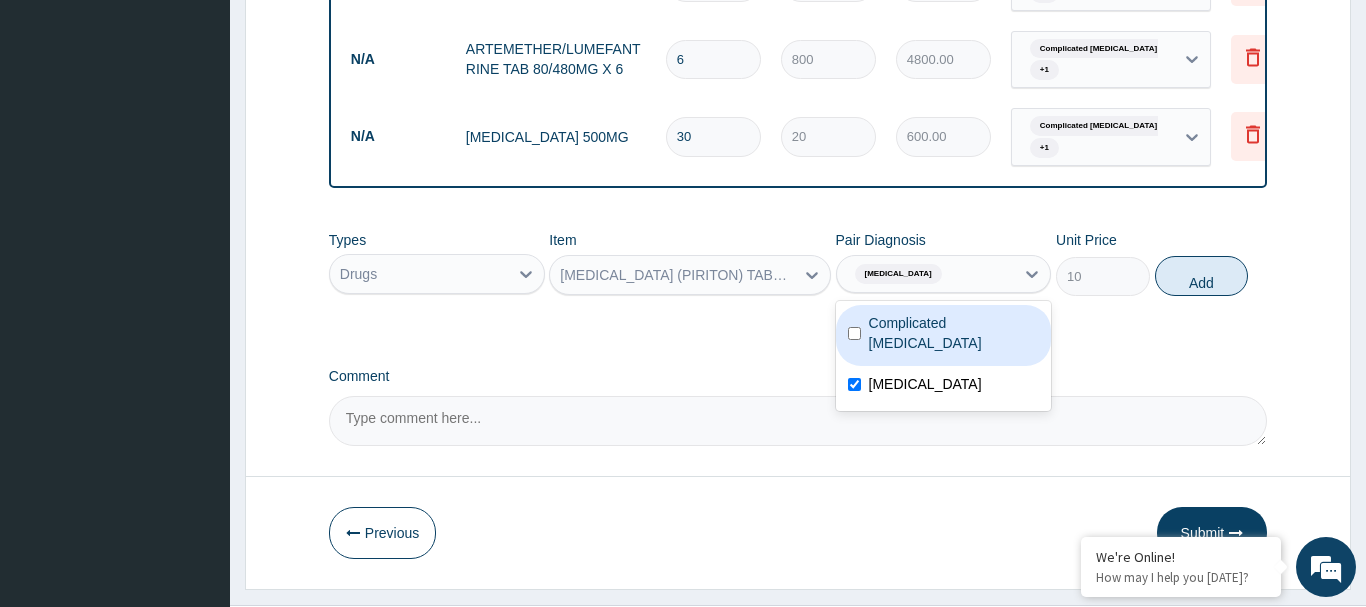 click at bounding box center [854, 333] 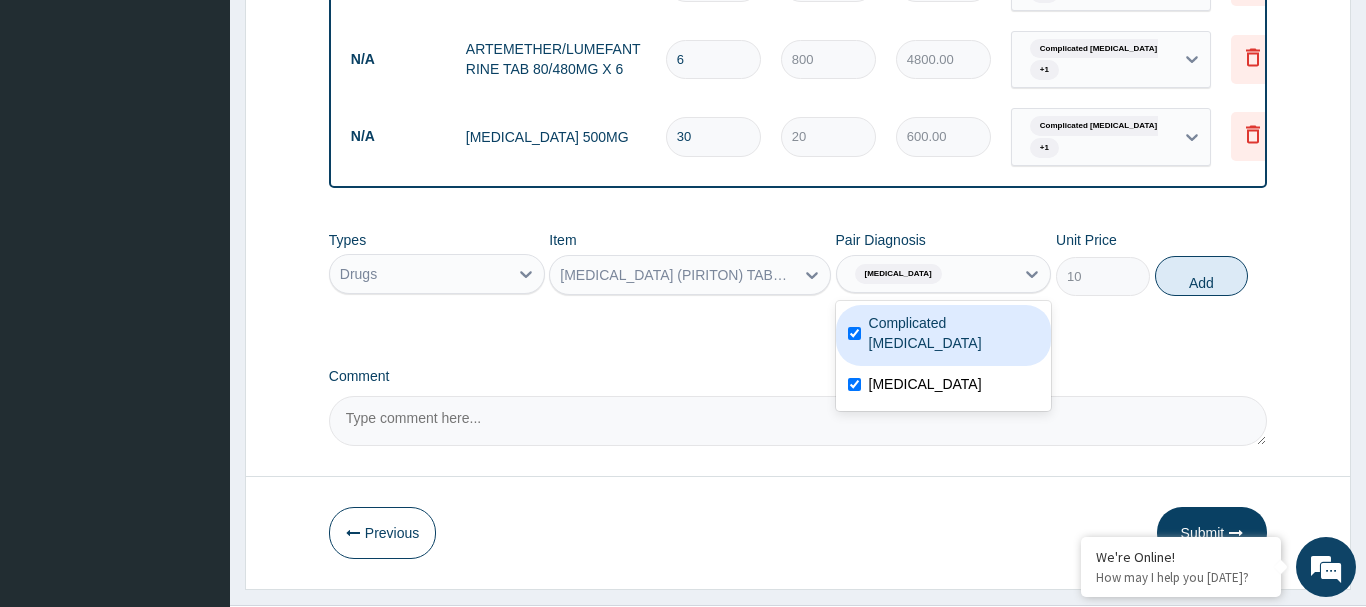 checkbox on "true" 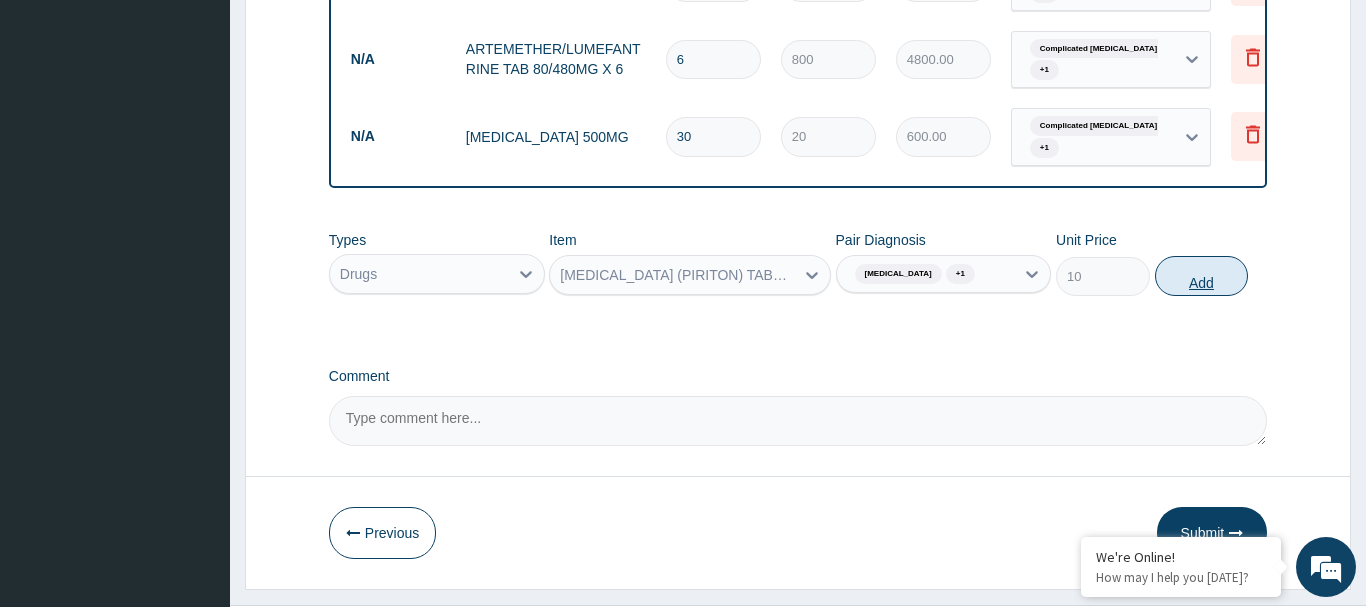 click on "Add" at bounding box center (1202, 276) 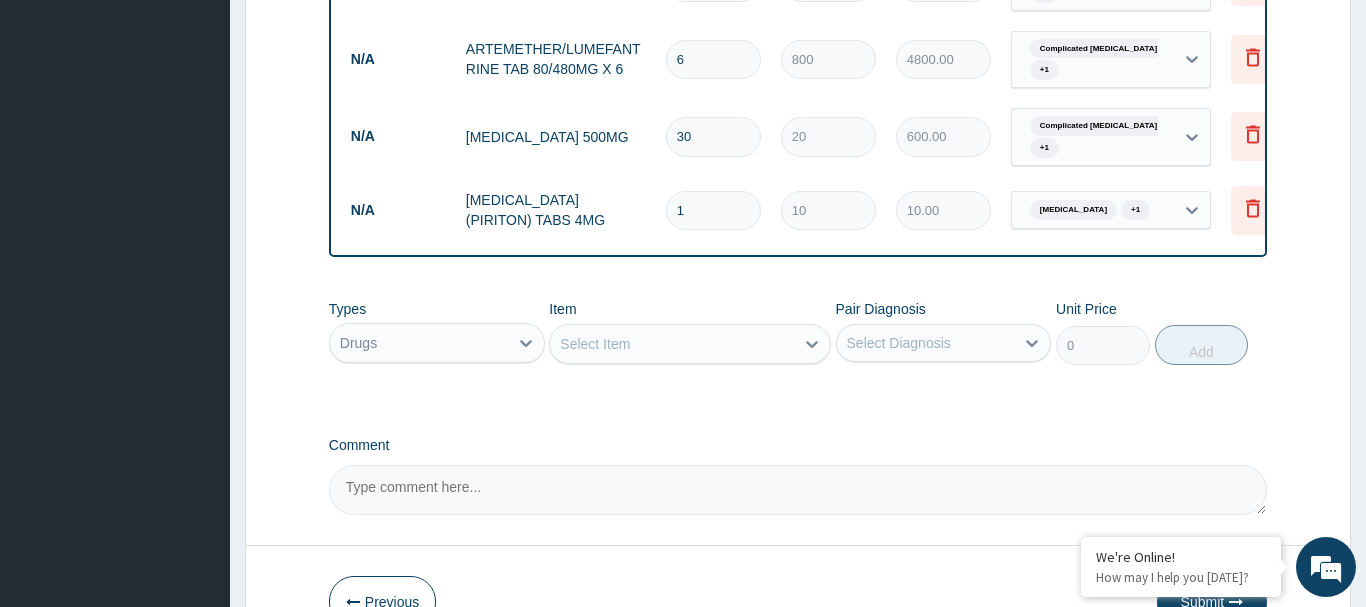 type on "10" 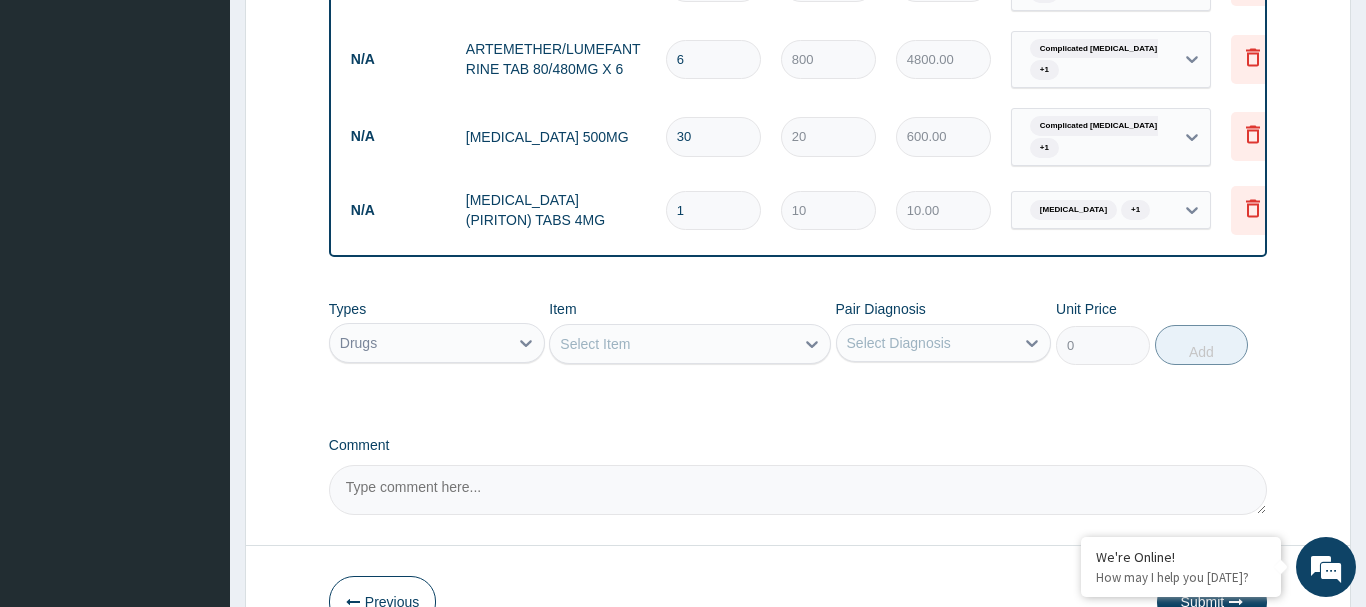 type on "100.00" 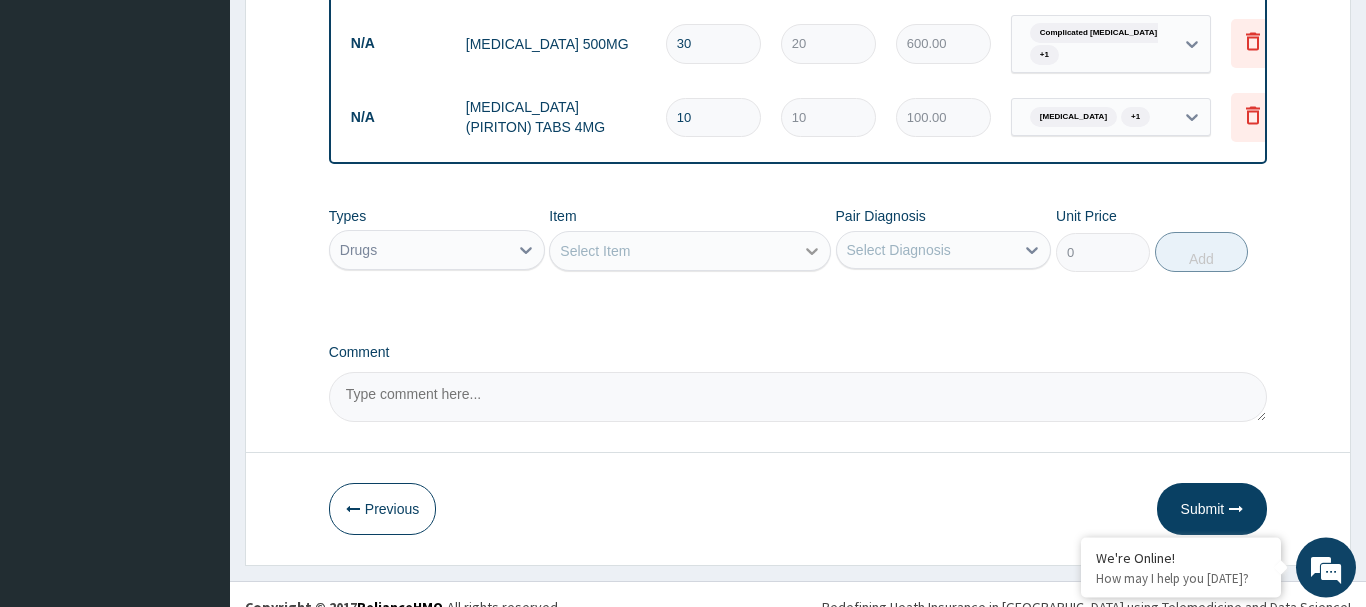 scroll, scrollTop: 1141, scrollLeft: 0, axis: vertical 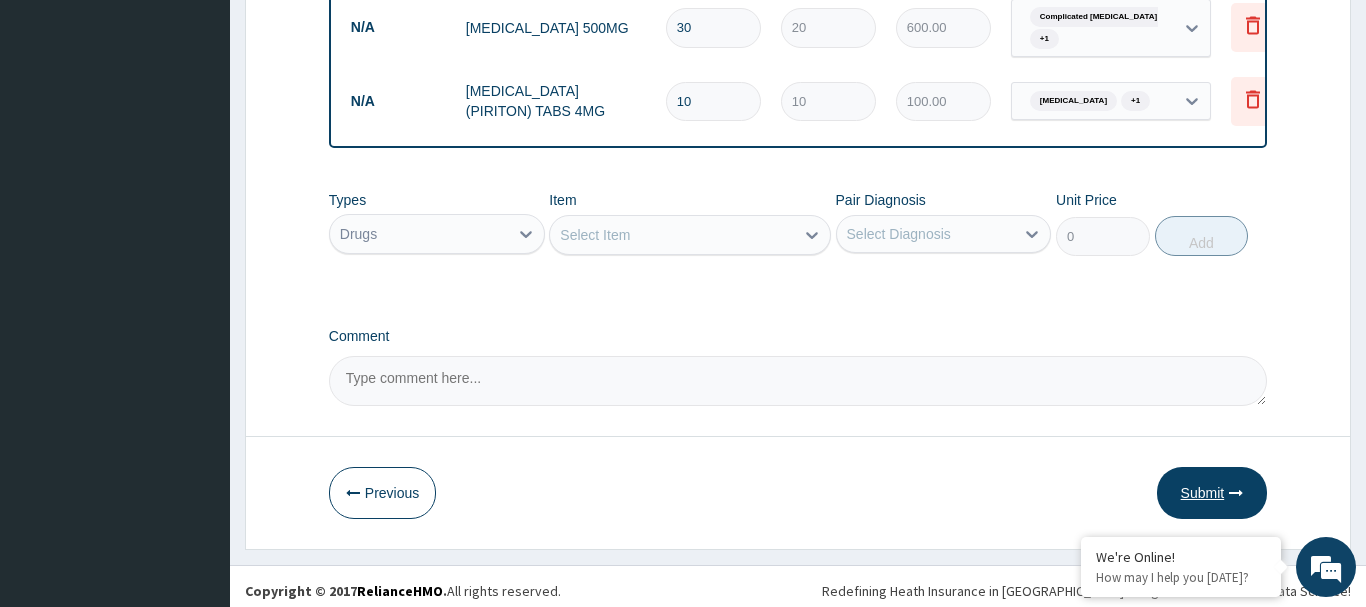 type on "10" 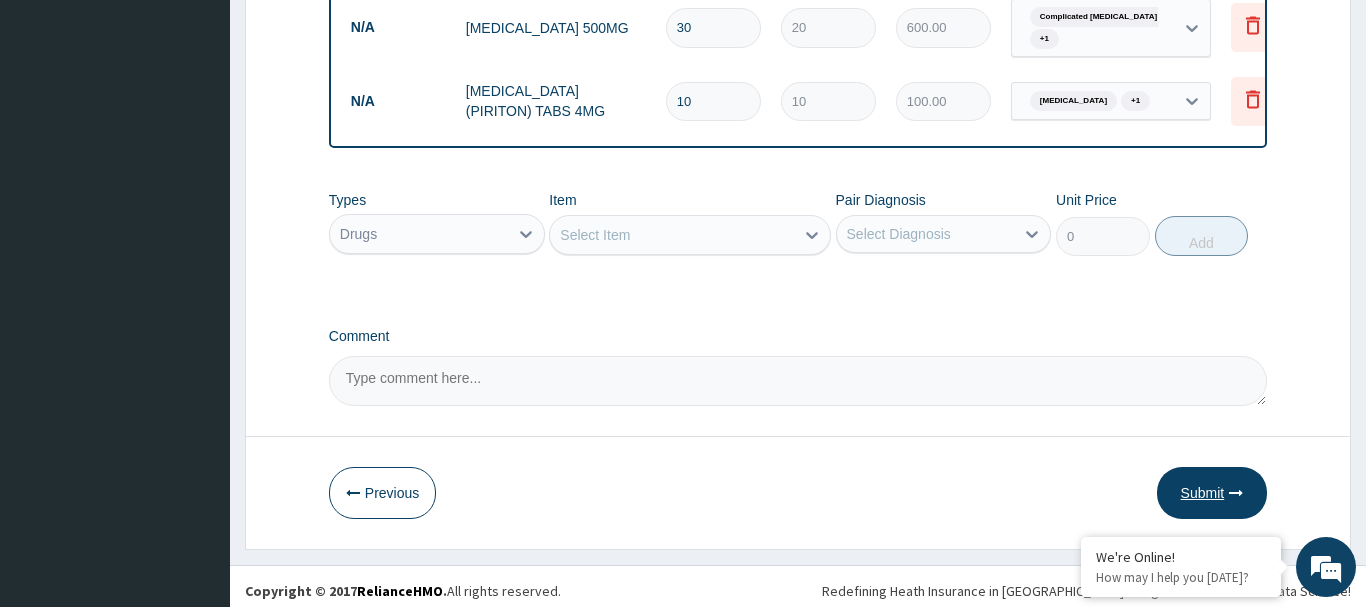 click on "Submit" at bounding box center [1212, 493] 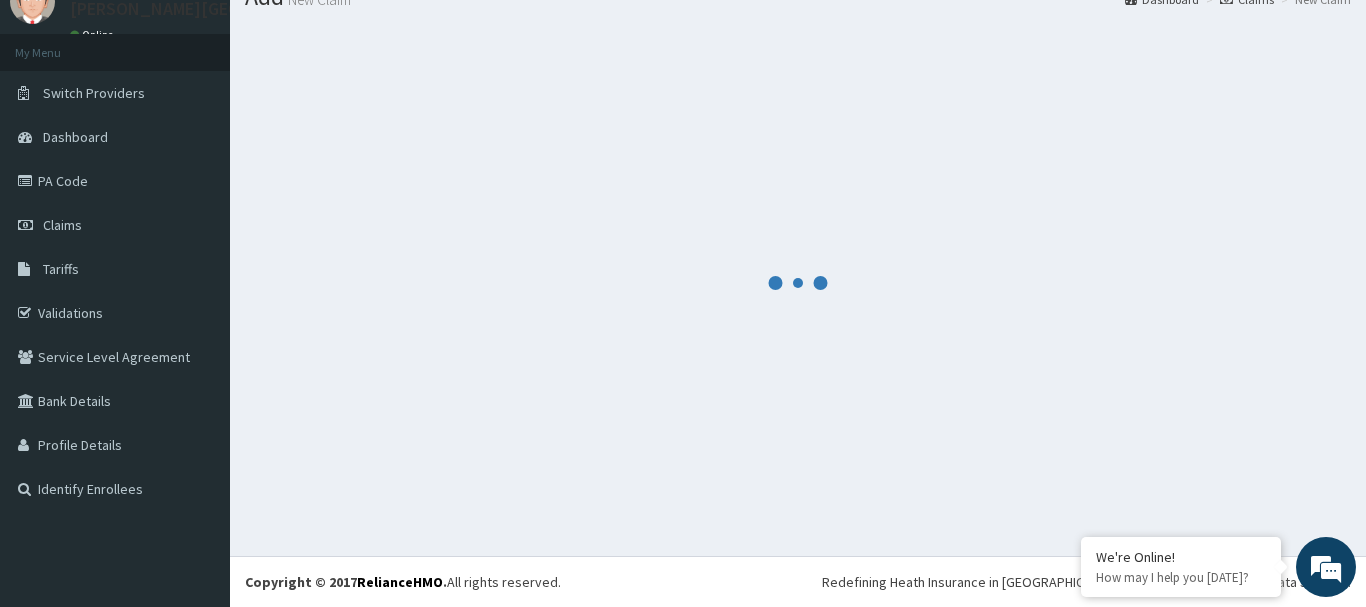 scroll, scrollTop: 81, scrollLeft: 0, axis: vertical 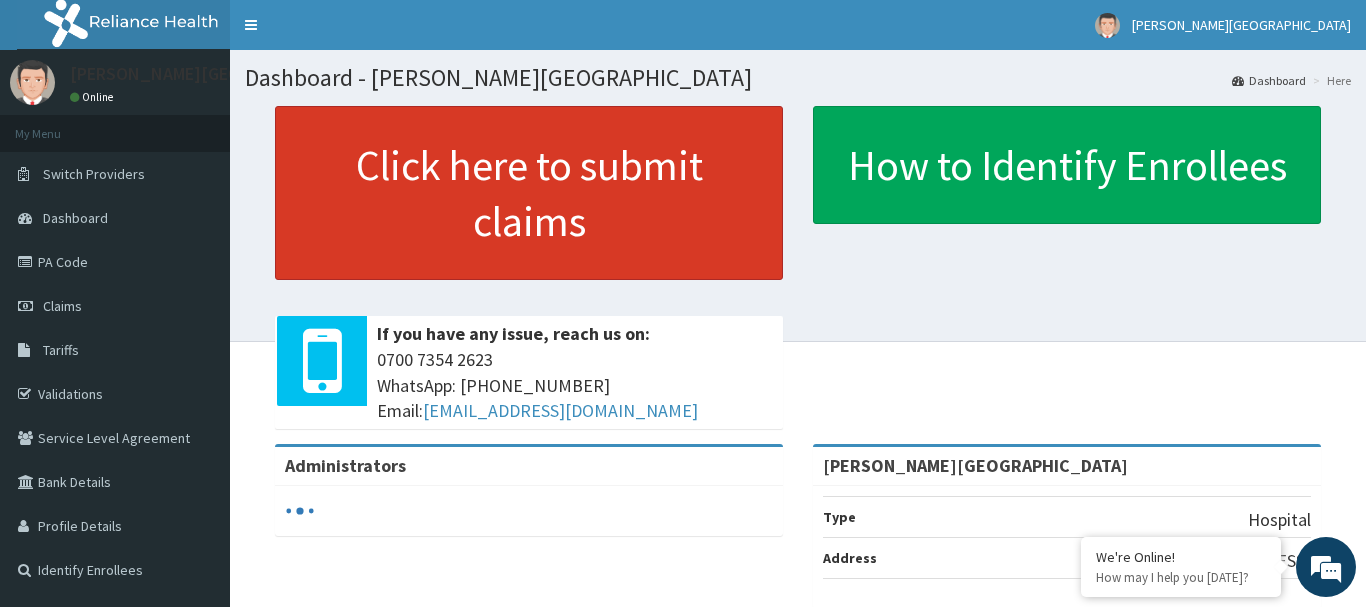 click on "Click here to submit claims" at bounding box center [529, 193] 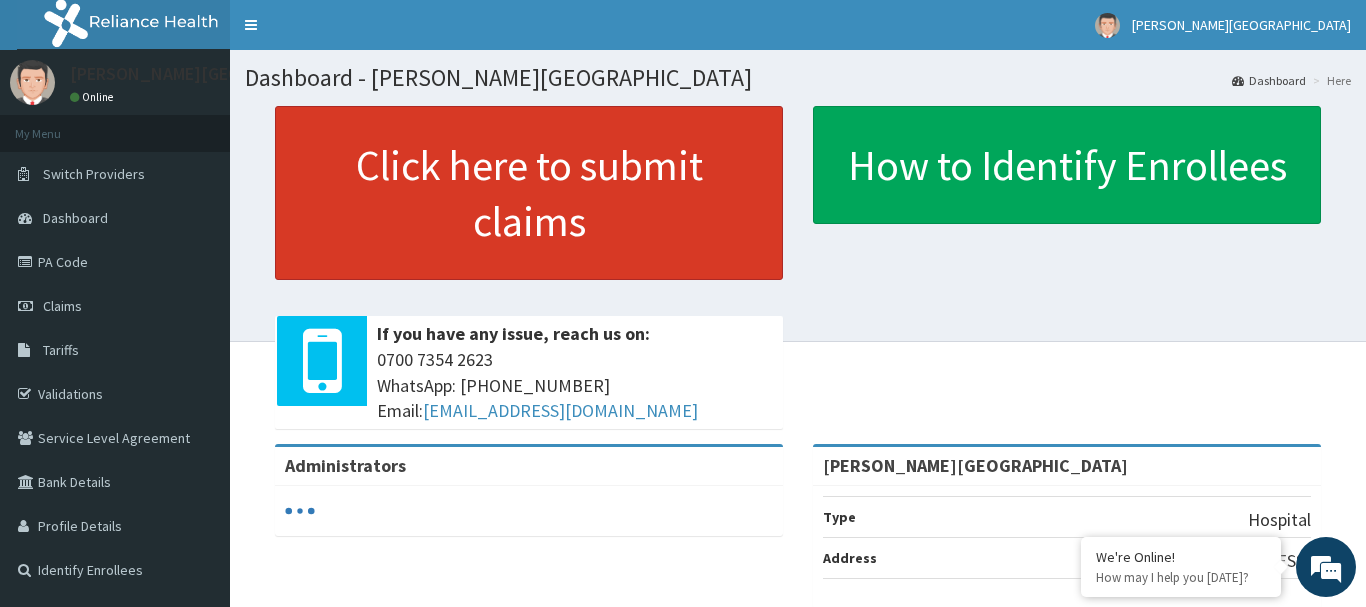 click on "Click here to submit claims" at bounding box center (529, 193) 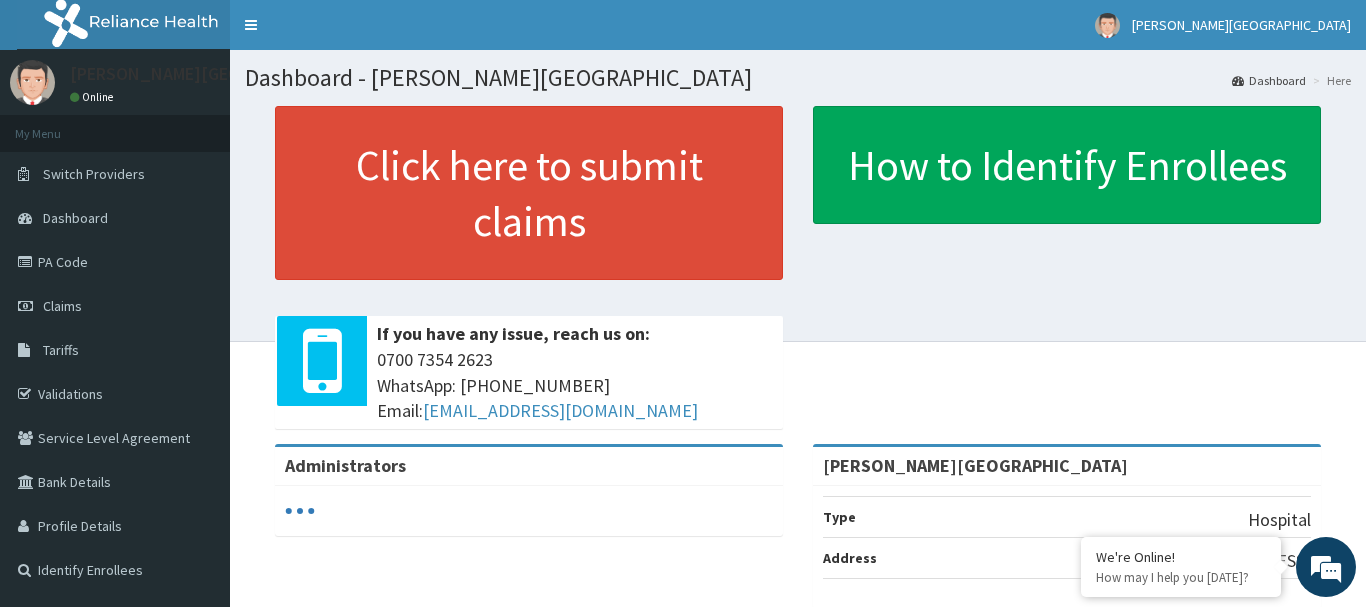 scroll, scrollTop: 0, scrollLeft: 0, axis: both 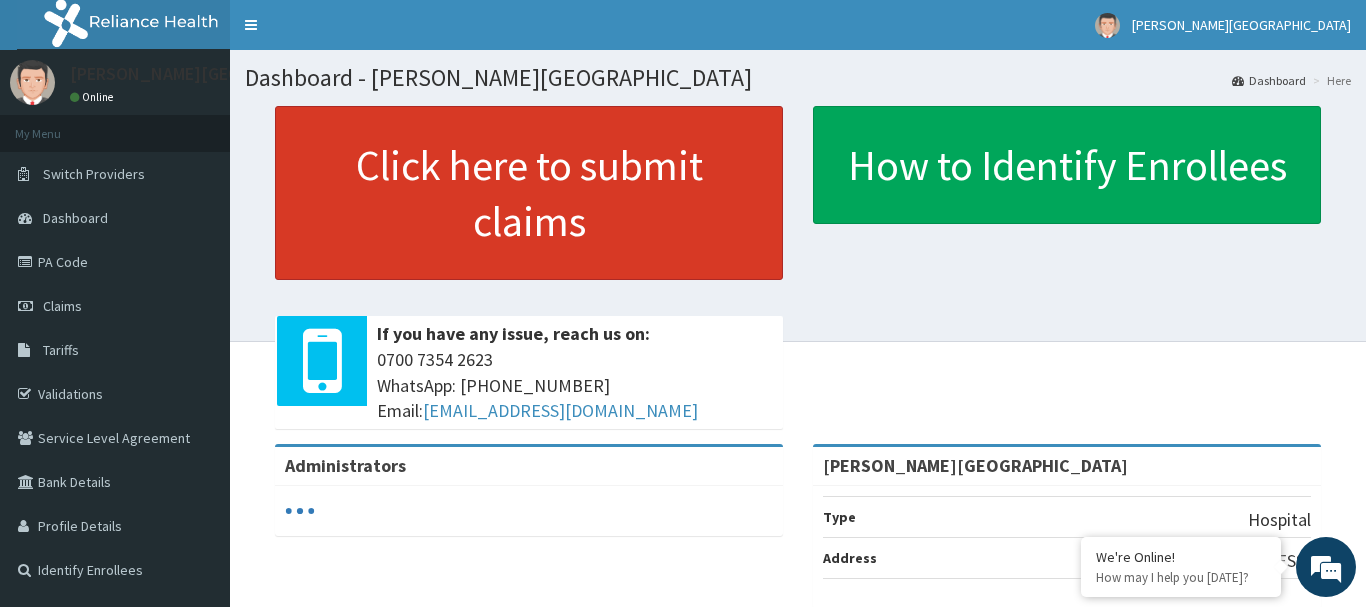 click on "Click here to submit claims" at bounding box center [529, 193] 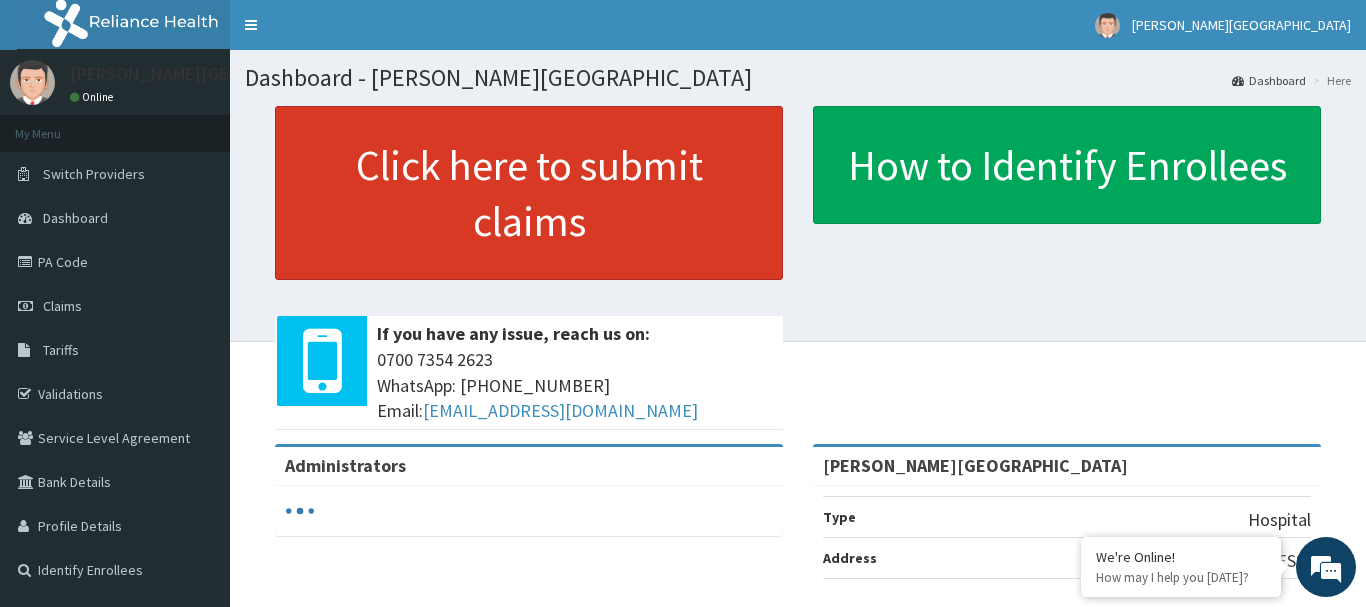 click on "Click here to submit claims" at bounding box center (529, 193) 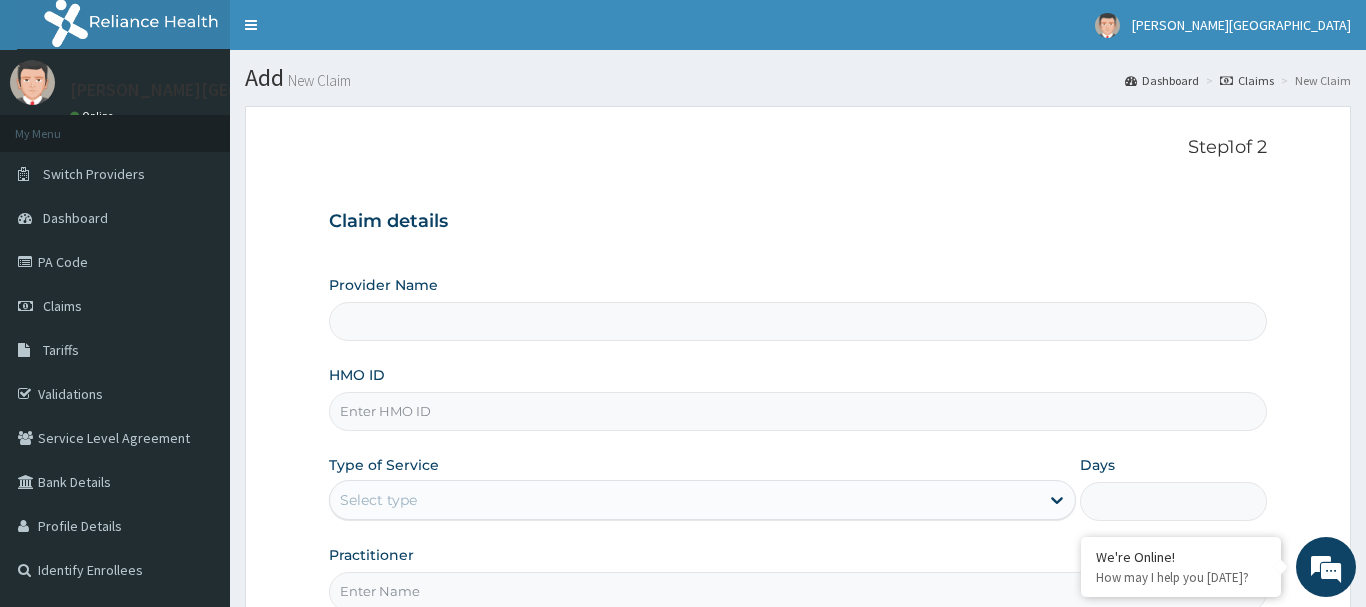 type on "[PERSON_NAME][GEOGRAPHIC_DATA]" 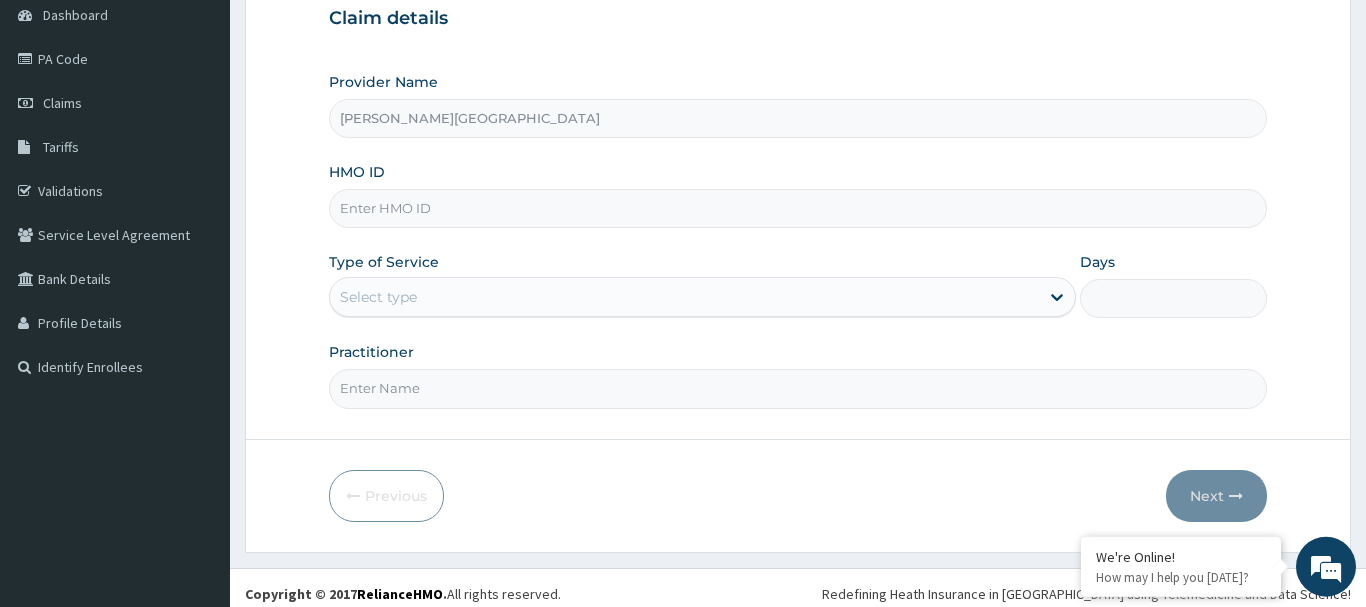 scroll, scrollTop: 204, scrollLeft: 0, axis: vertical 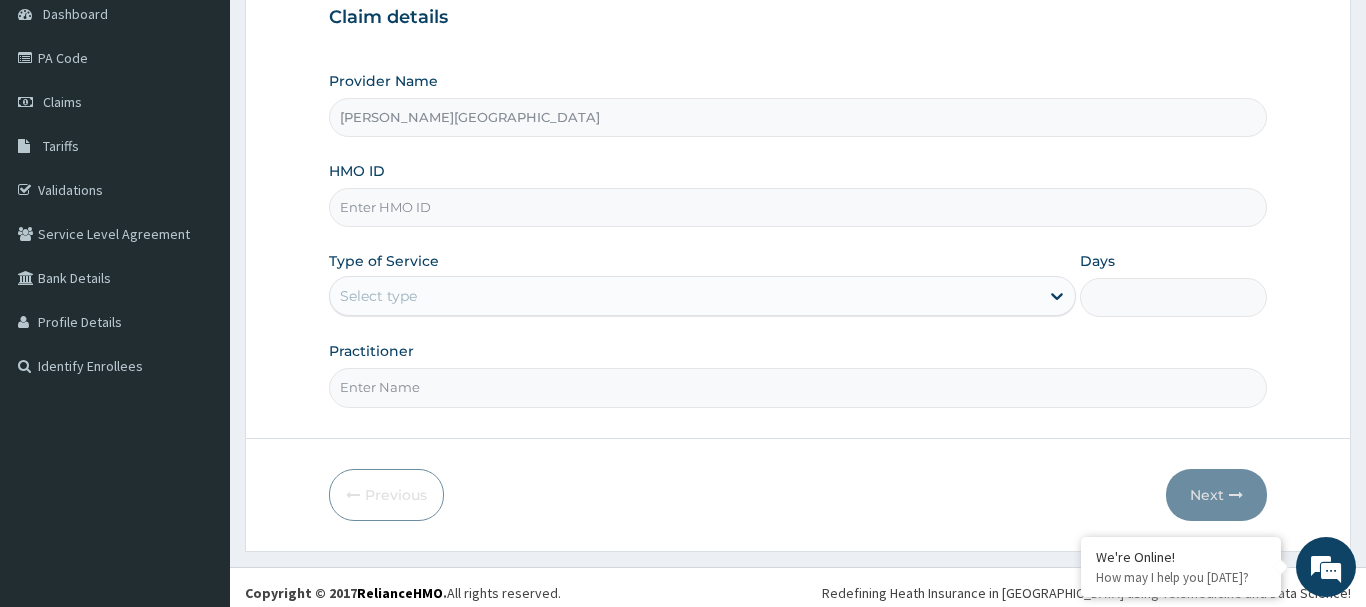 click on "HMO ID" at bounding box center (798, 207) 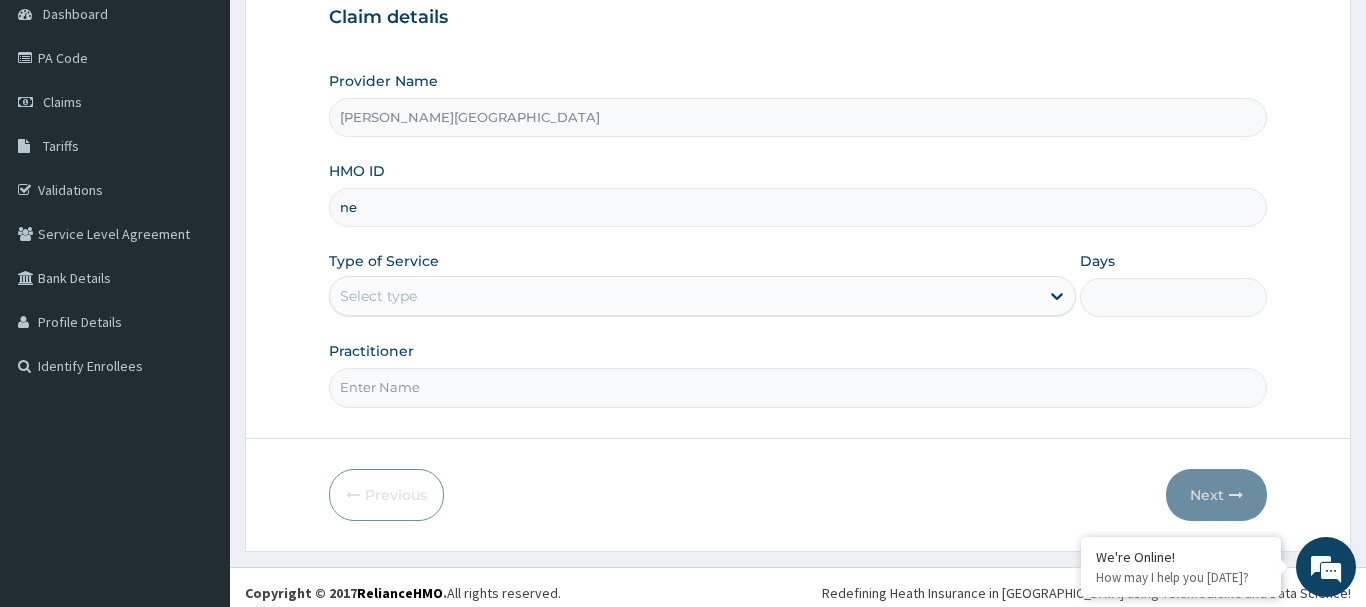 type on "n" 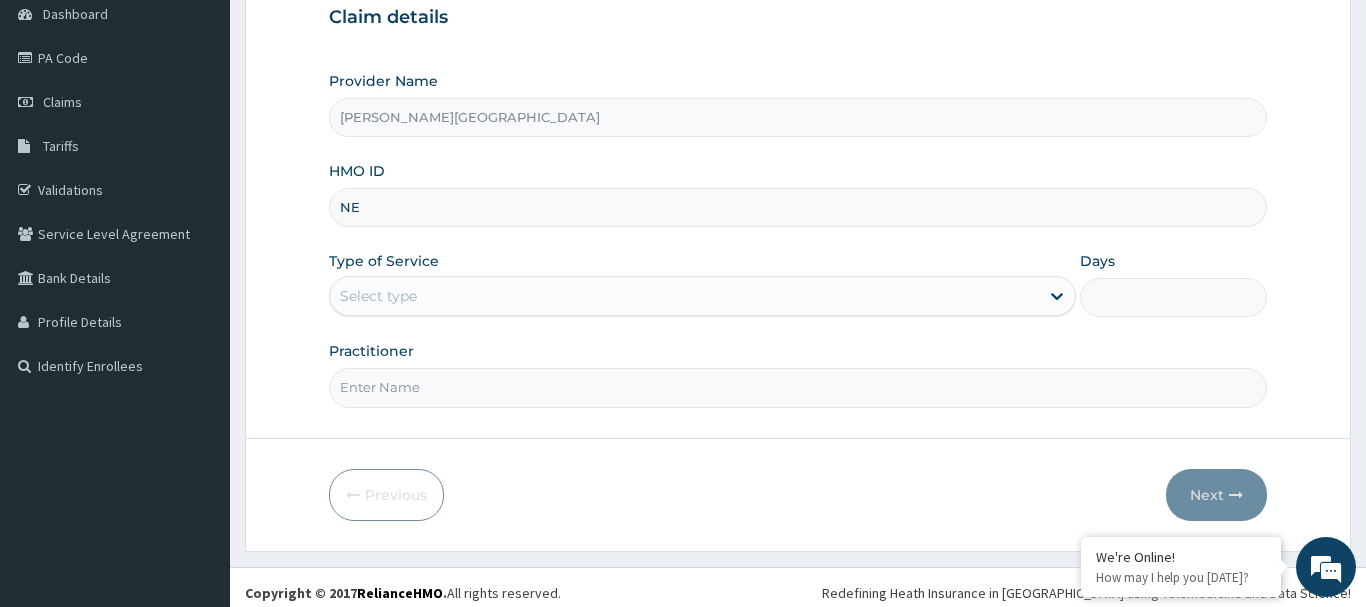 scroll, scrollTop: 0, scrollLeft: 0, axis: both 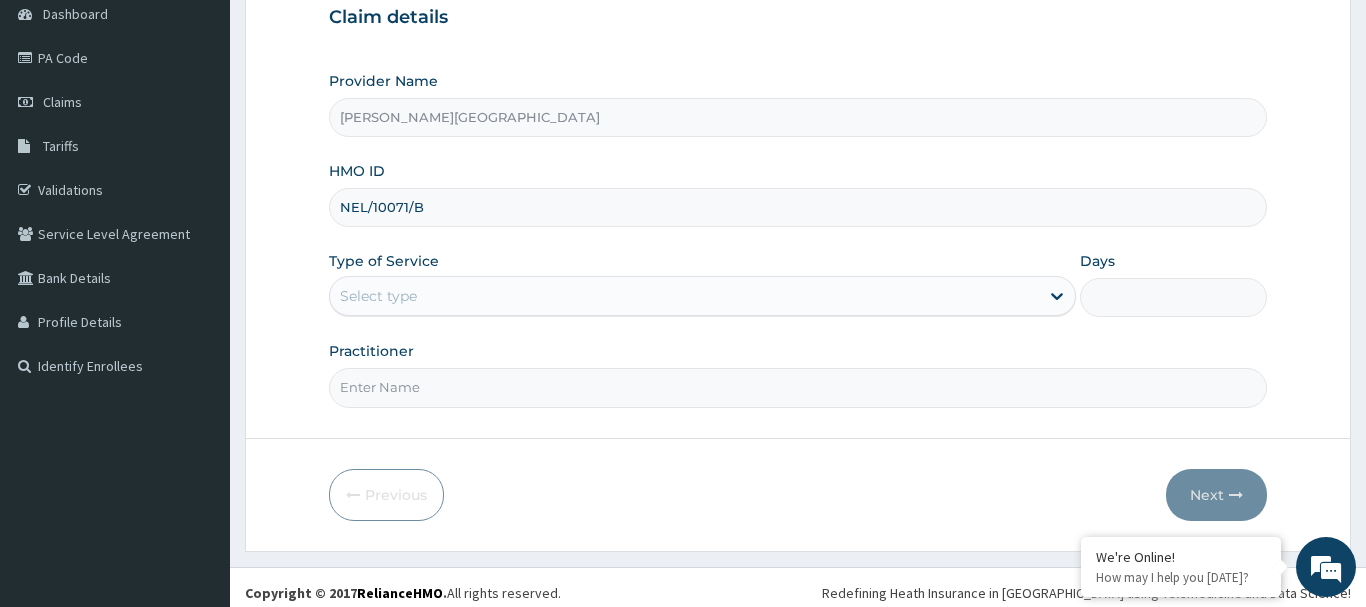 type on "NEL/10071/B" 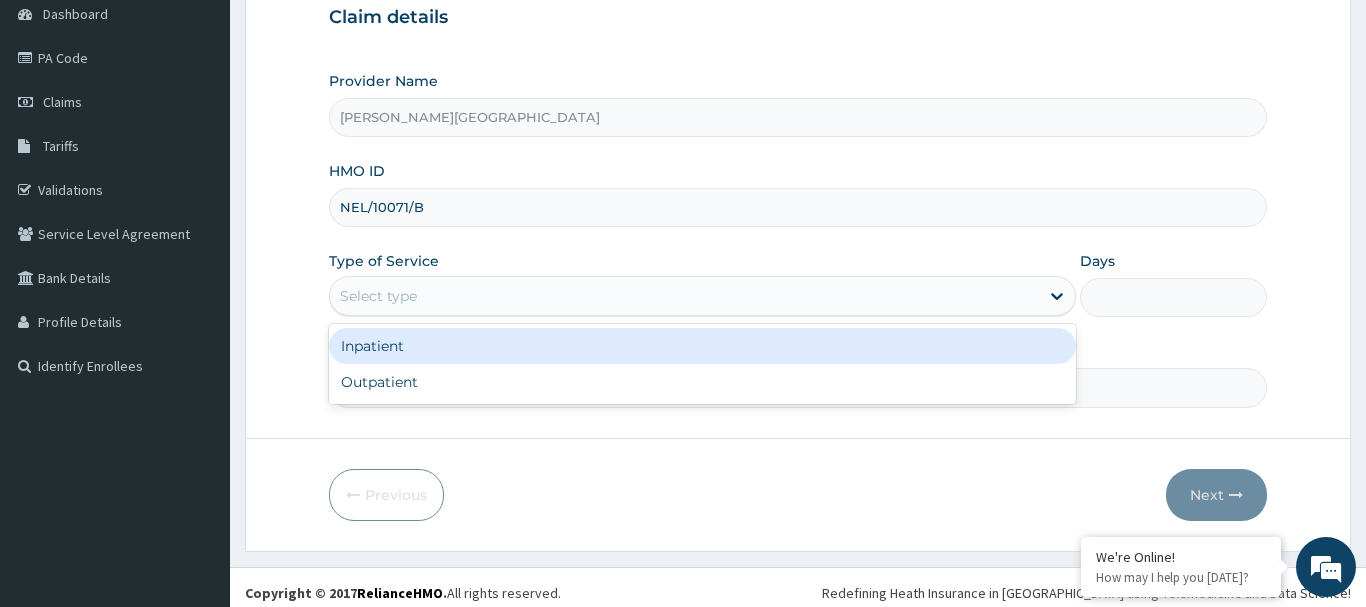 click on "Select type" at bounding box center (378, 296) 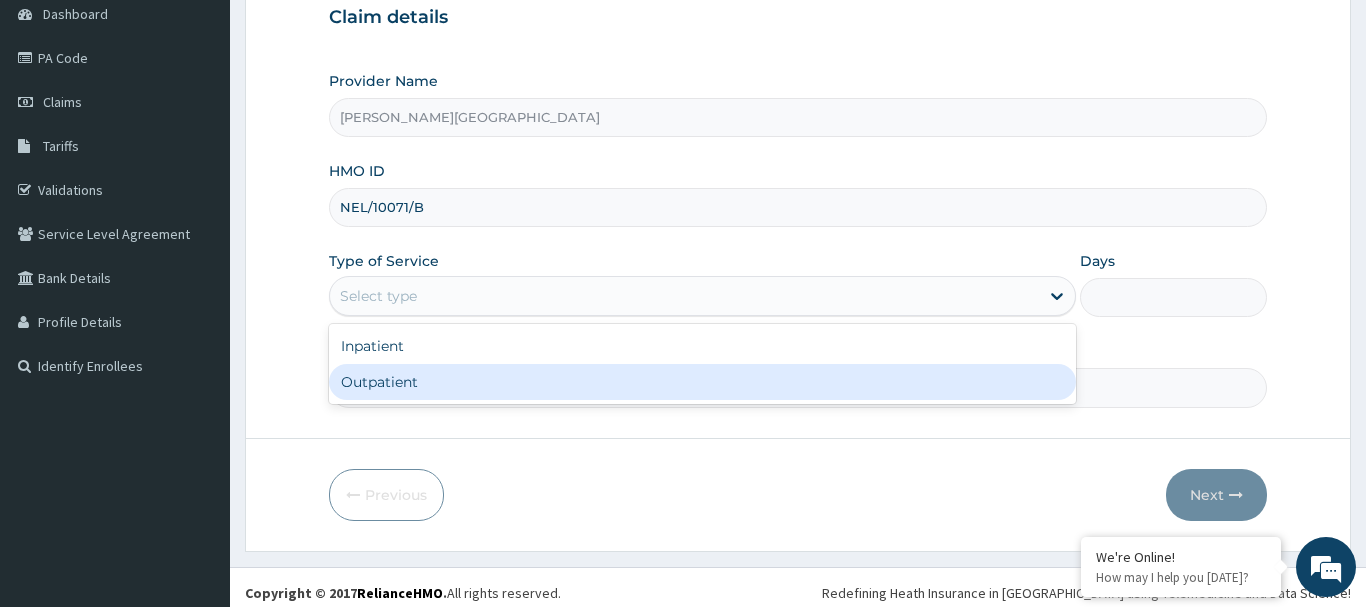click on "Outpatient" at bounding box center [703, 382] 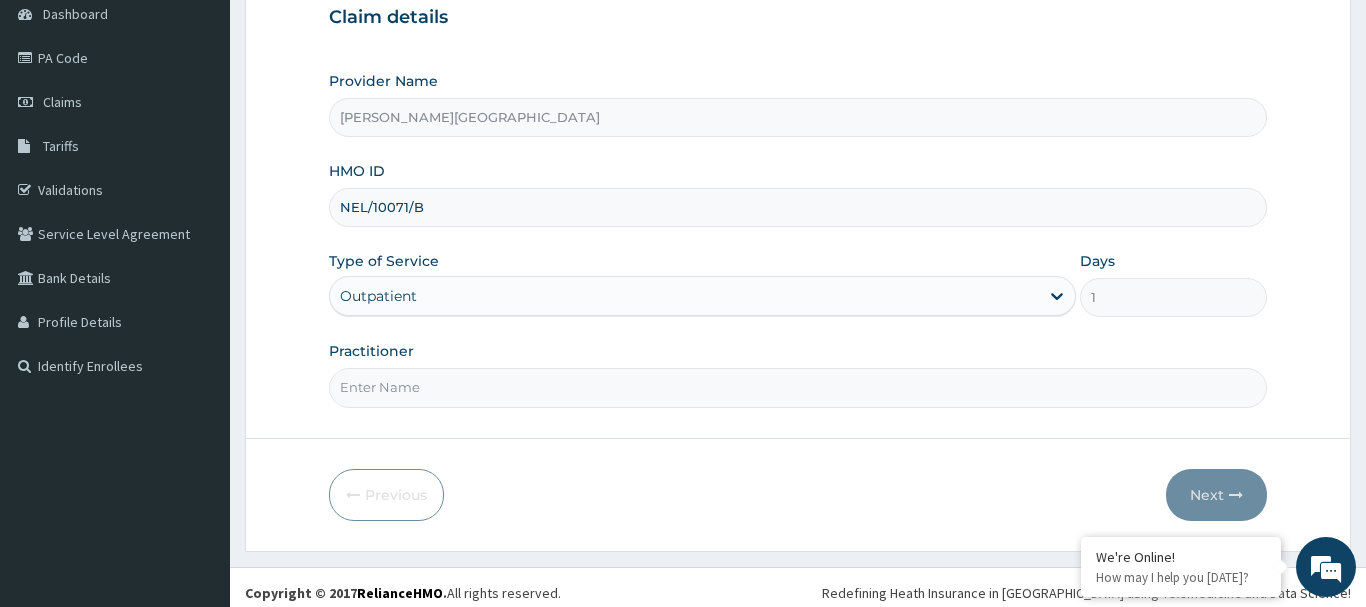 click on "Practitioner" at bounding box center (798, 387) 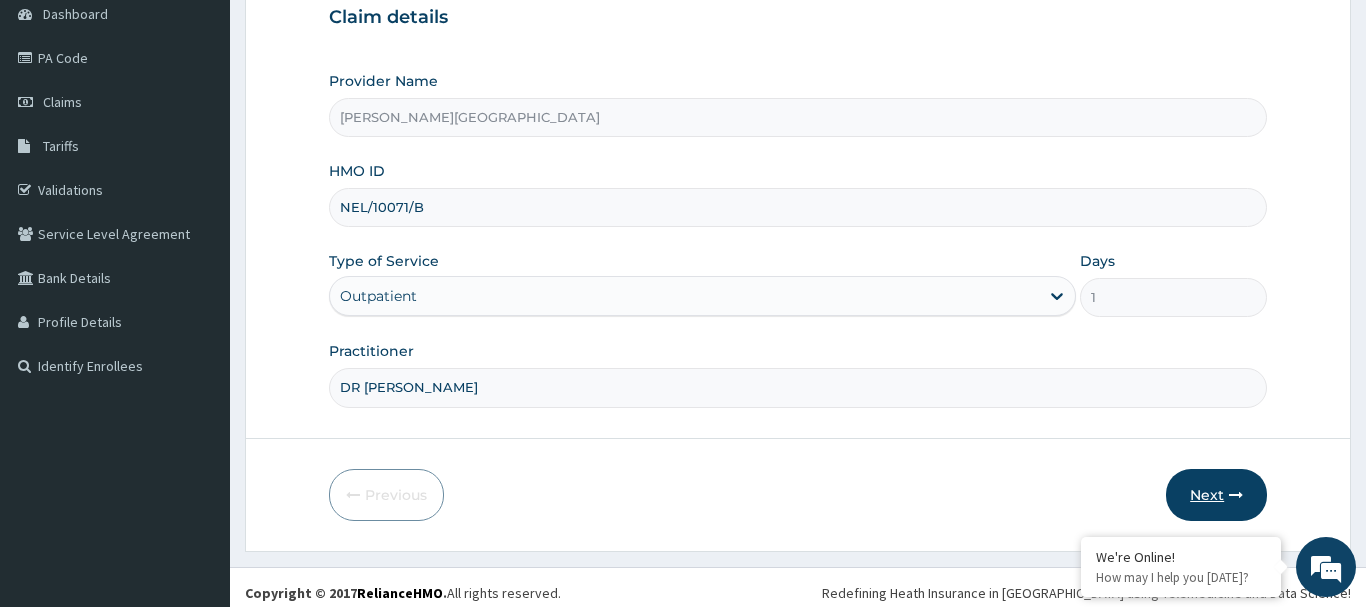 type on "DR AJAKAIYA" 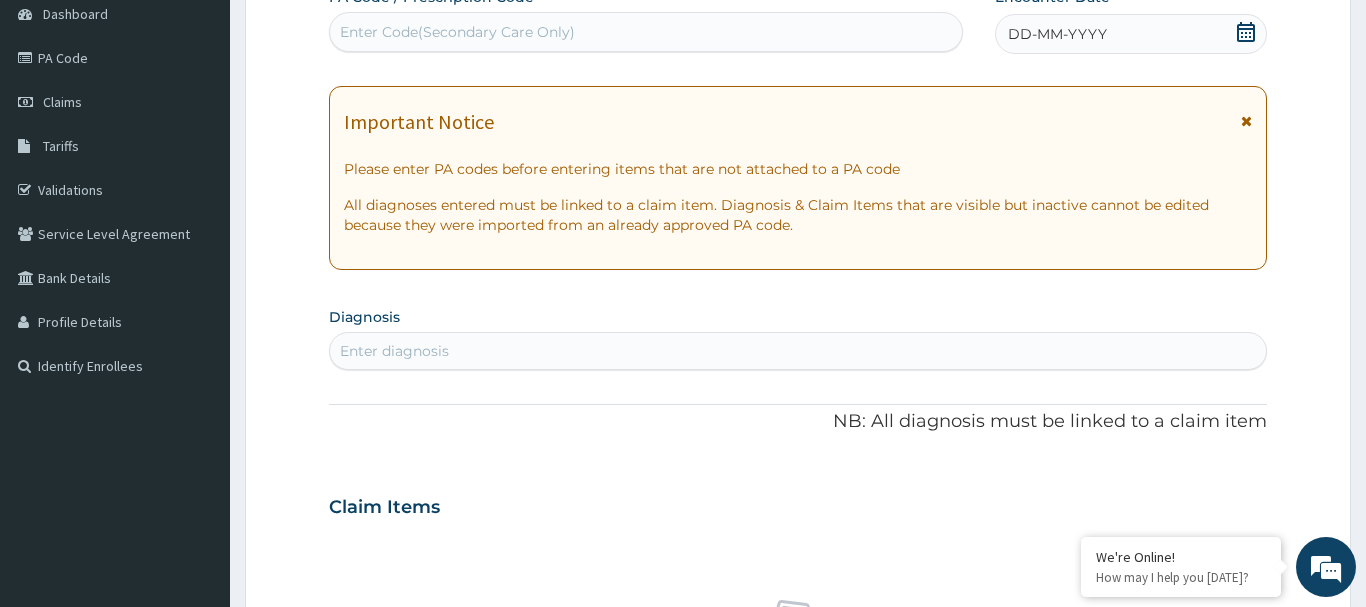 click on "DD-MM-YYYY" at bounding box center [1057, 34] 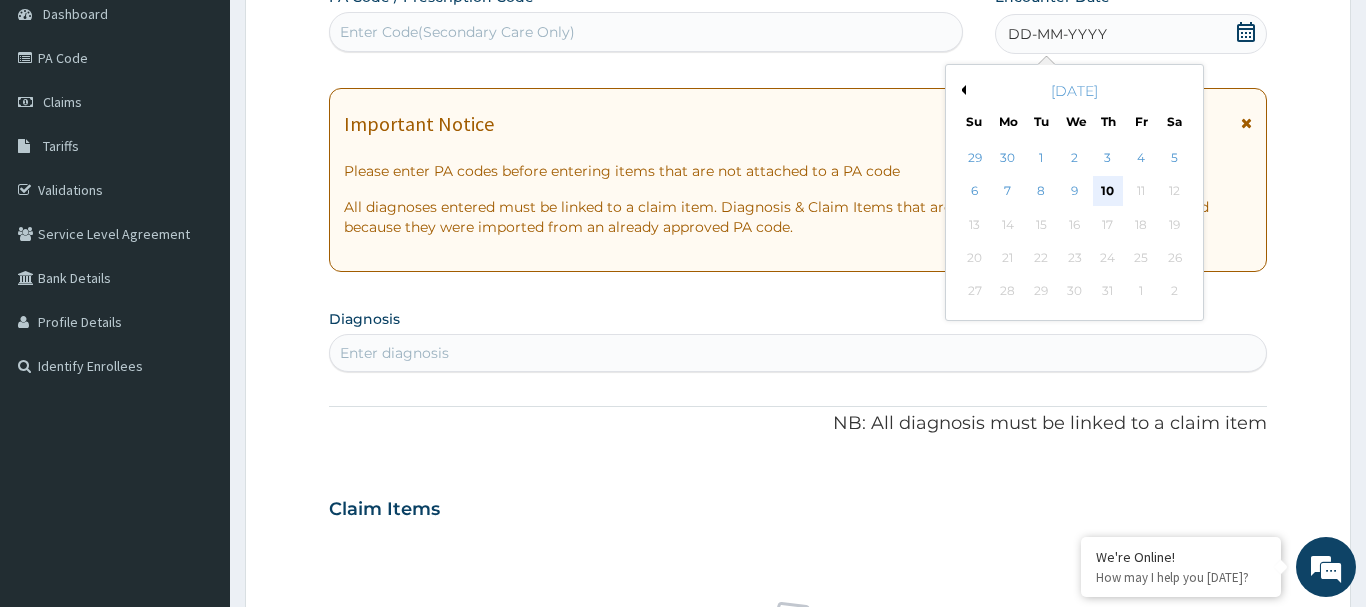 click on "10" at bounding box center (1108, 192) 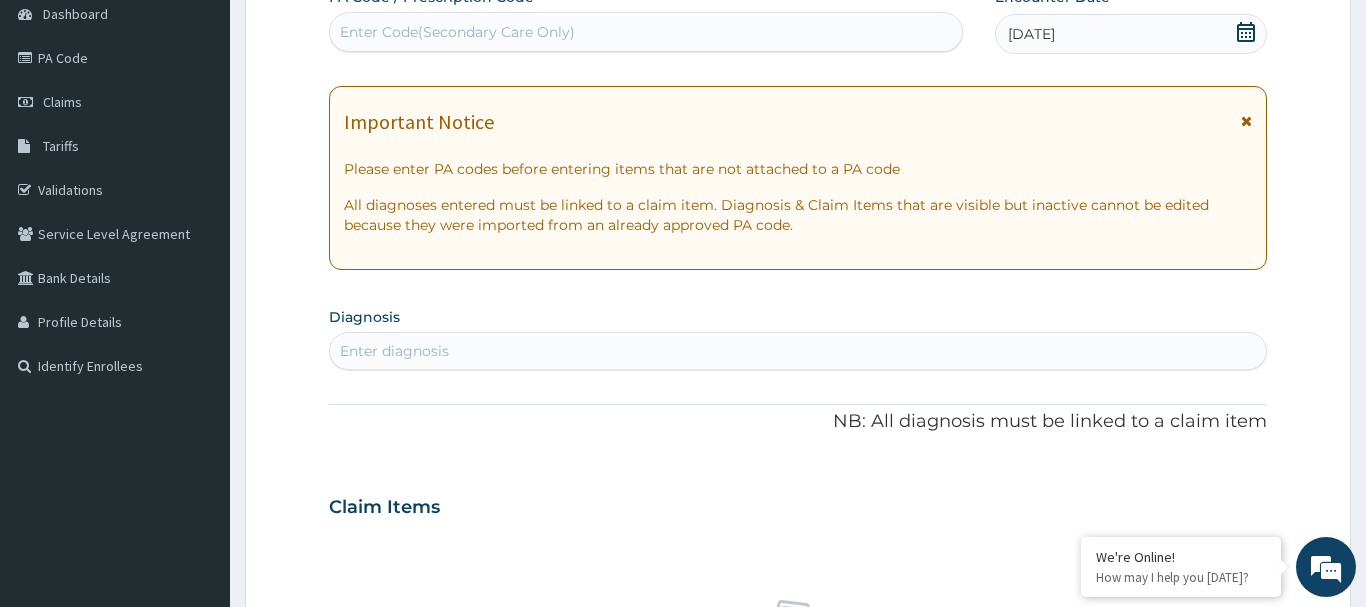 click on "Enter diagnosis" at bounding box center (394, 351) 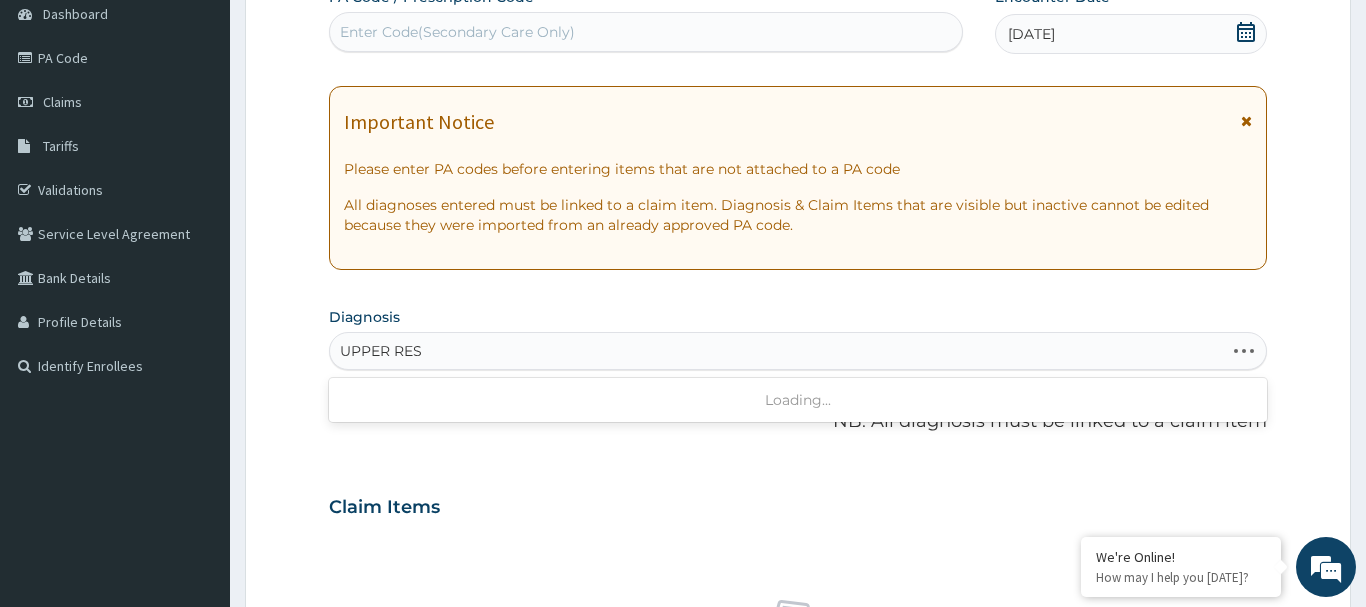 type on "UPPER RESP" 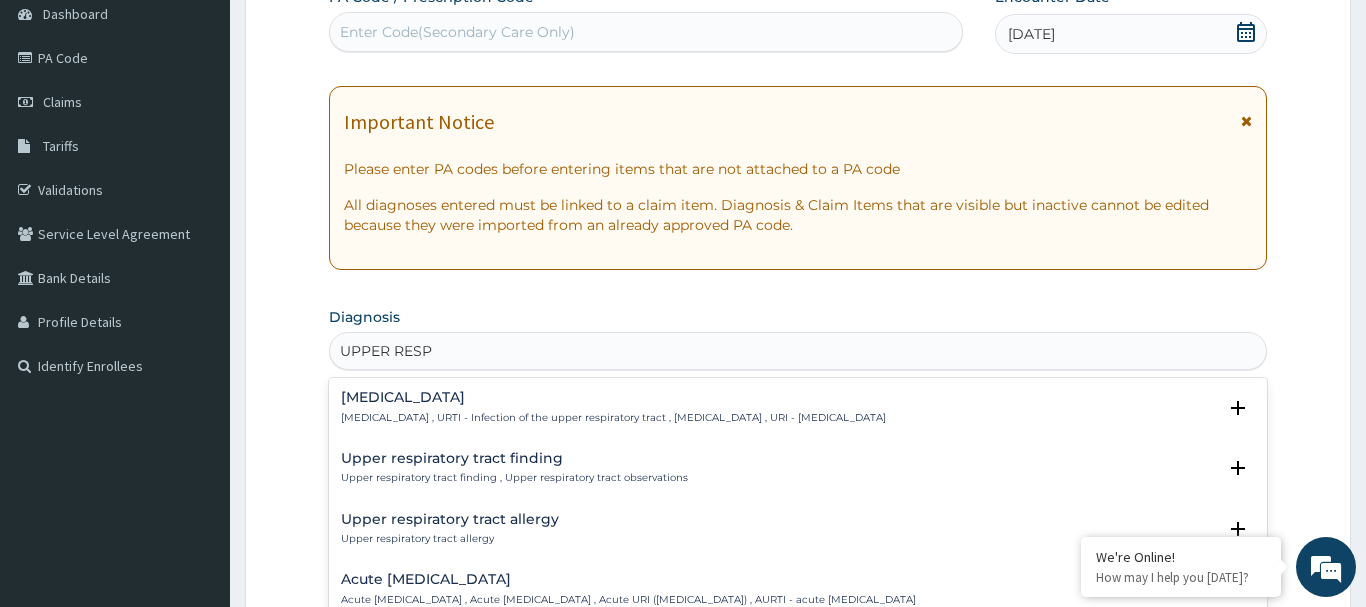 click on "Upper respiratory infection" at bounding box center (613, 397) 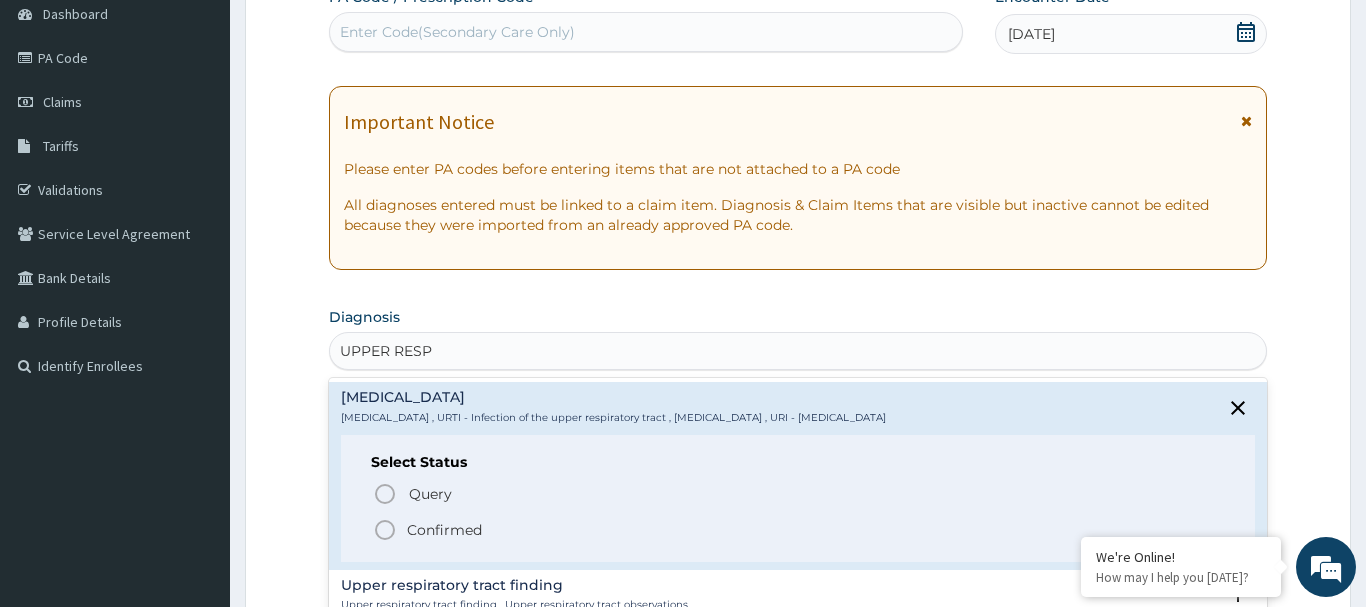 click 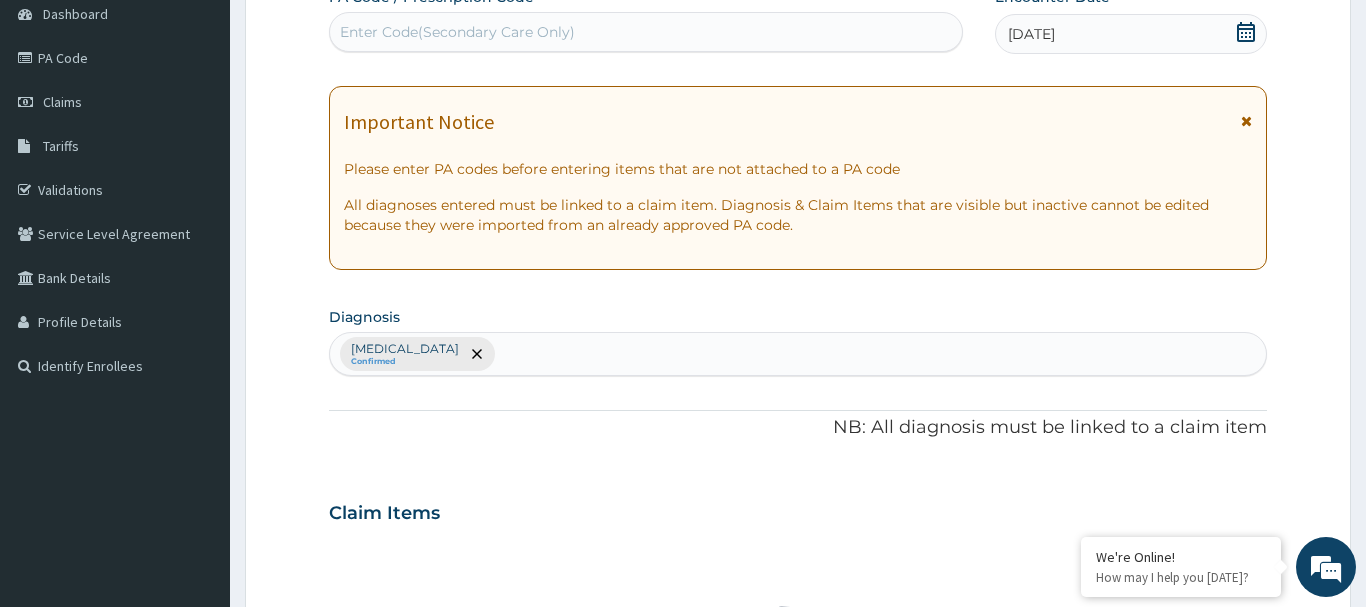 scroll, scrollTop: 612, scrollLeft: 0, axis: vertical 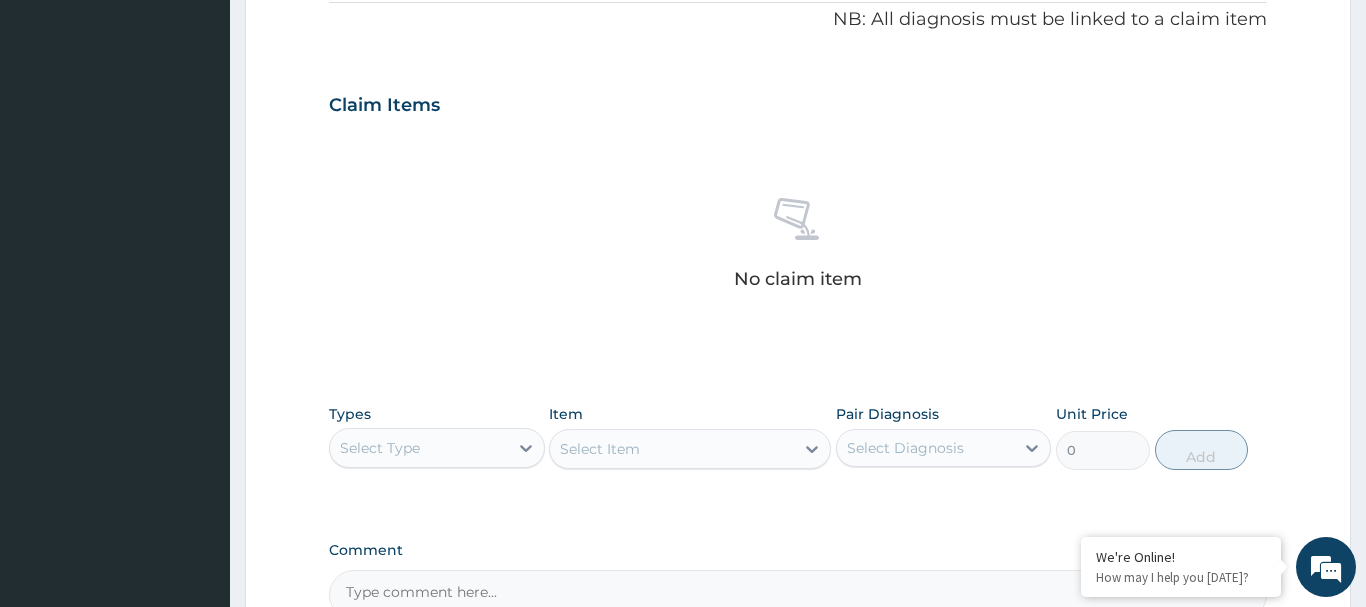 click on "Select Type" at bounding box center [380, 448] 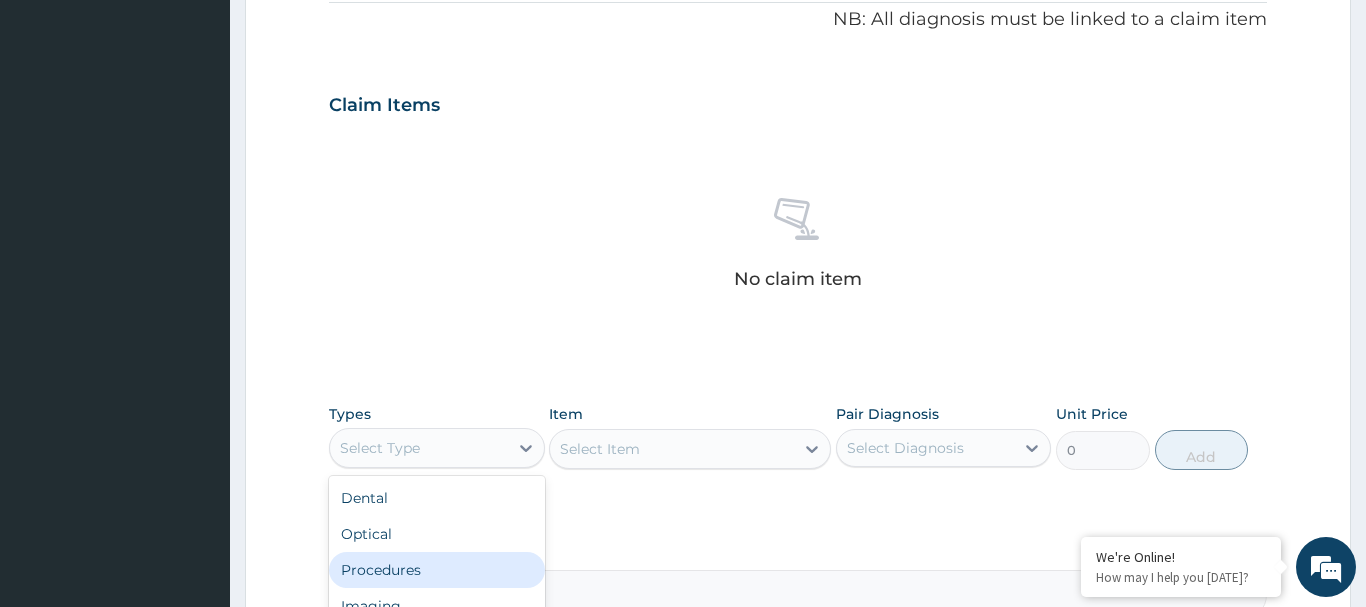 click on "Procedures" at bounding box center [437, 570] 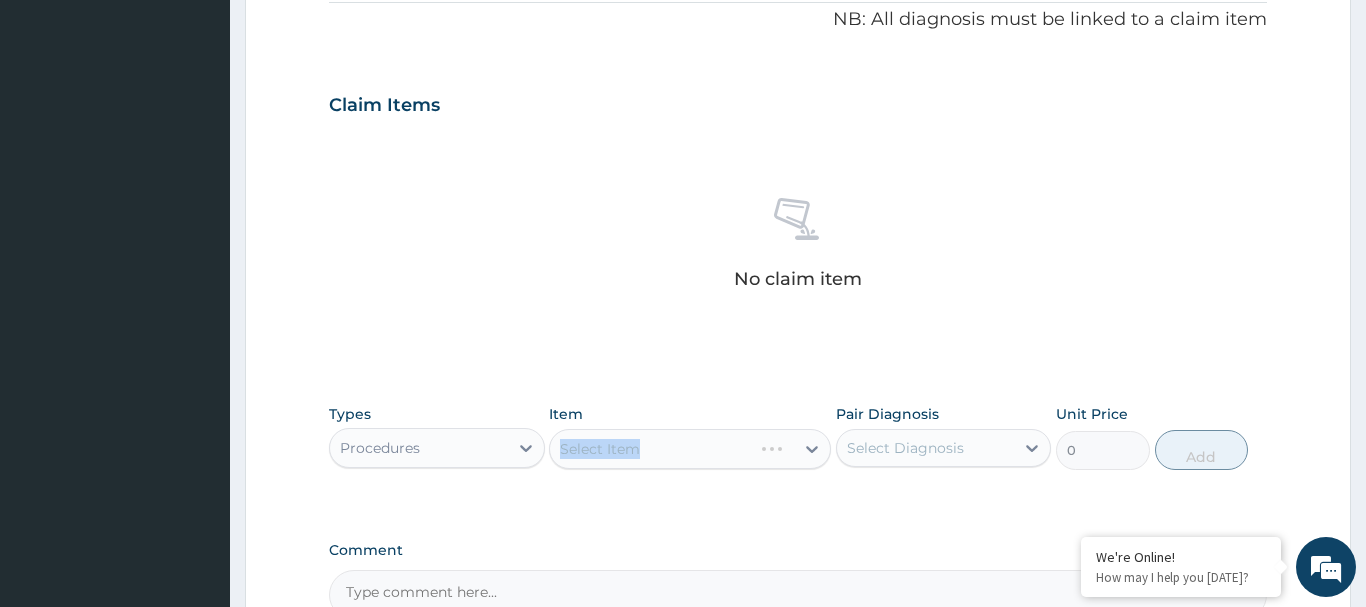 click on "Select Item" at bounding box center (690, 449) 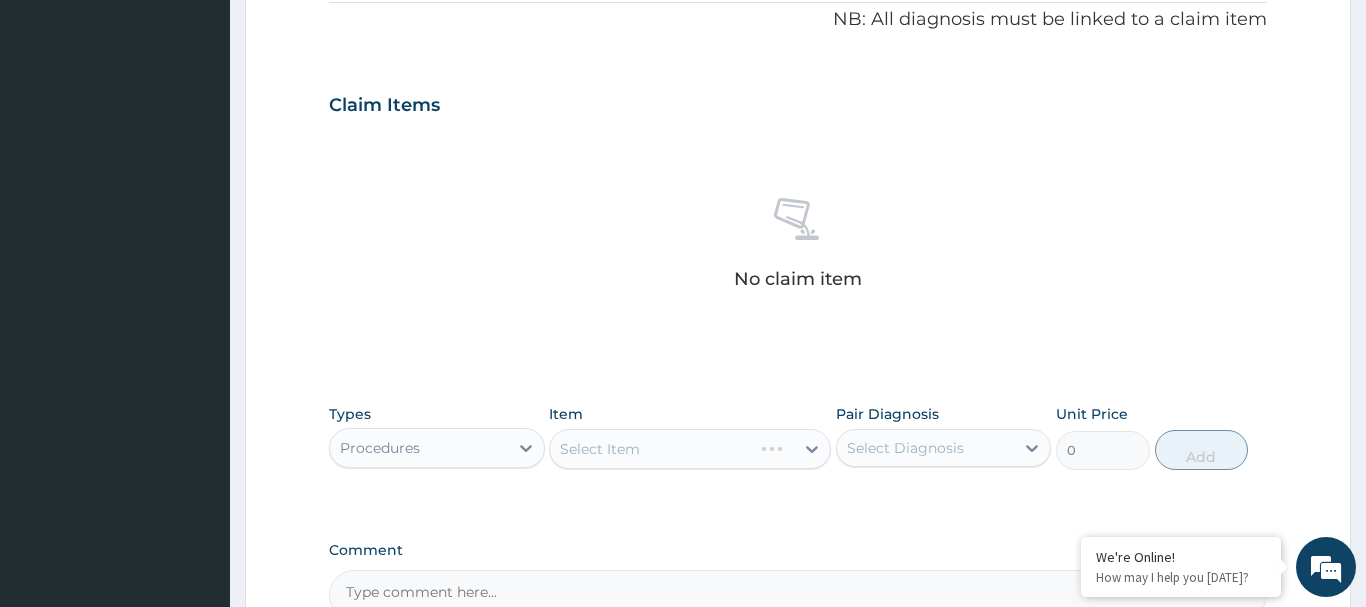 click on "Select Item" at bounding box center (690, 449) 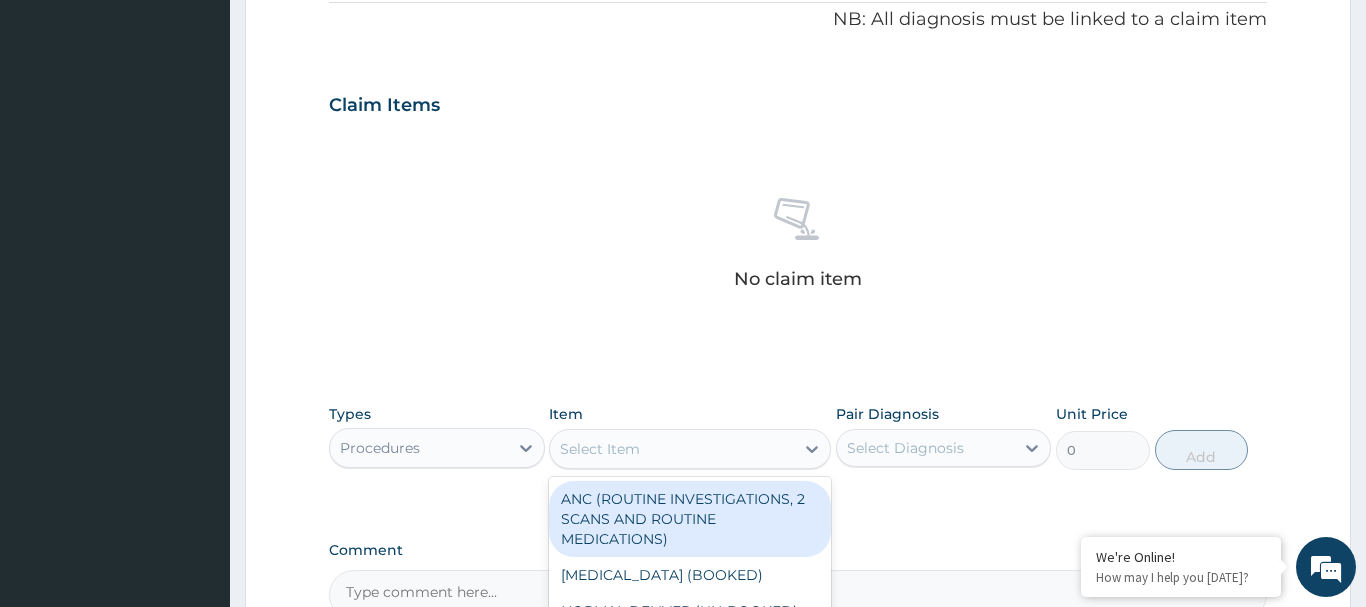 click on "Select Item" at bounding box center [600, 449] 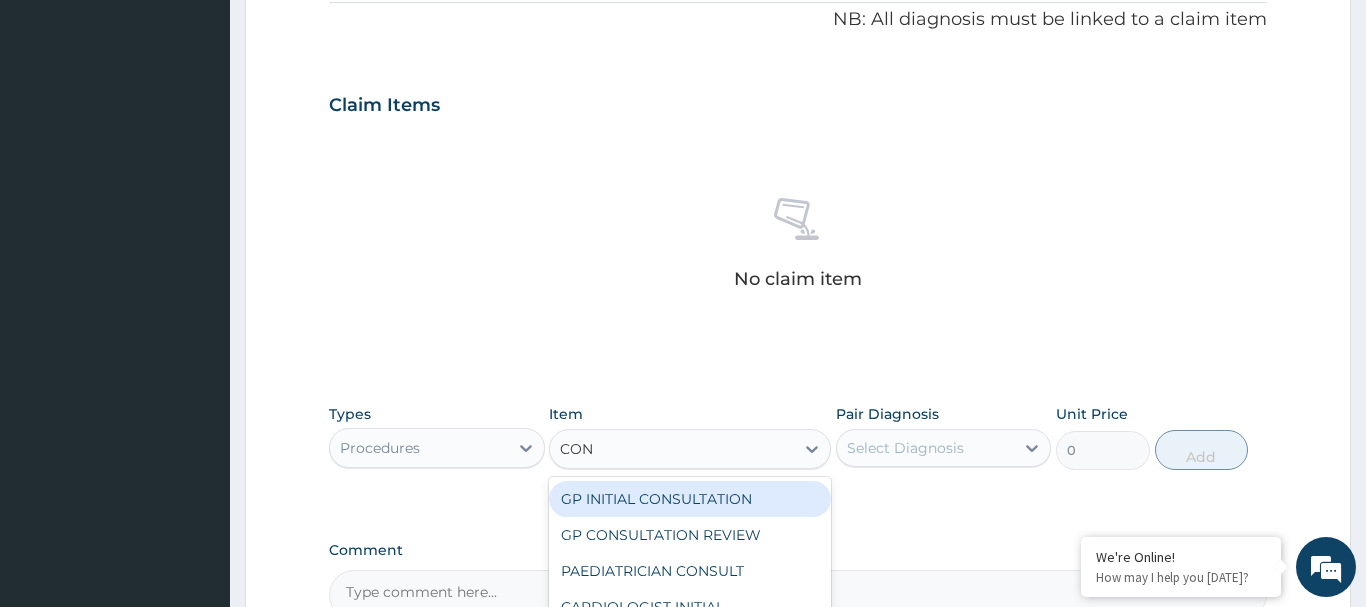 type on "CONS" 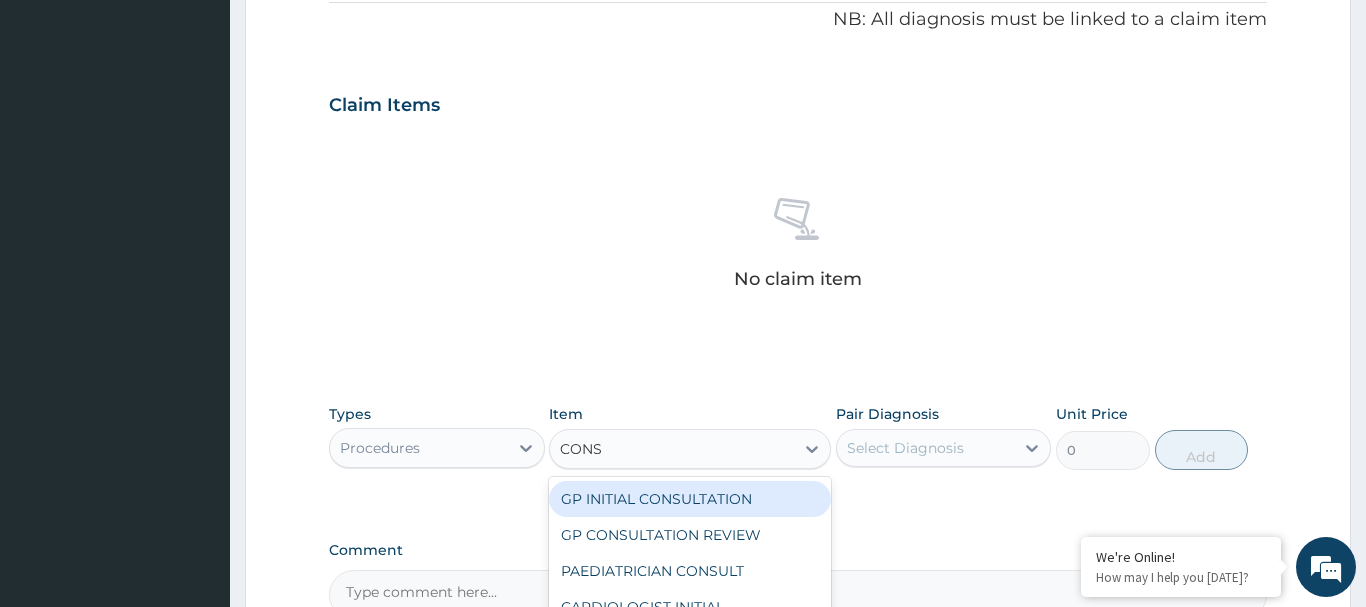 click on "GP INITIAL CONSULTATION" at bounding box center (690, 499) 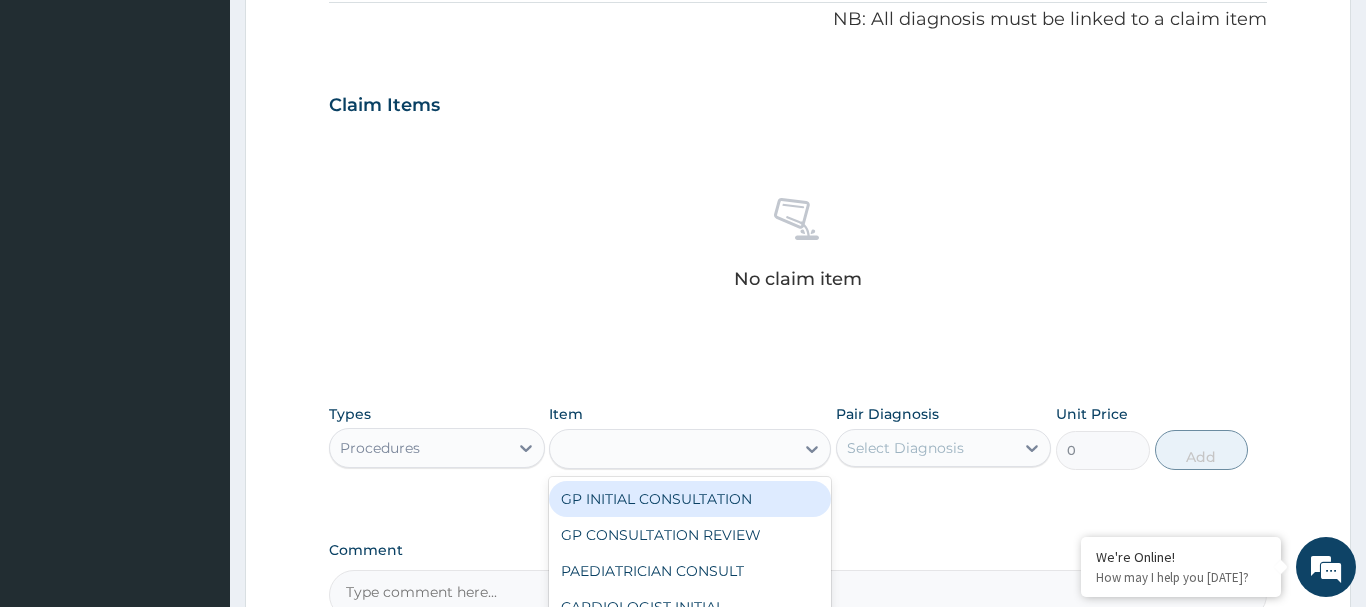 type on "3000" 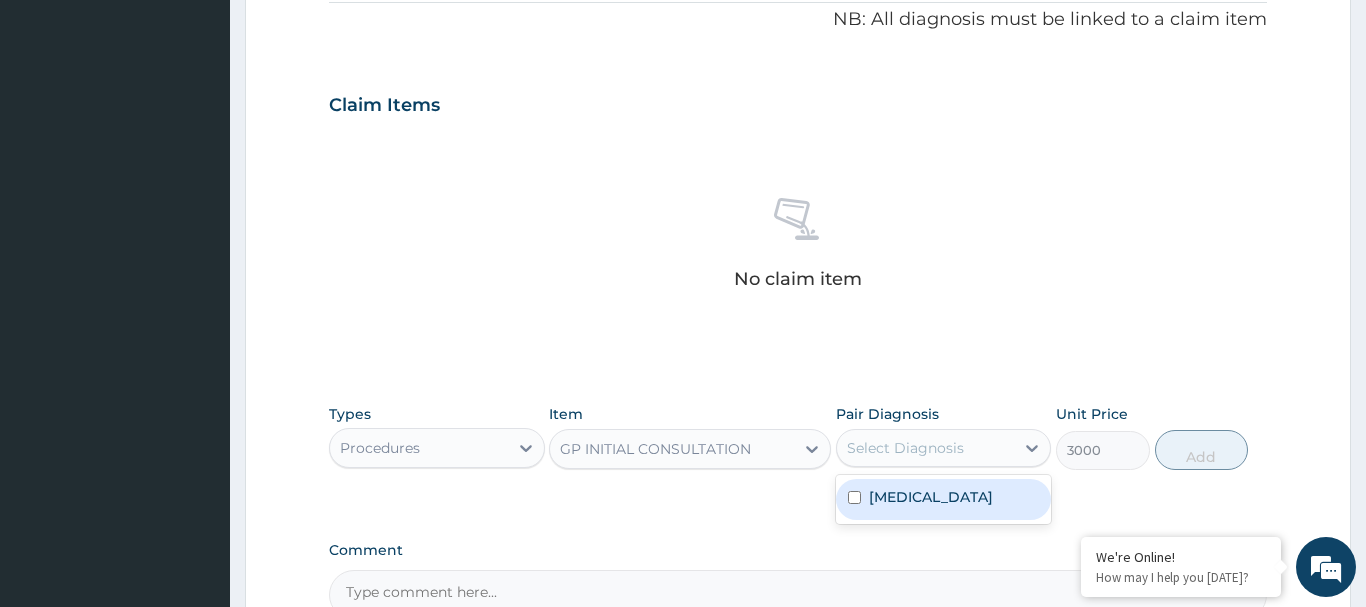 click on "Select Diagnosis" at bounding box center (926, 448) 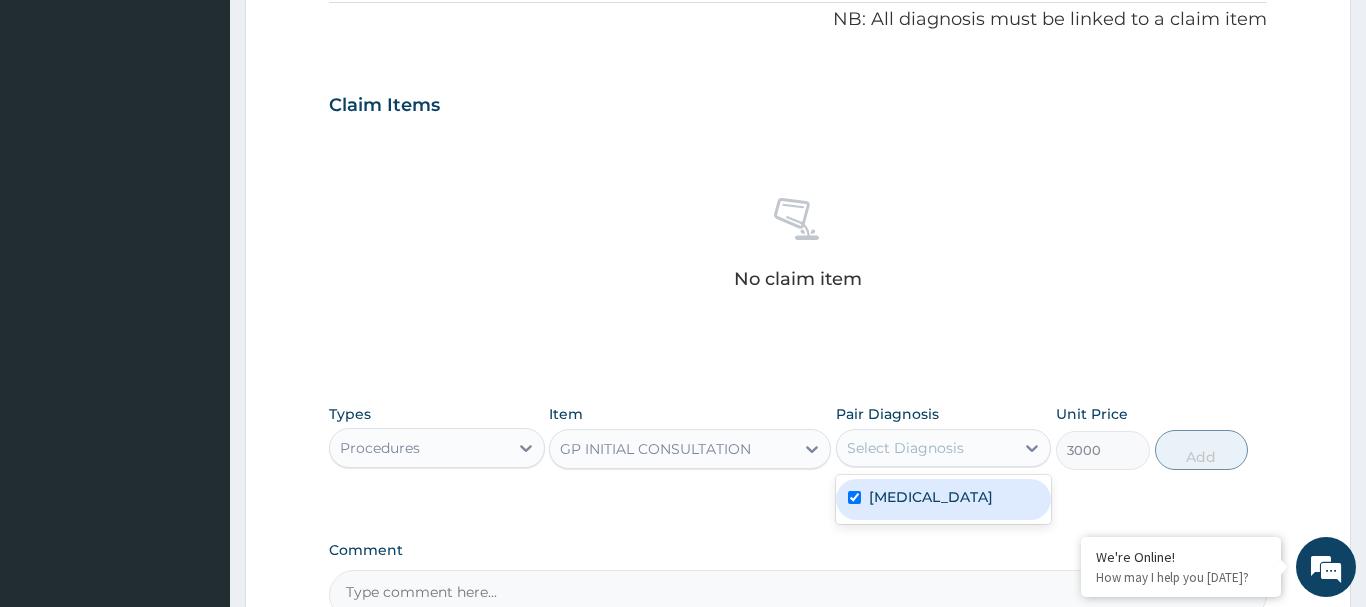 checkbox on "true" 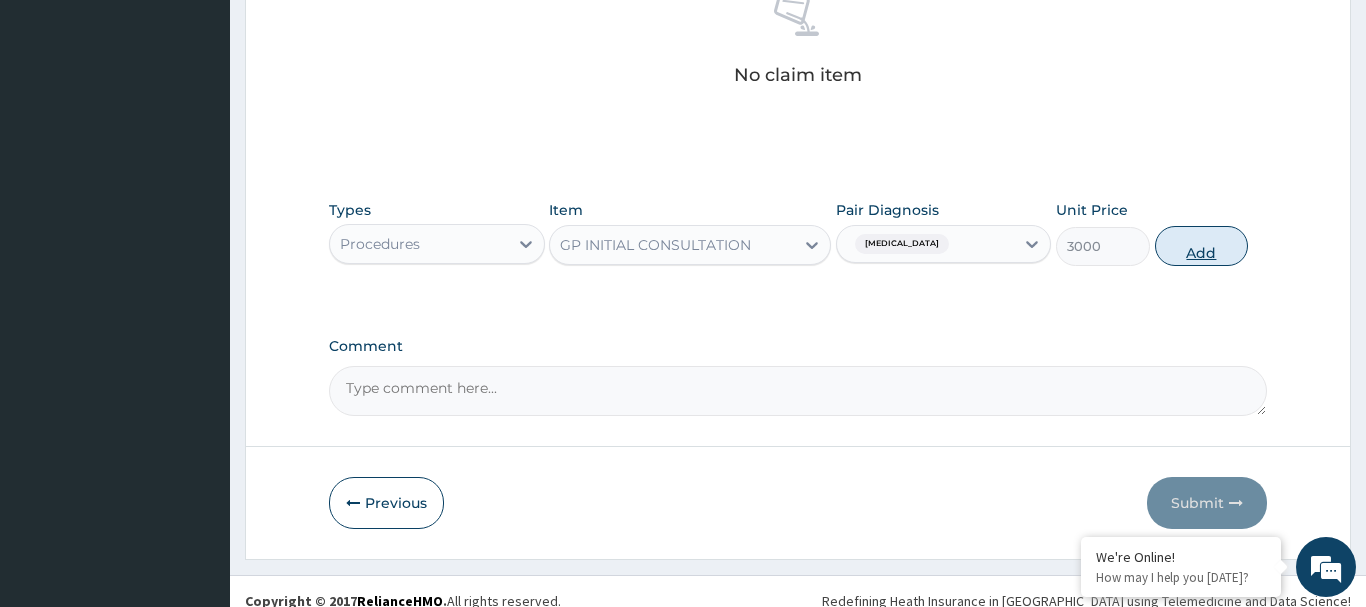 click on "Add" at bounding box center [1202, 246] 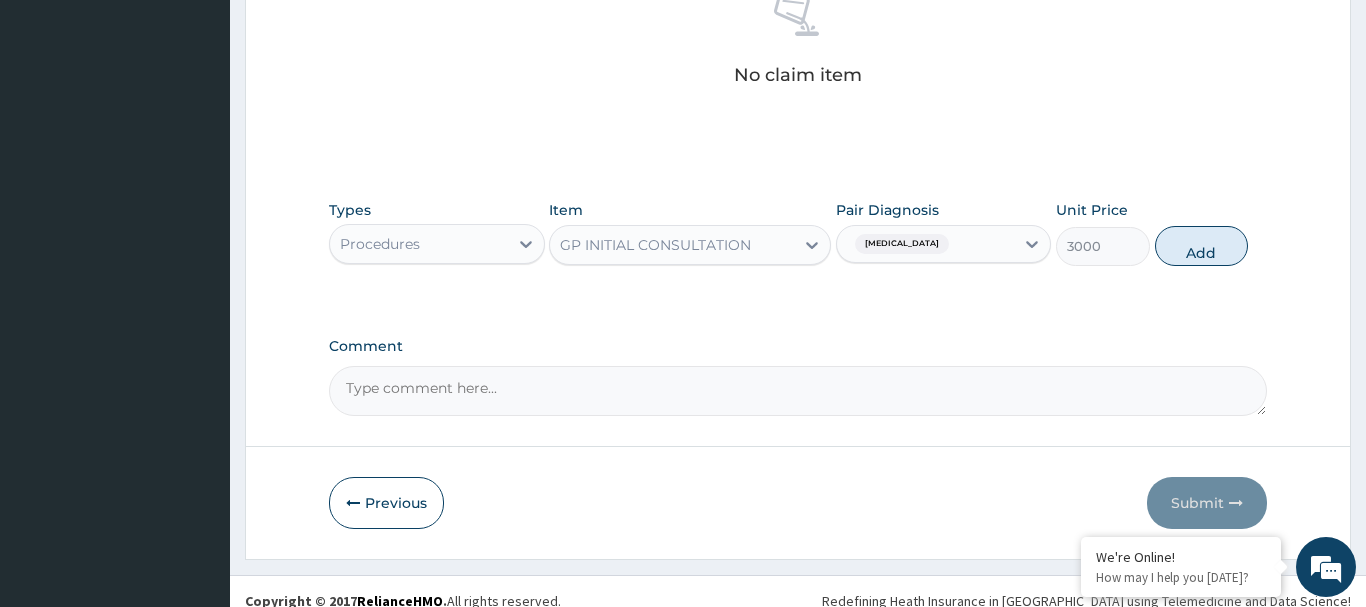 type on "0" 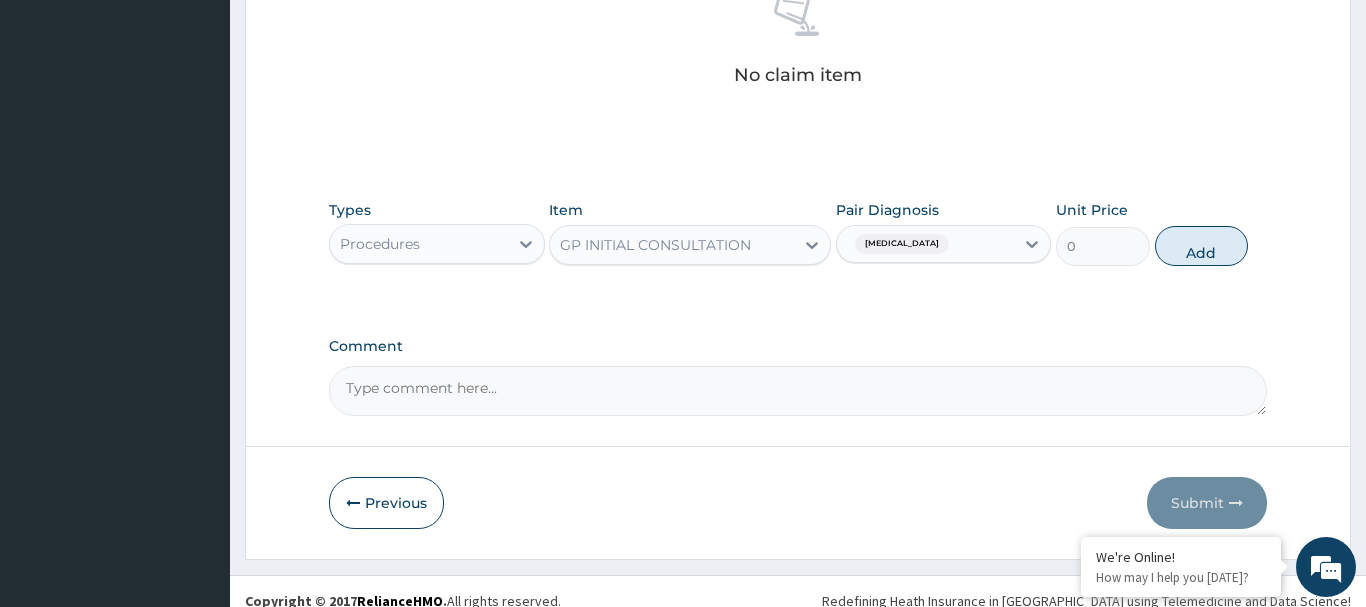 scroll, scrollTop: 740, scrollLeft: 0, axis: vertical 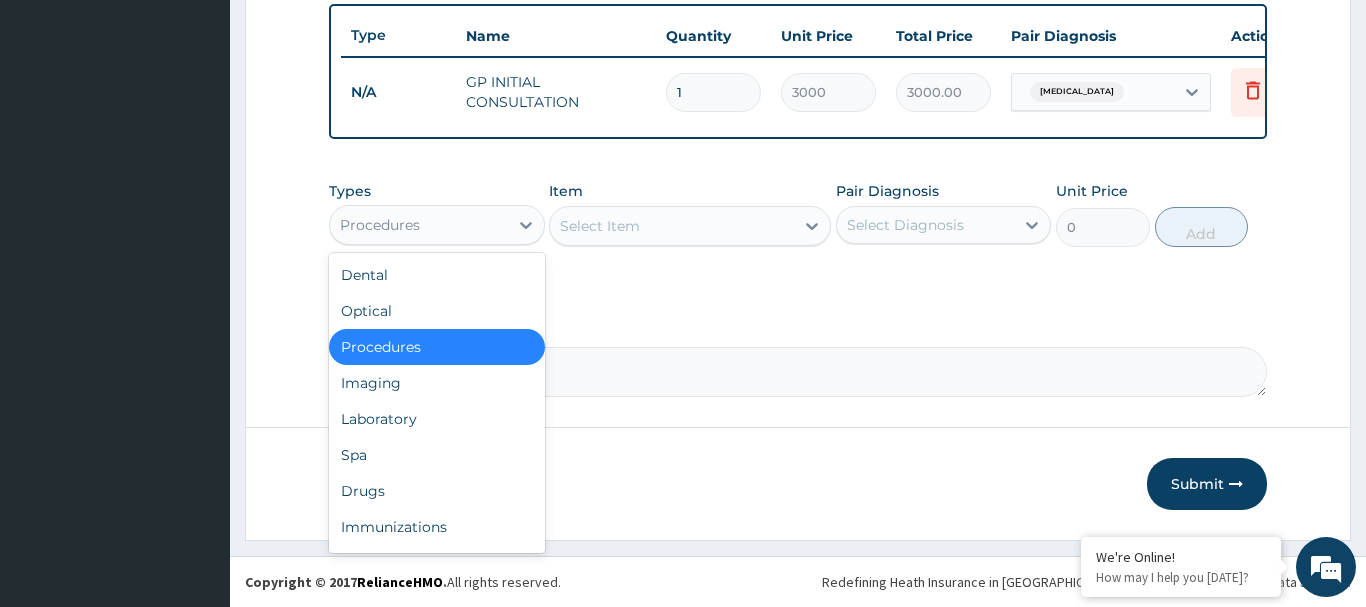 click on "Procedures" at bounding box center [380, 225] 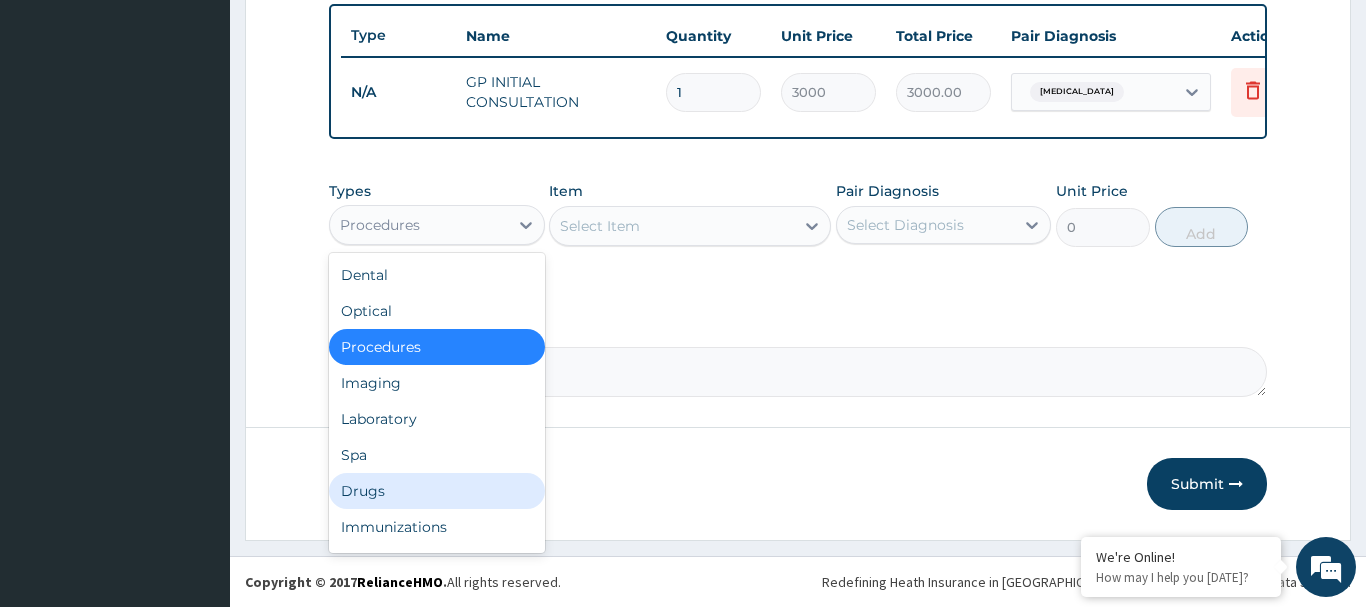 click on "Drugs" at bounding box center [437, 491] 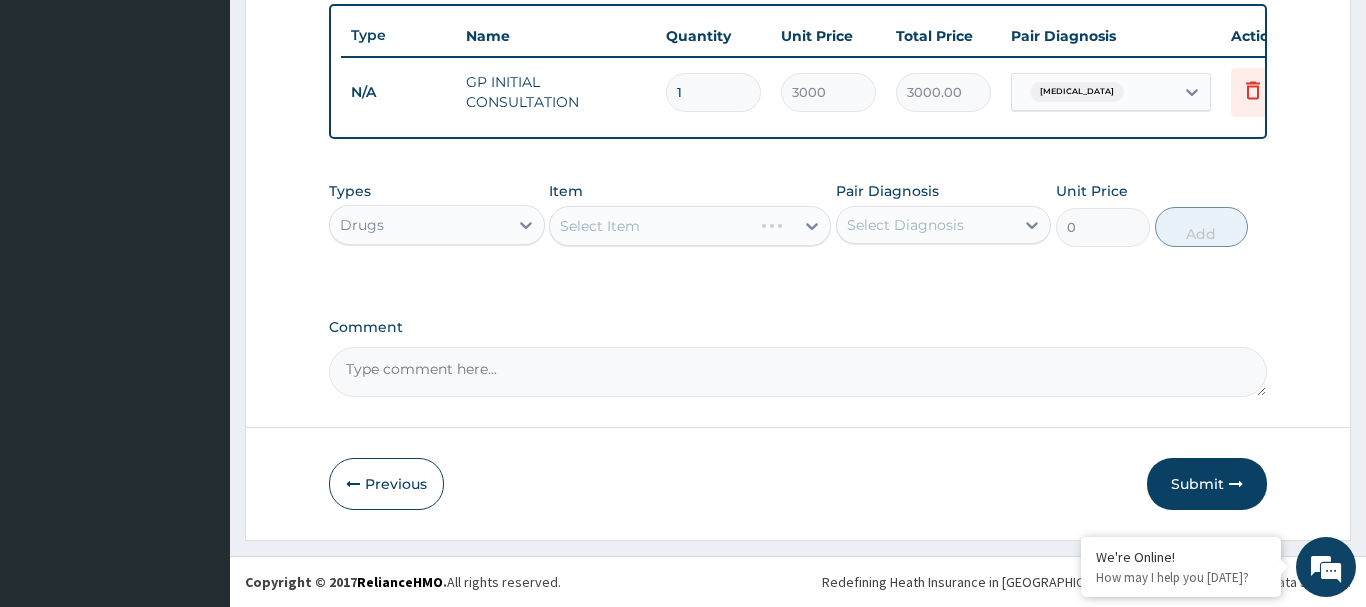 click on "Select Item" at bounding box center [690, 226] 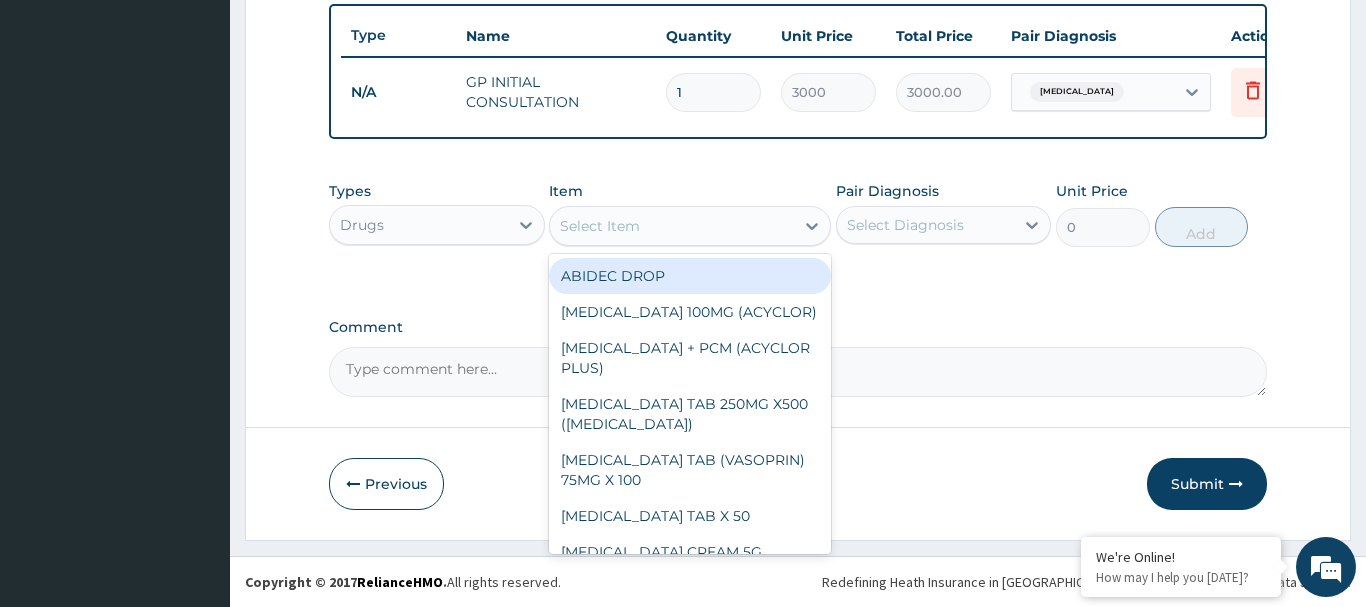 click on "Select Item" at bounding box center (600, 226) 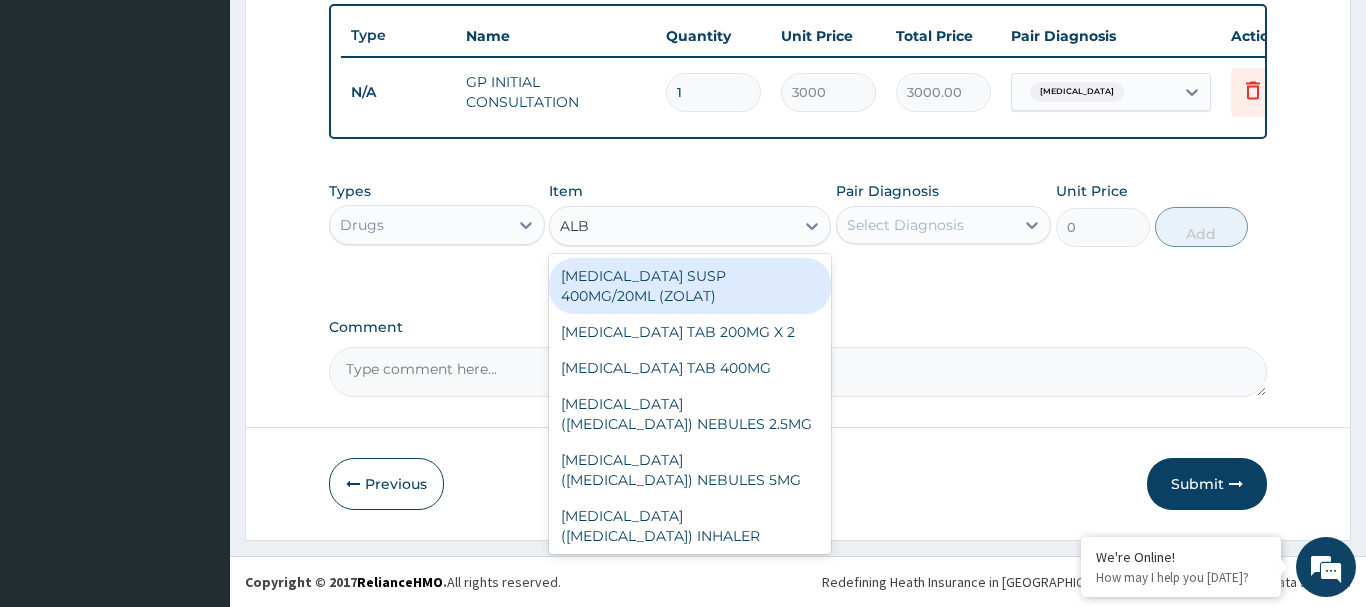 type on "ALBE" 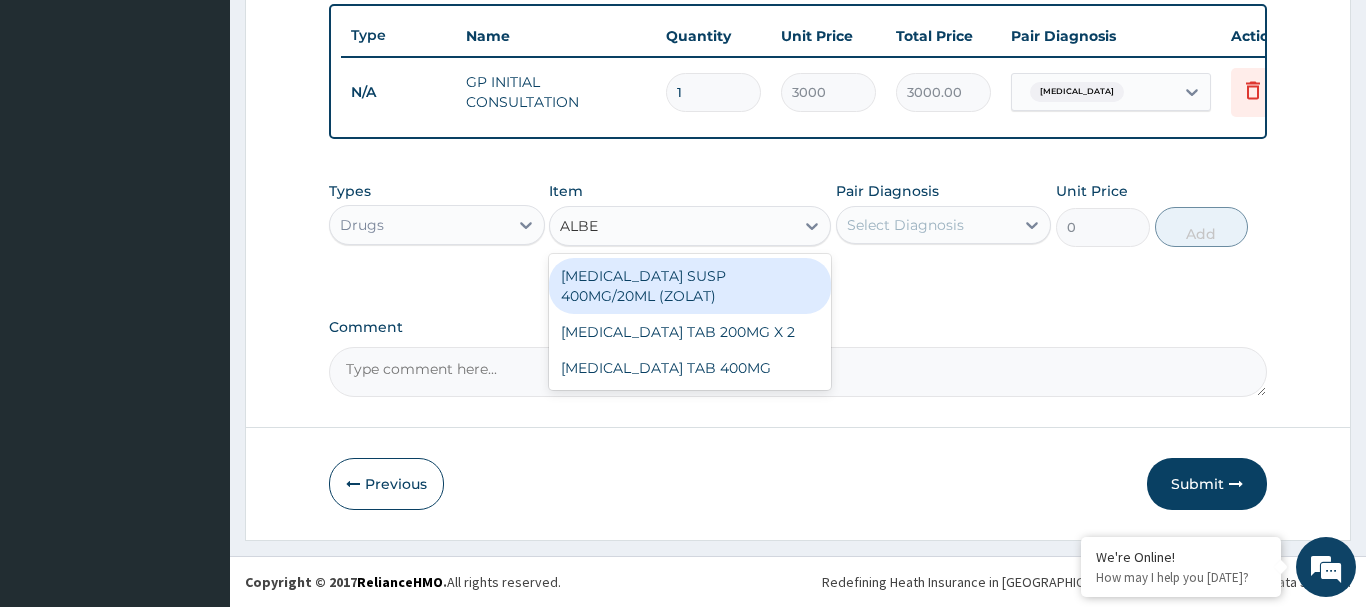 click on "ALBENDAZOLE SUSP 400MG/20ML (ZOLAT)" at bounding box center [690, 286] 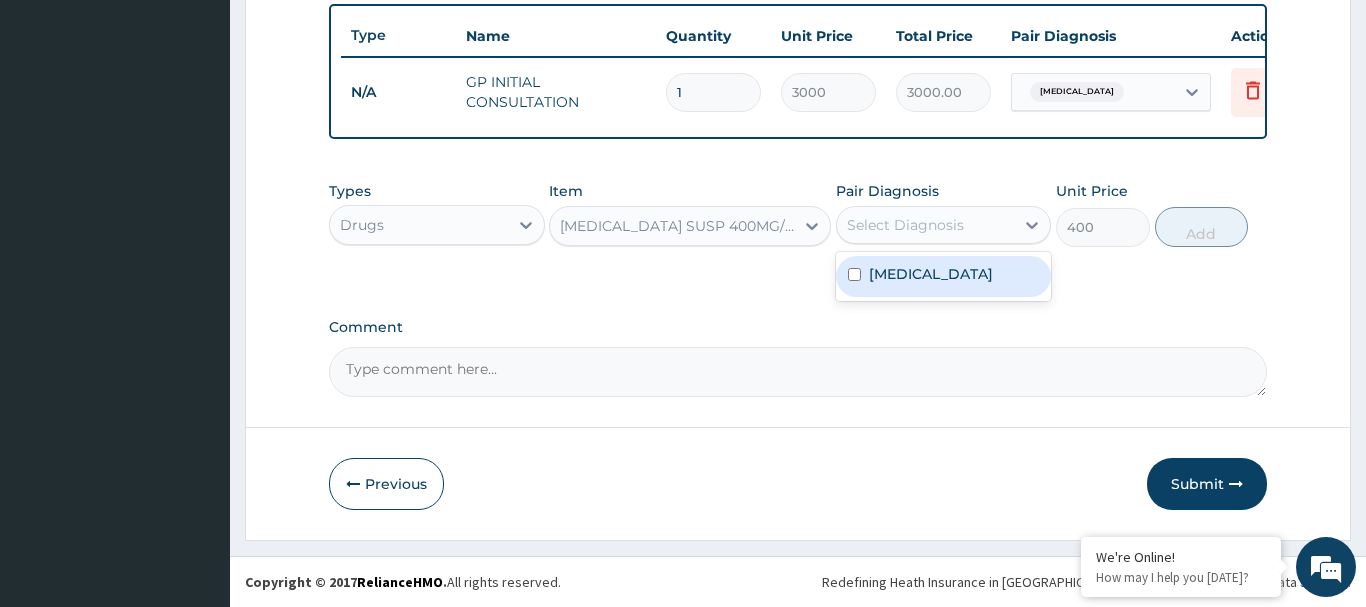 click on "Select Diagnosis" at bounding box center (905, 225) 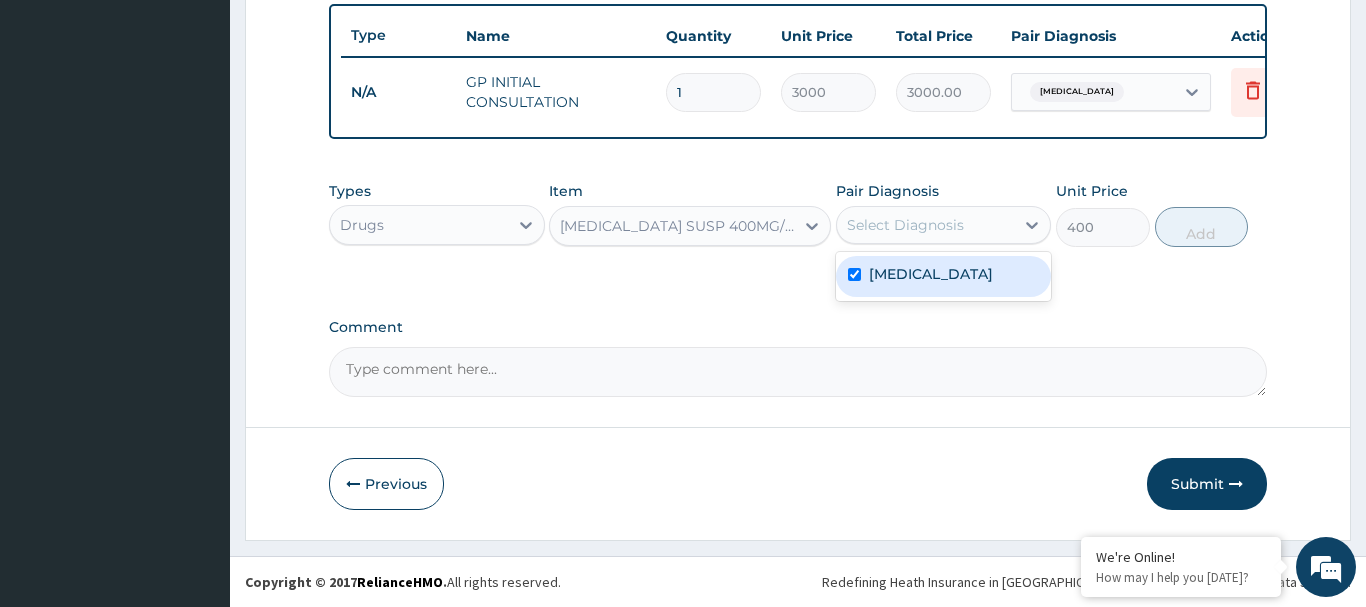 checkbox on "true" 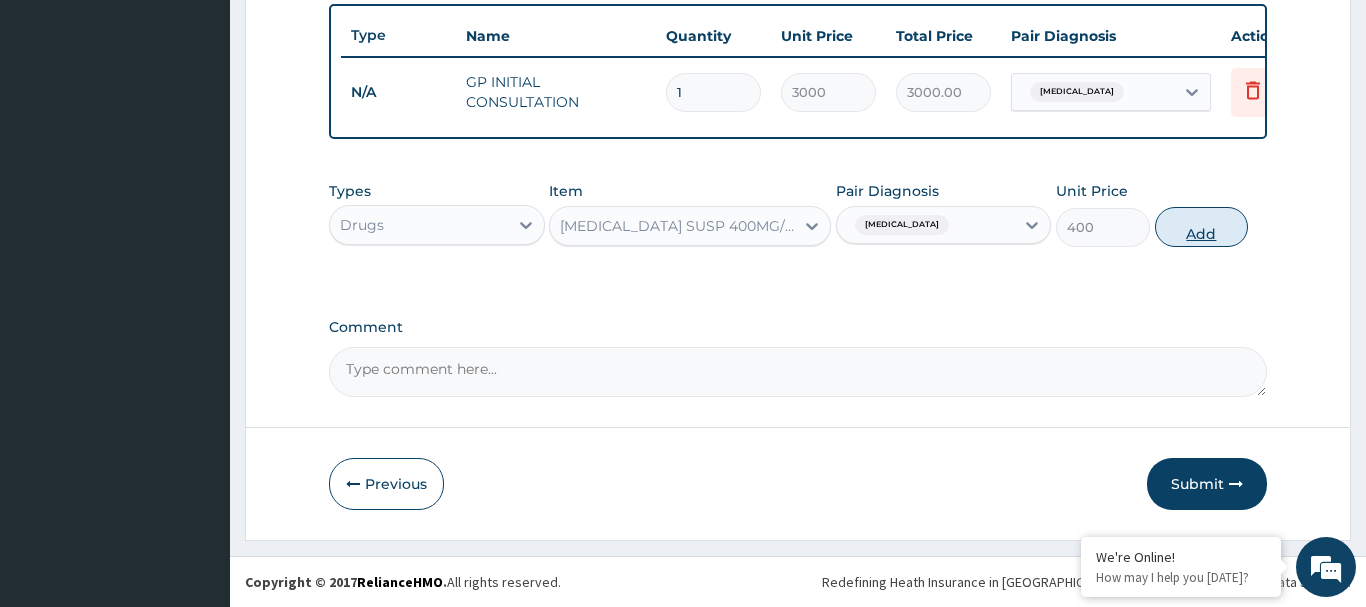 click on "Add" at bounding box center [1202, 227] 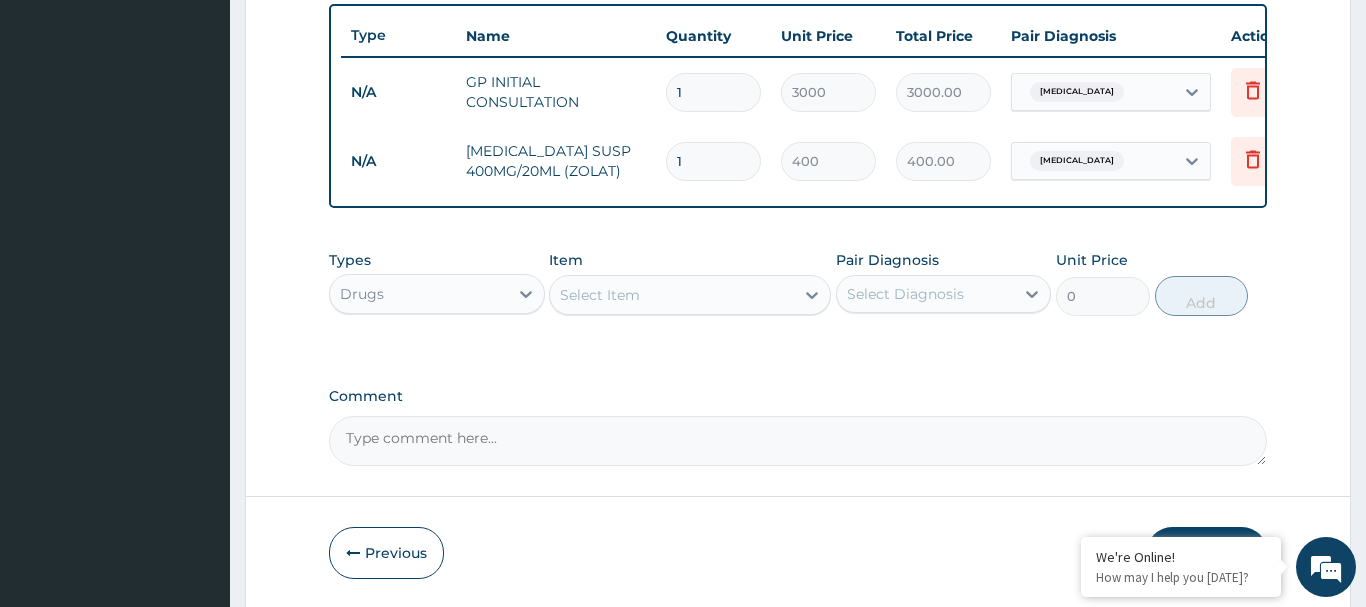 click on "Select Item" at bounding box center (600, 295) 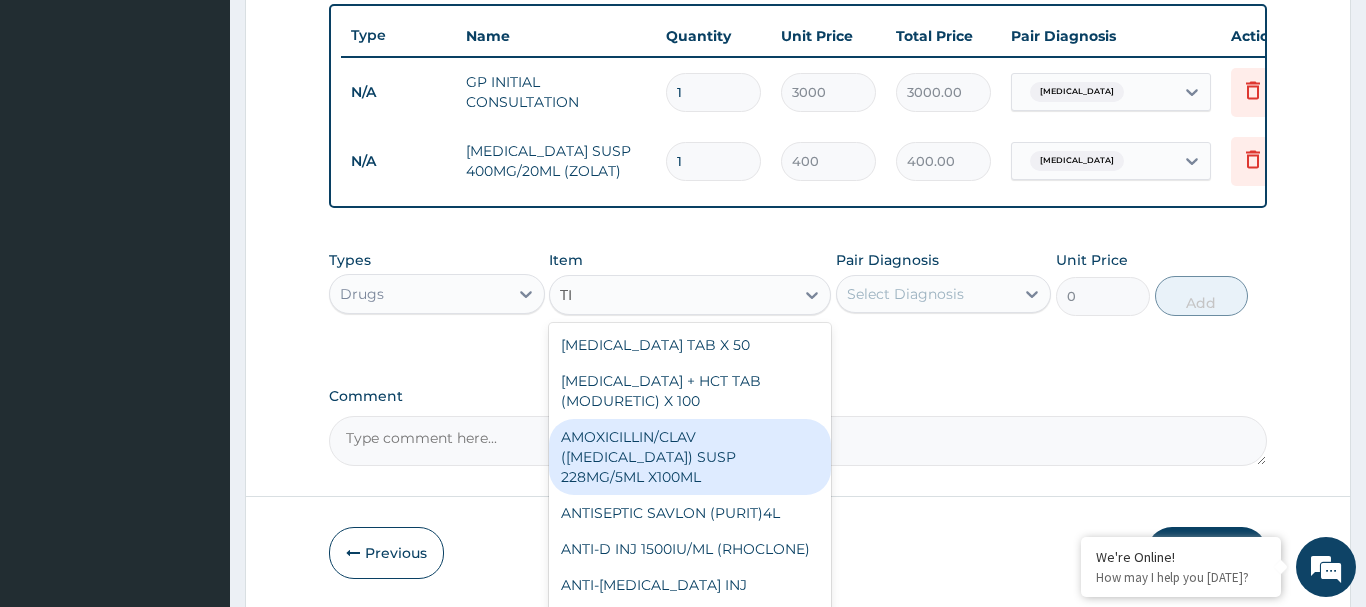 type on "T" 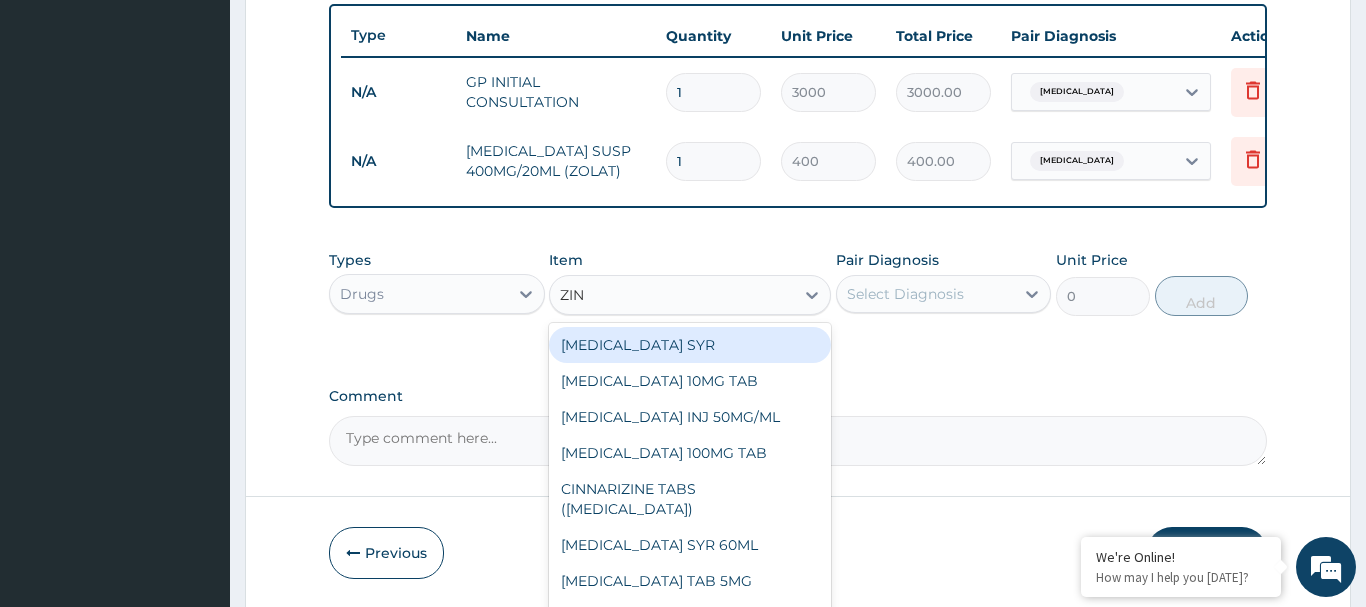 type on "ZINC" 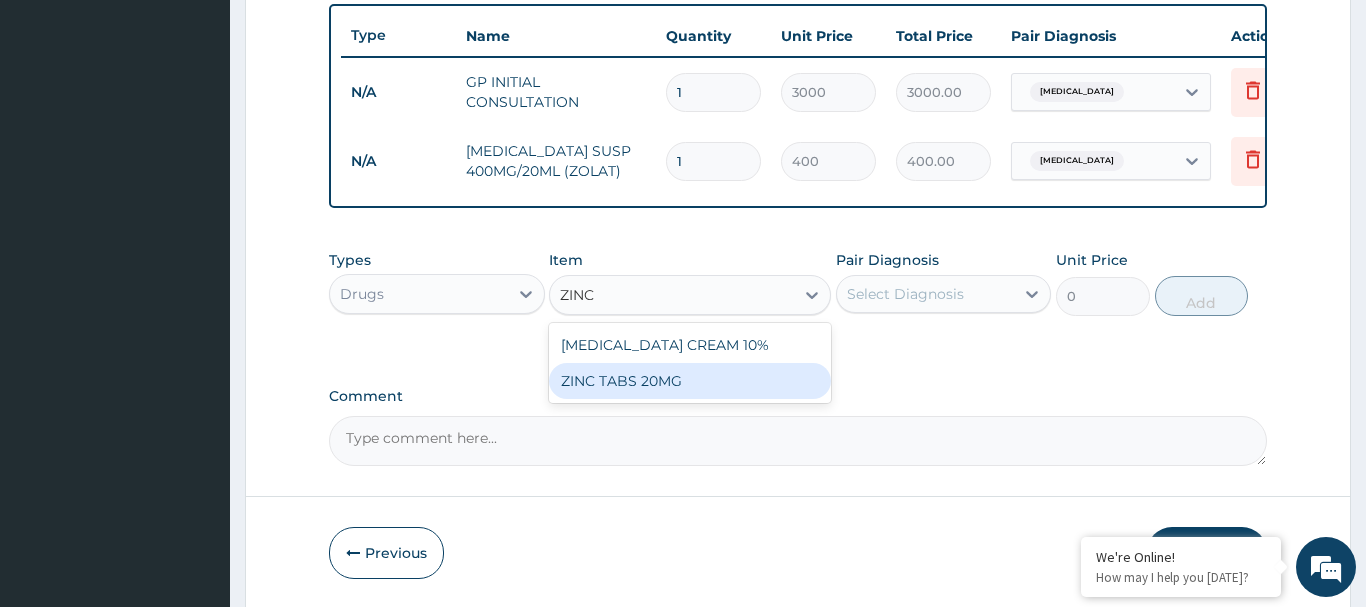 click on "ZINC TABS 20MG" at bounding box center (690, 381) 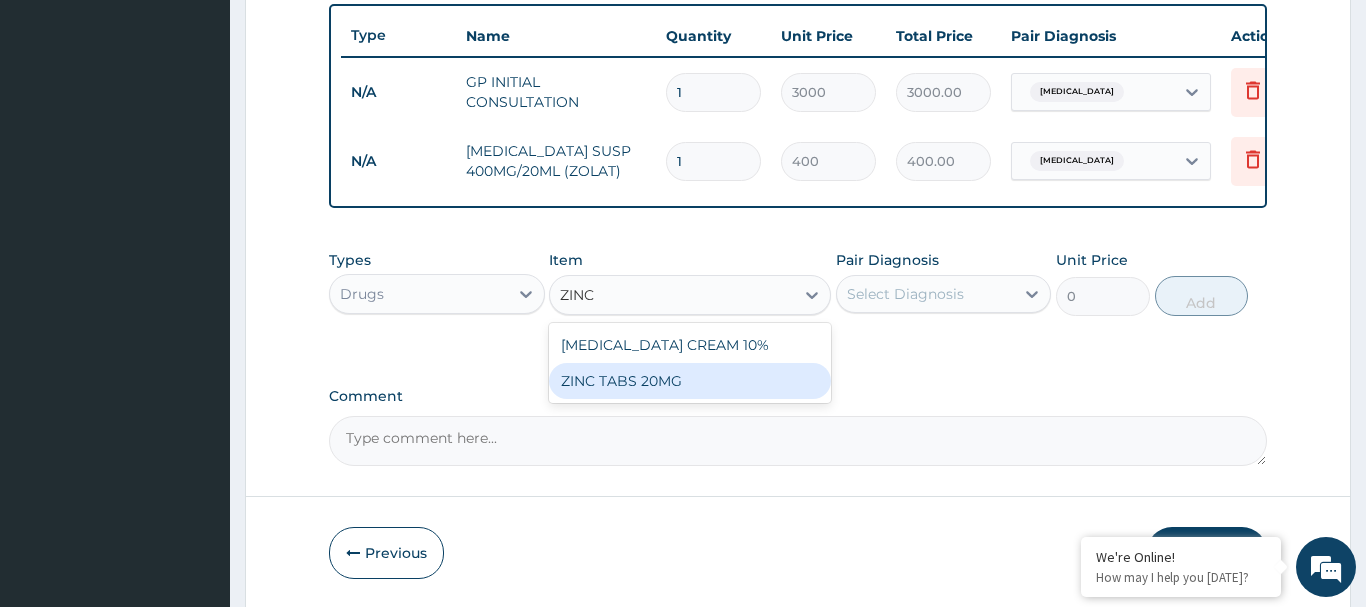type 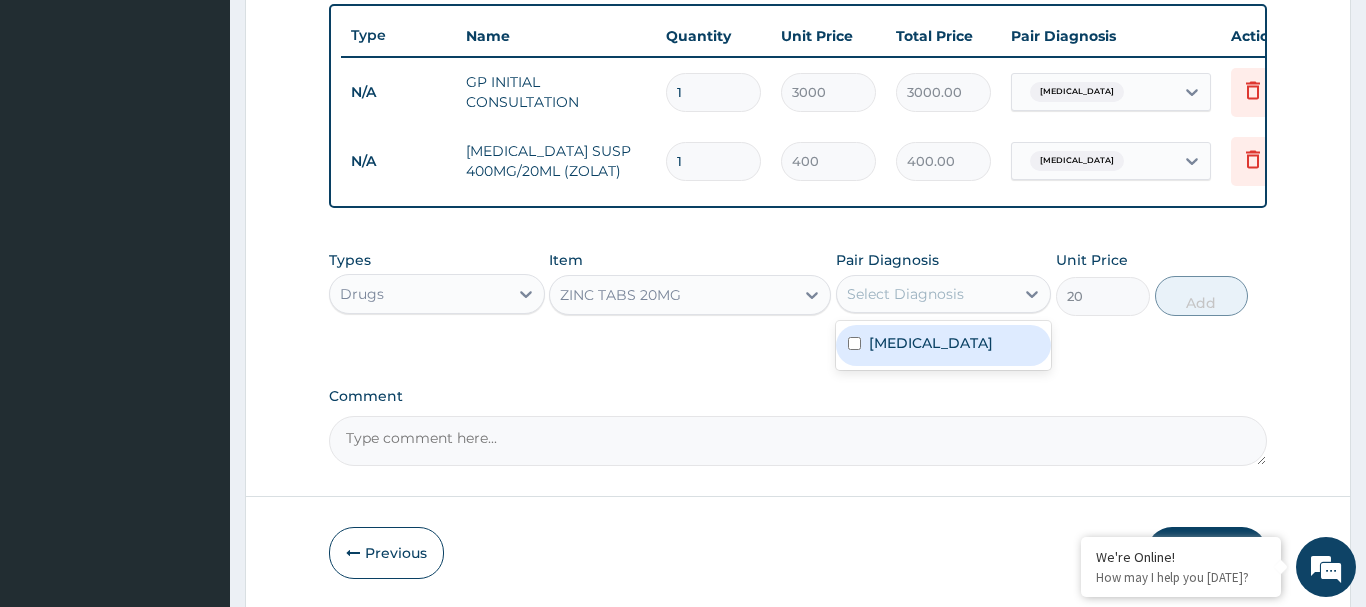 click on "Select Diagnosis" at bounding box center (905, 294) 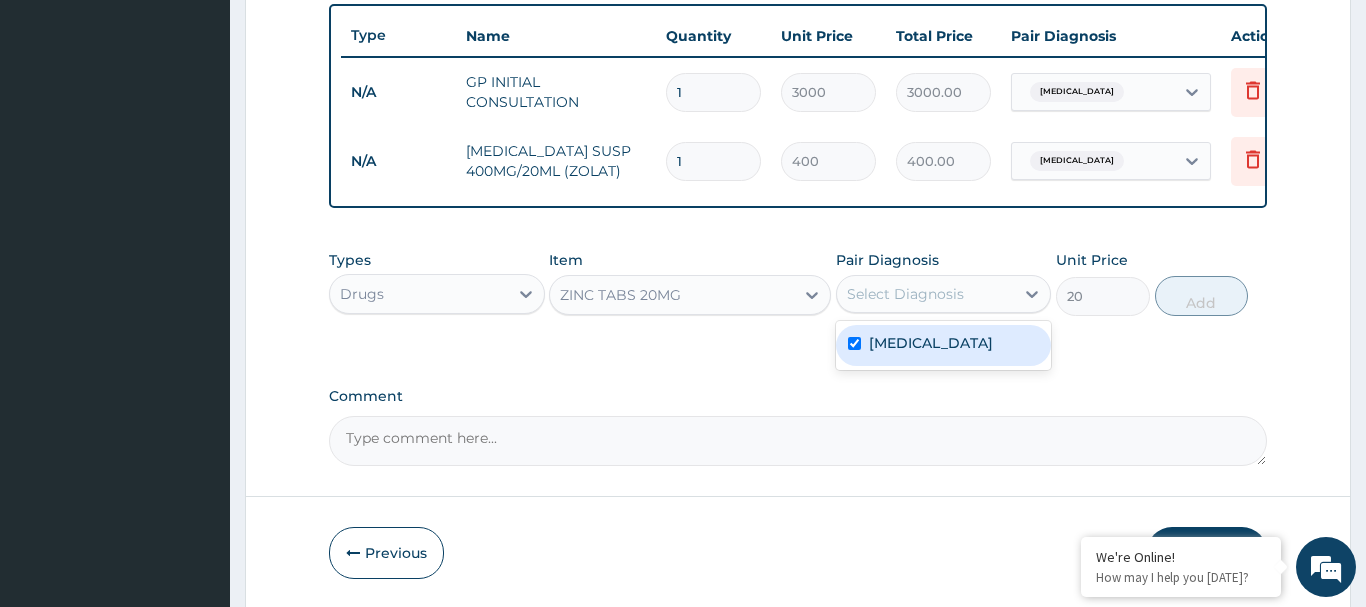 checkbox on "true" 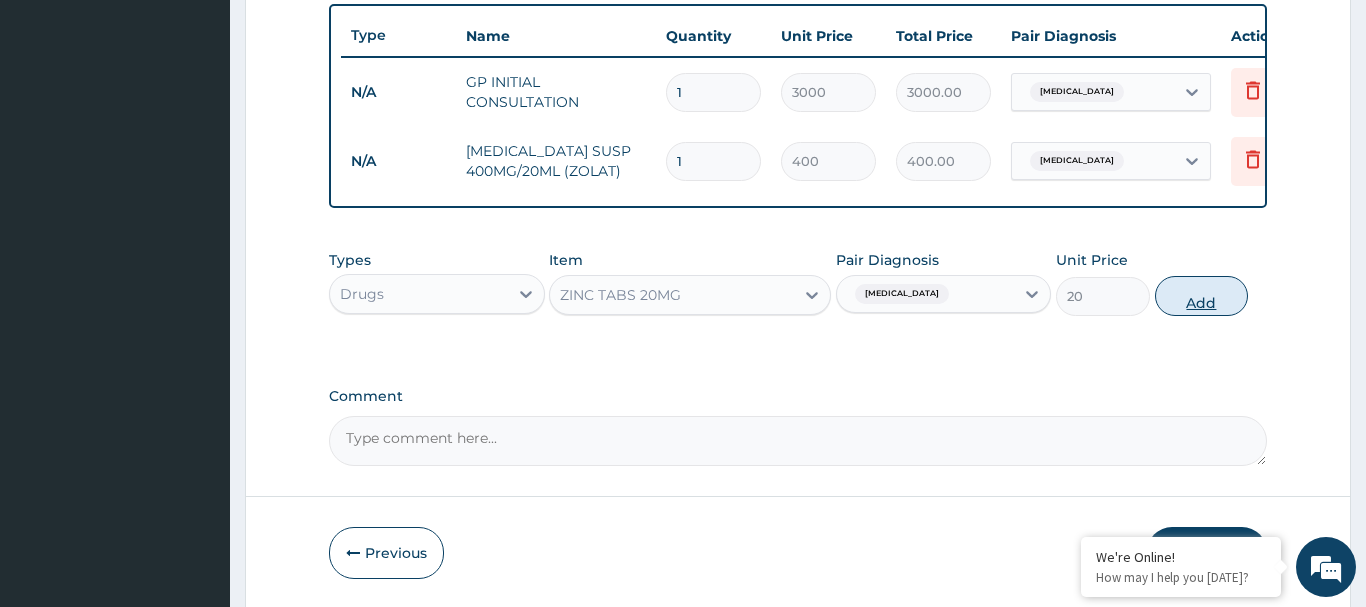 click on "Add" at bounding box center [1202, 296] 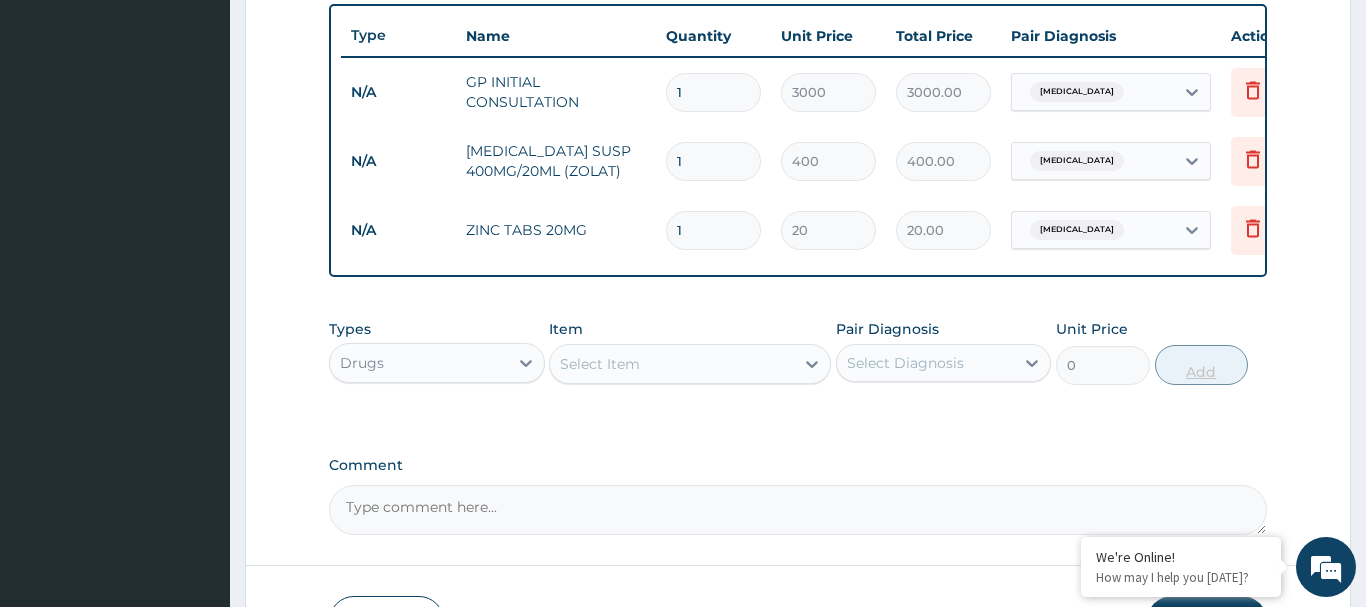 type on "10" 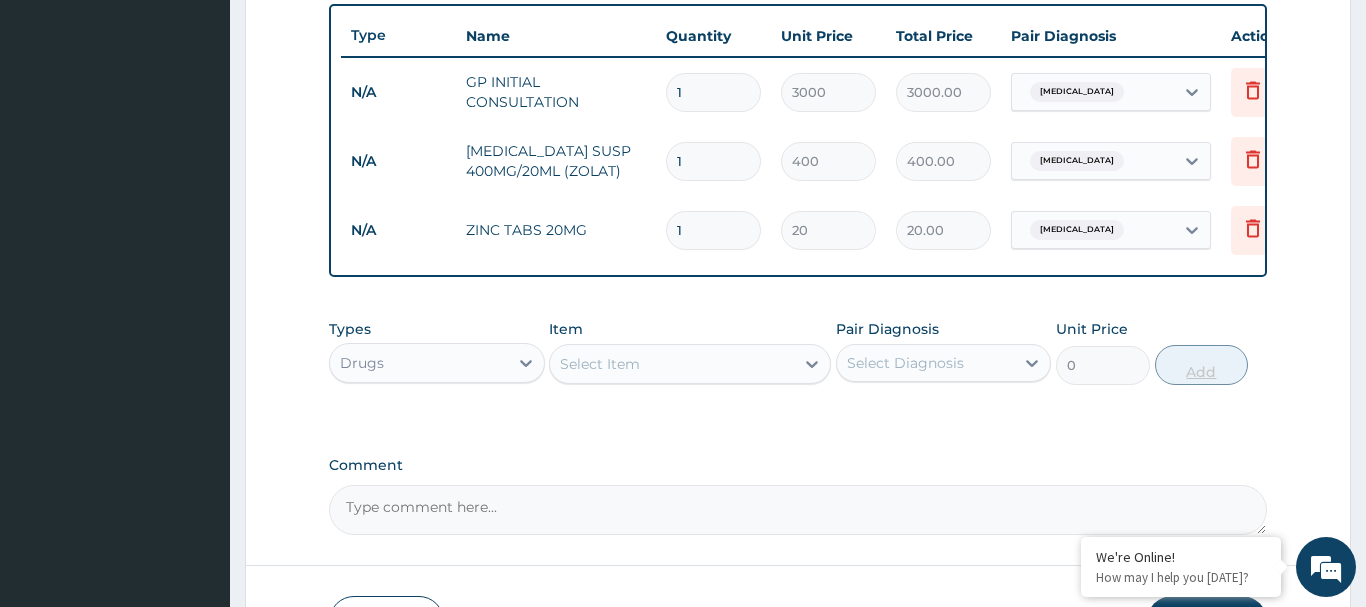 type on "200.00" 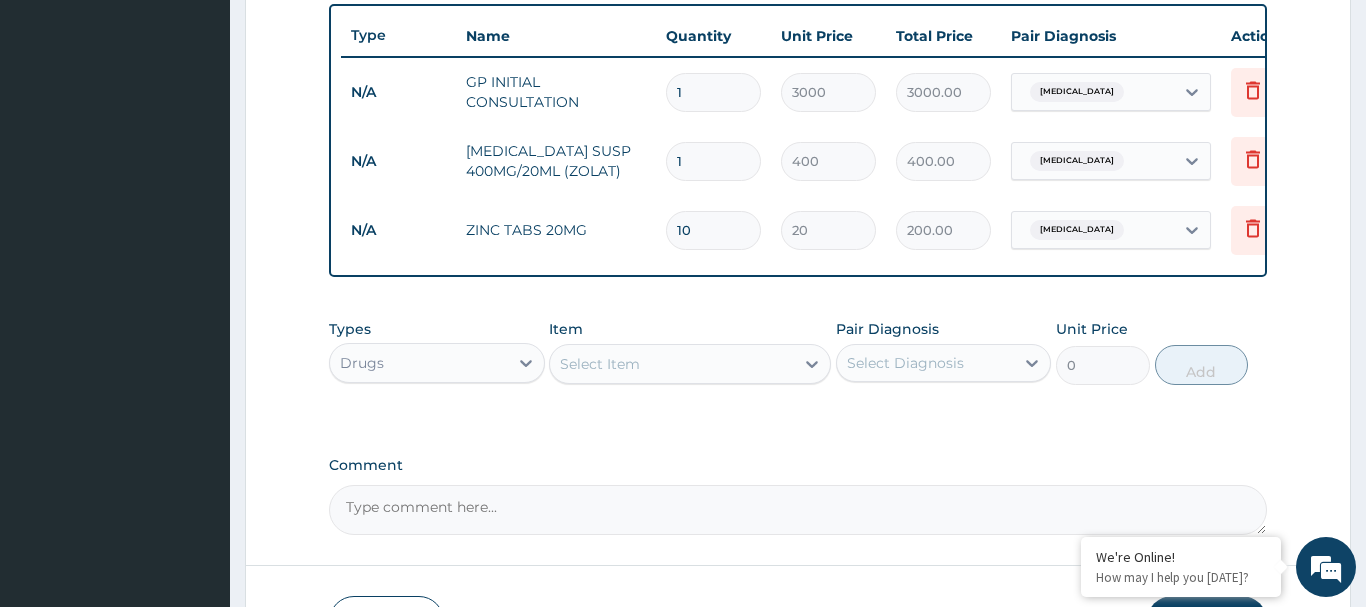 type on "10" 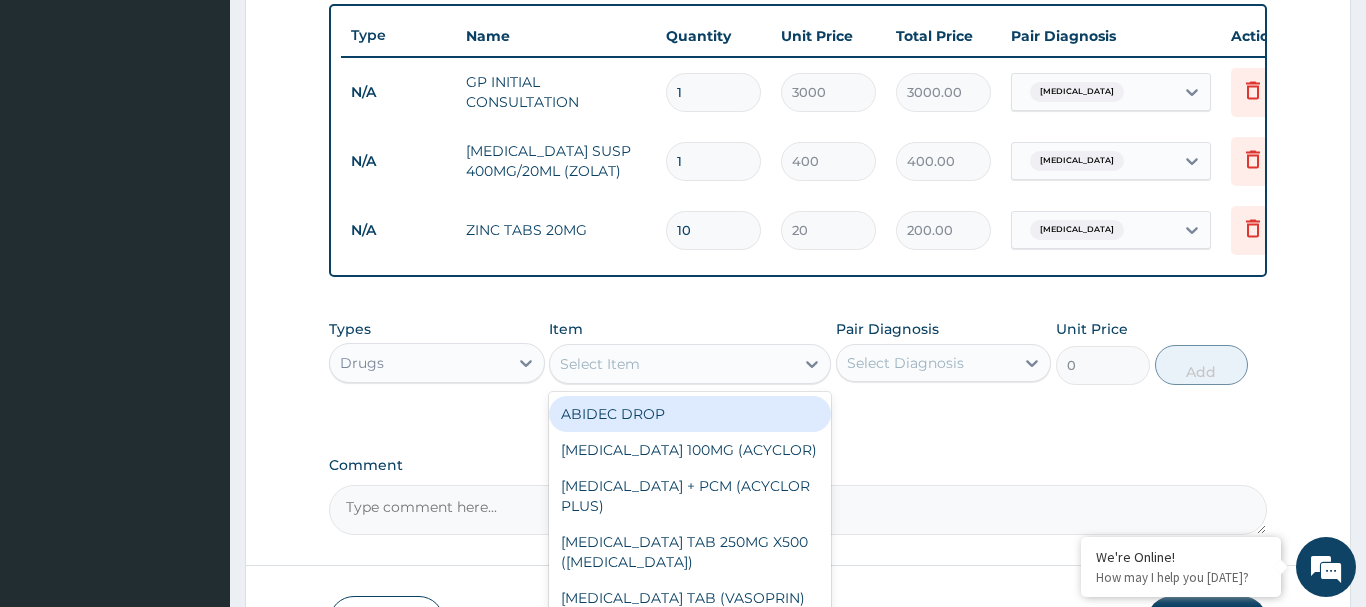 click on "Select Item" at bounding box center [600, 364] 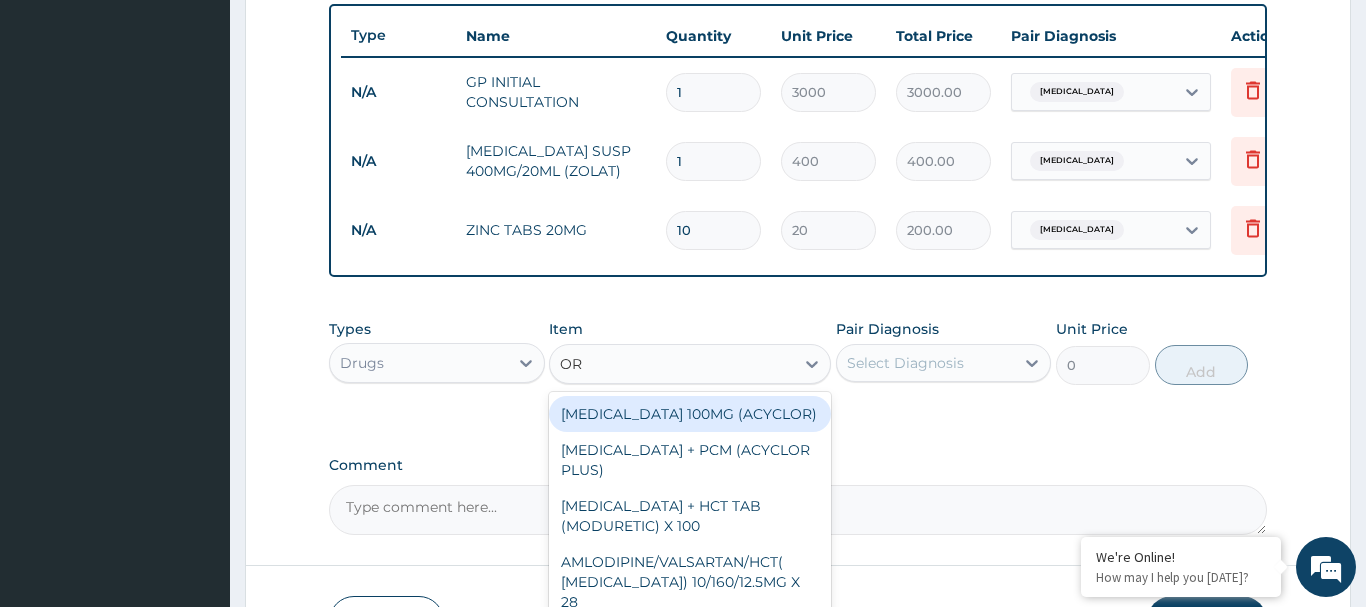type on "ORS" 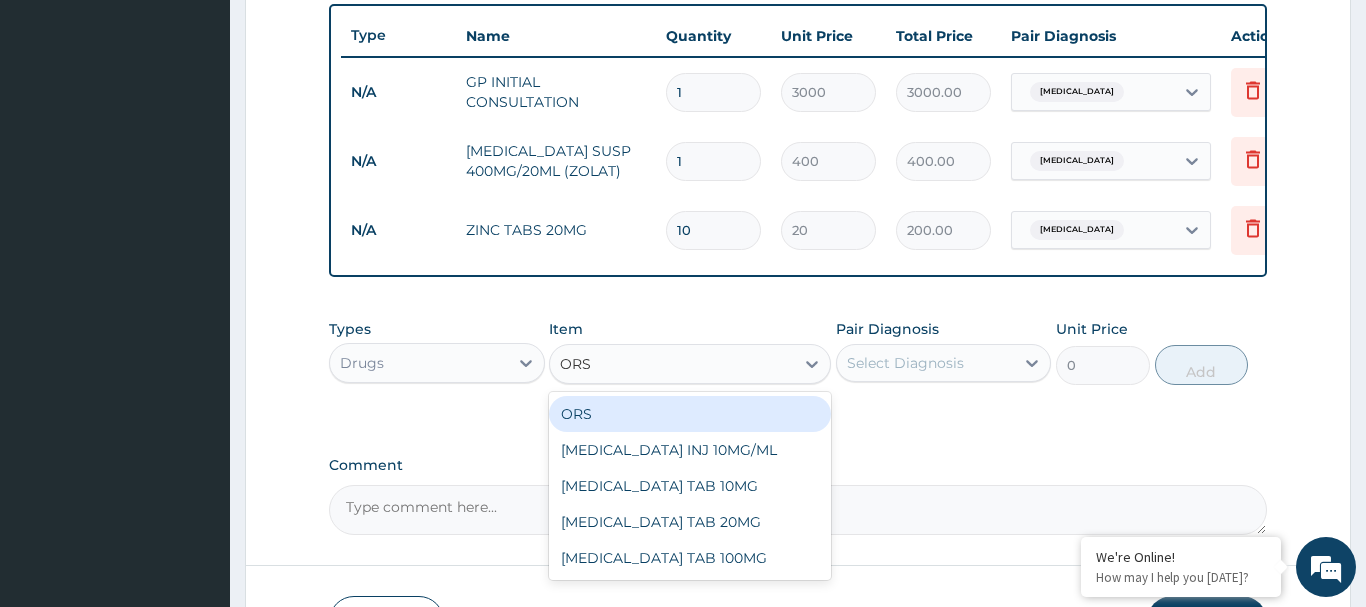 click on "ORS" at bounding box center (690, 414) 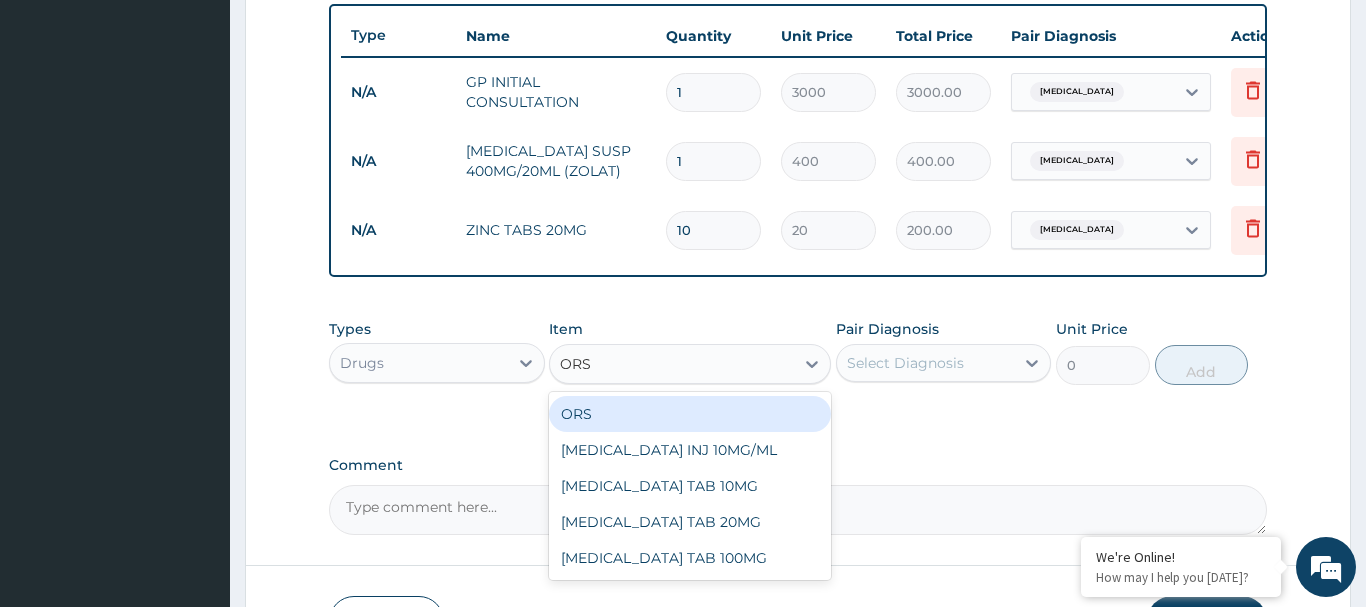 type 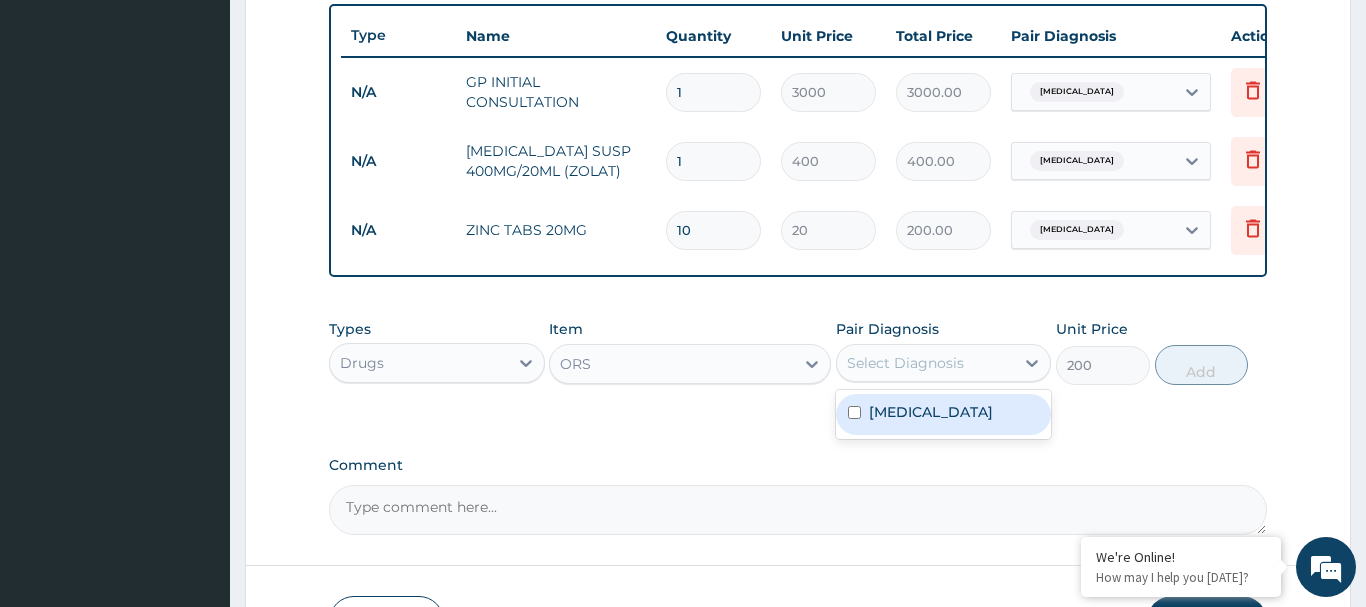 click on "Select Diagnosis" at bounding box center [905, 363] 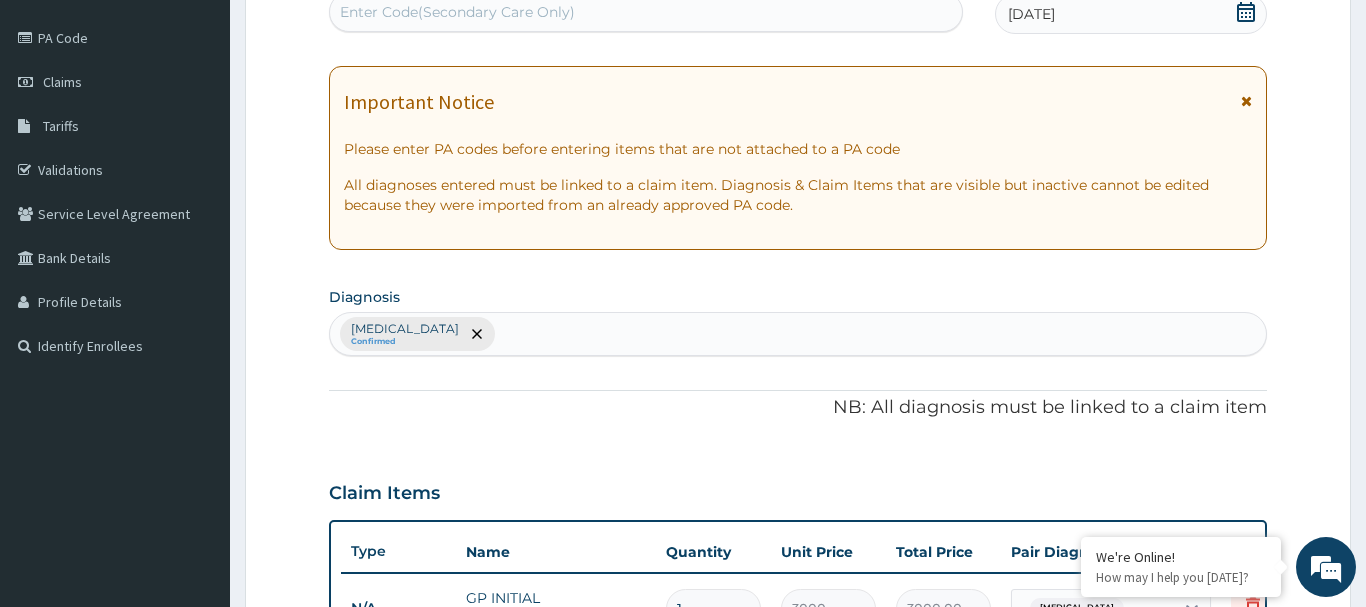 scroll, scrollTop: 306, scrollLeft: 0, axis: vertical 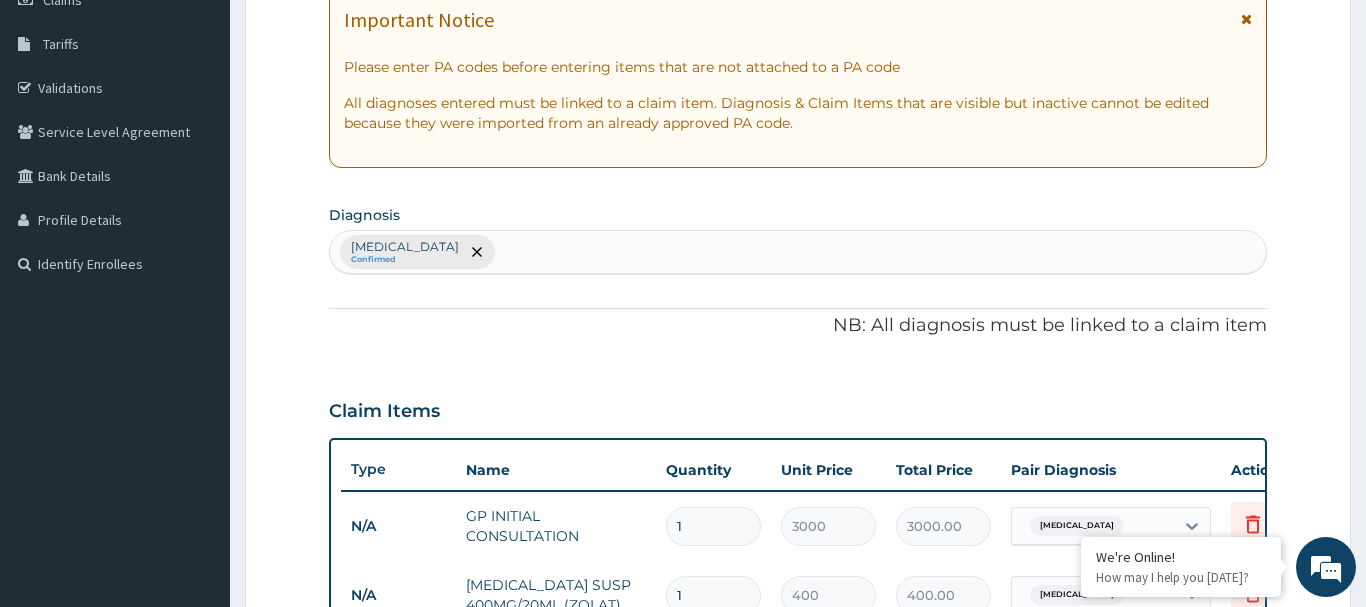 click on "Upper respiratory infection Confirmed" at bounding box center (798, 252) 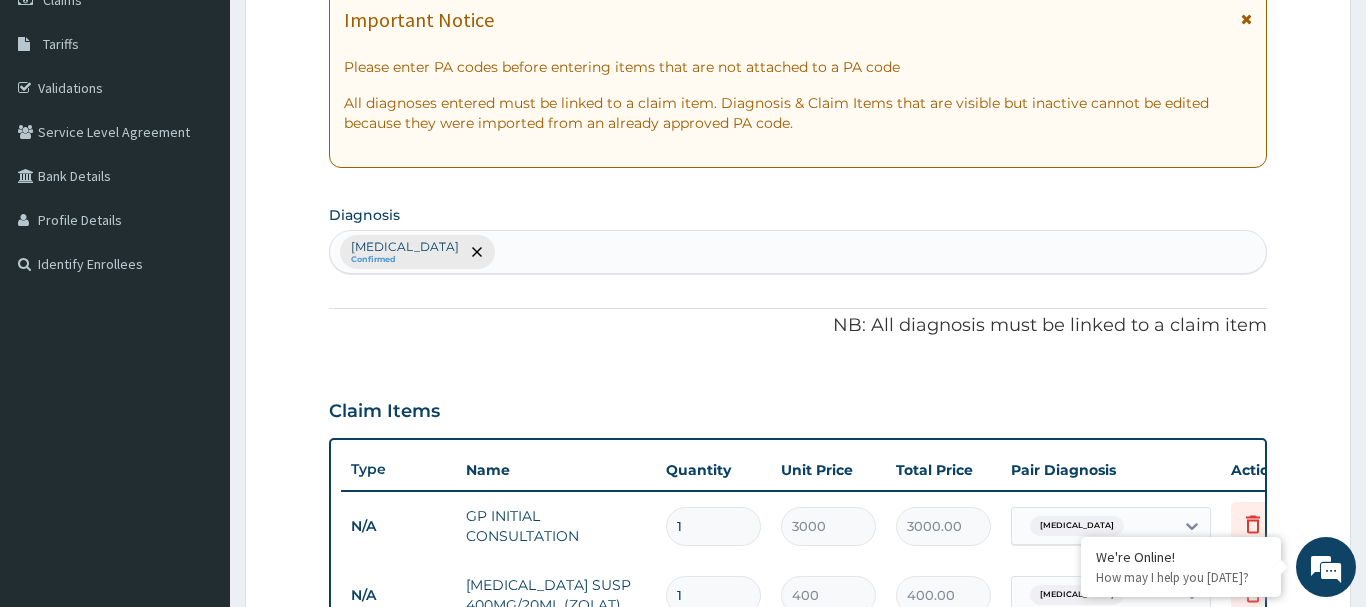 type on "S" 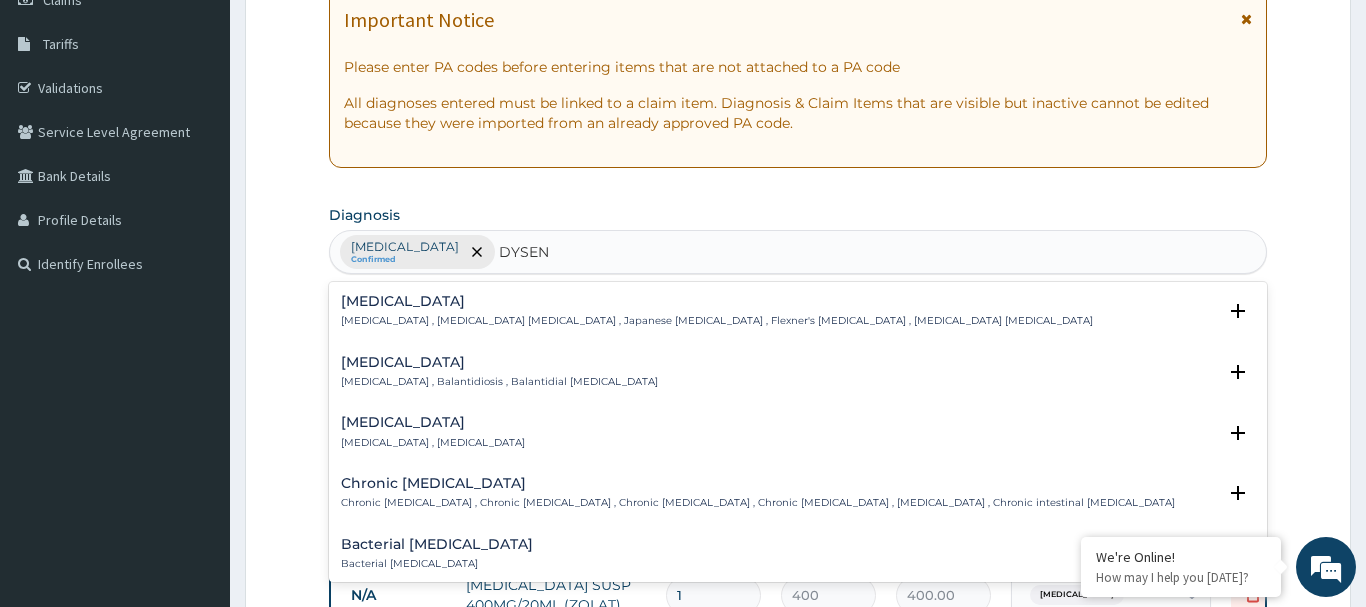 type on "DYSE" 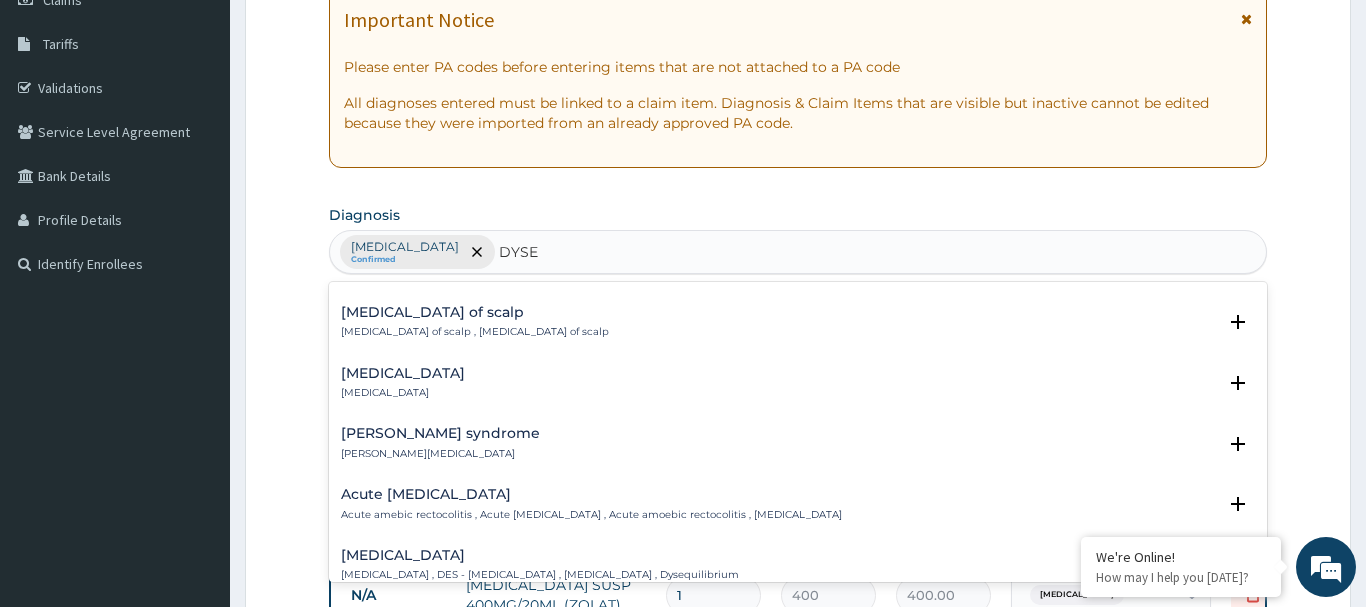 scroll, scrollTop: 756, scrollLeft: 0, axis: vertical 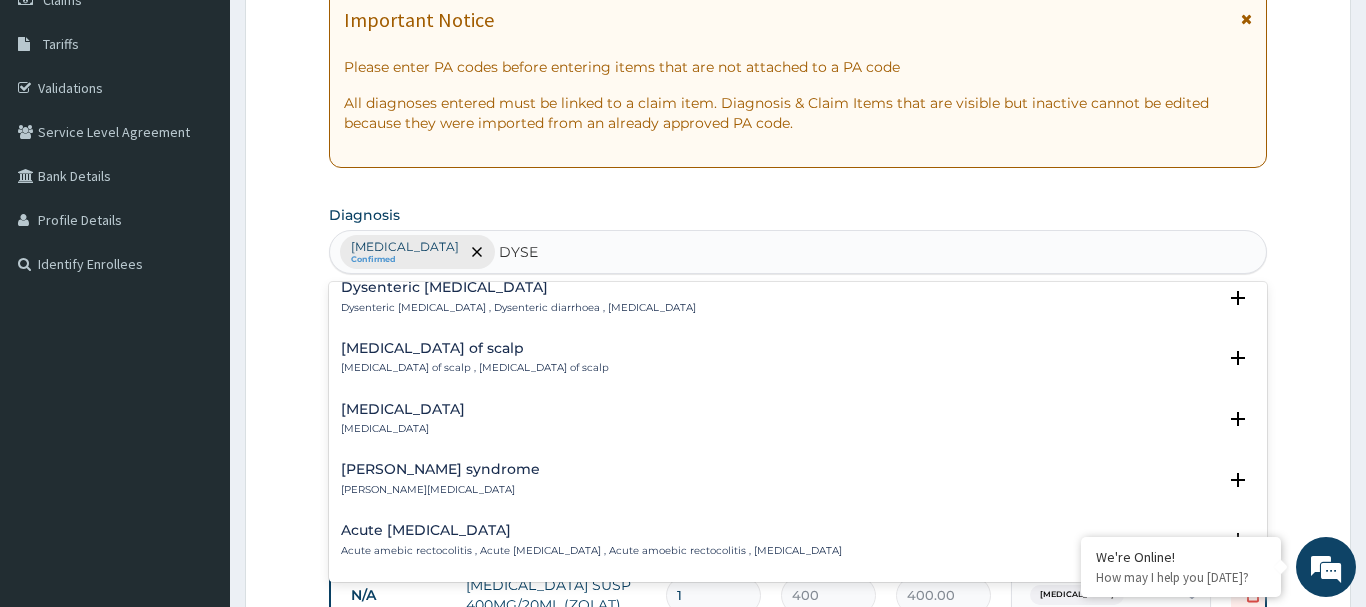click on "Acute amoebic dysentery" at bounding box center (591, 530) 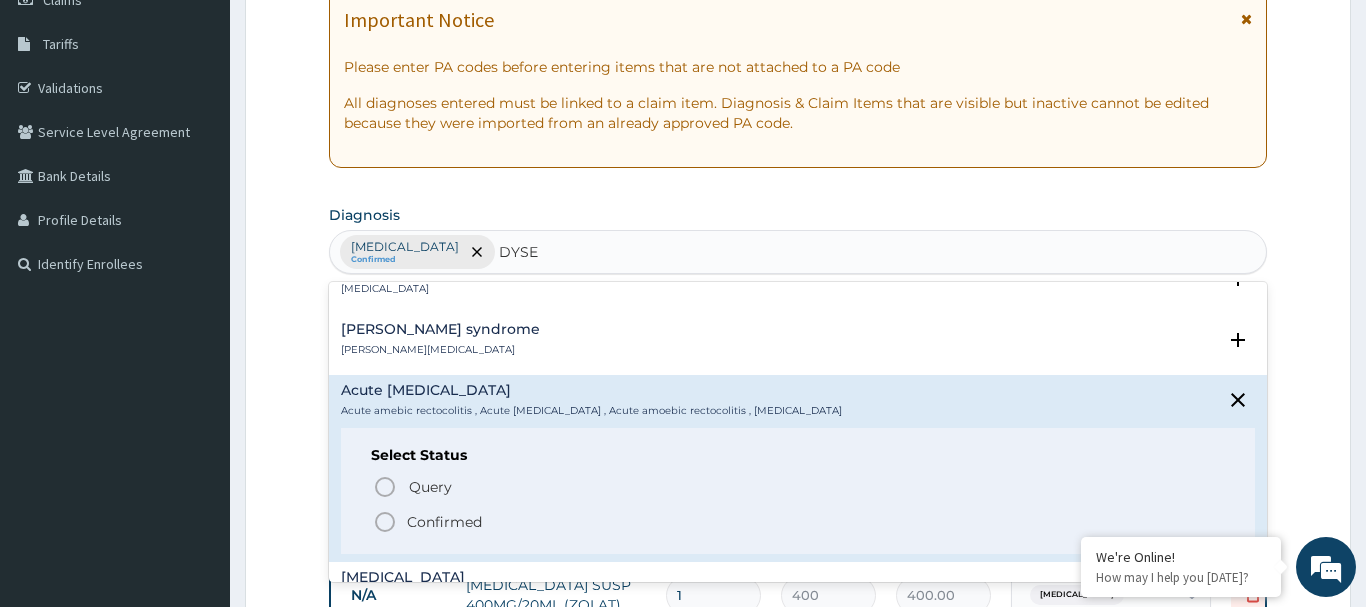 scroll, scrollTop: 972, scrollLeft: 0, axis: vertical 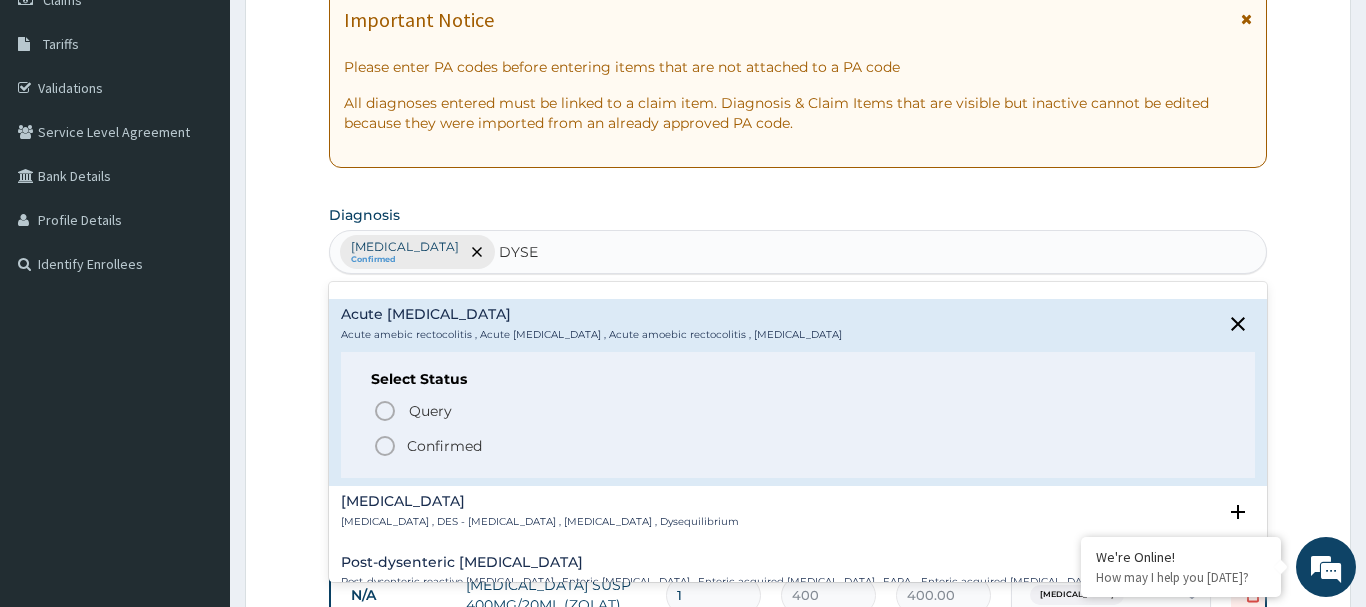 click 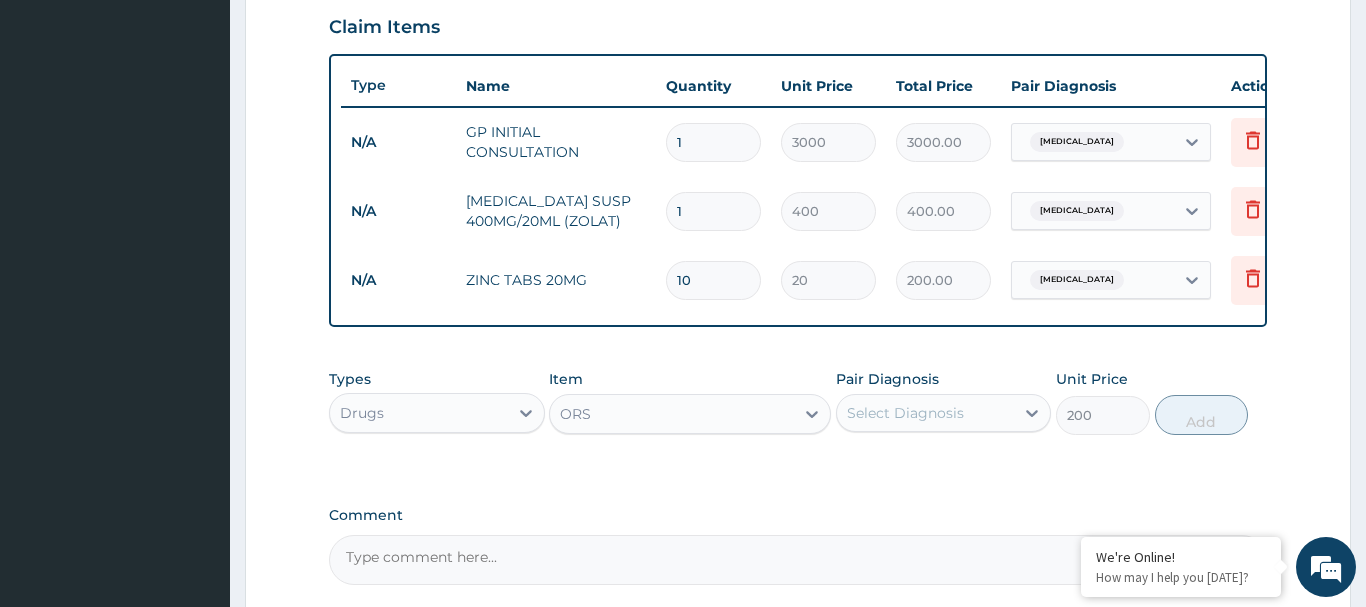 scroll, scrollTop: 714, scrollLeft: 0, axis: vertical 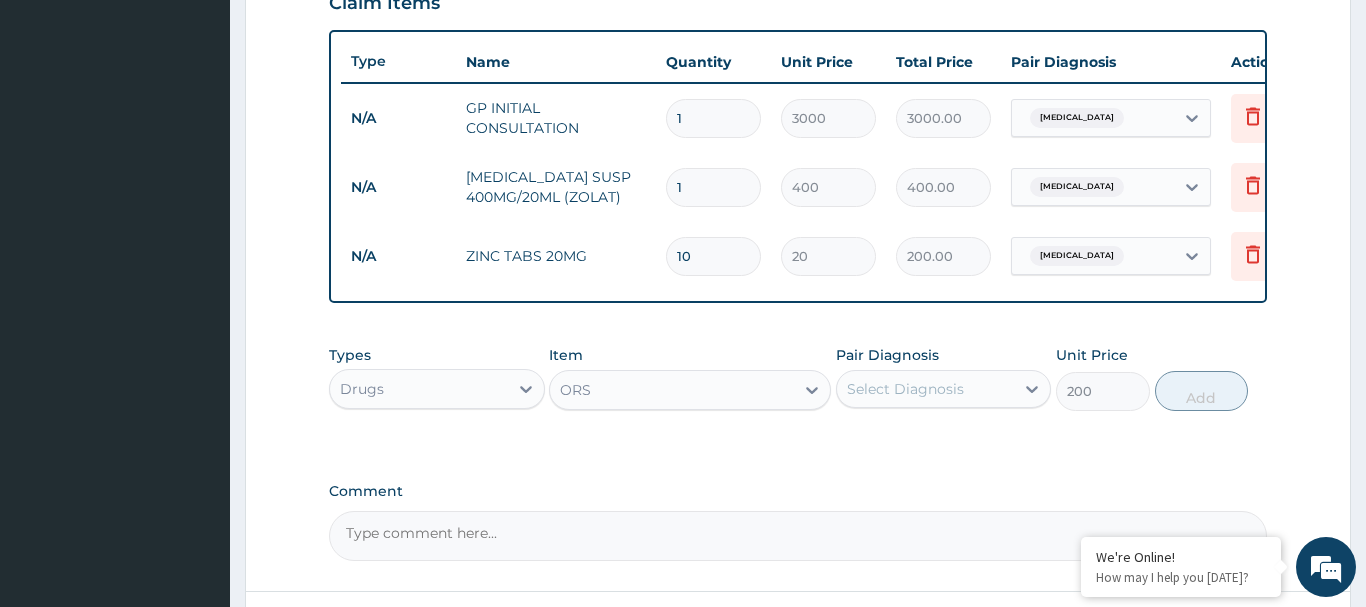 click on "Select Diagnosis" at bounding box center (905, 389) 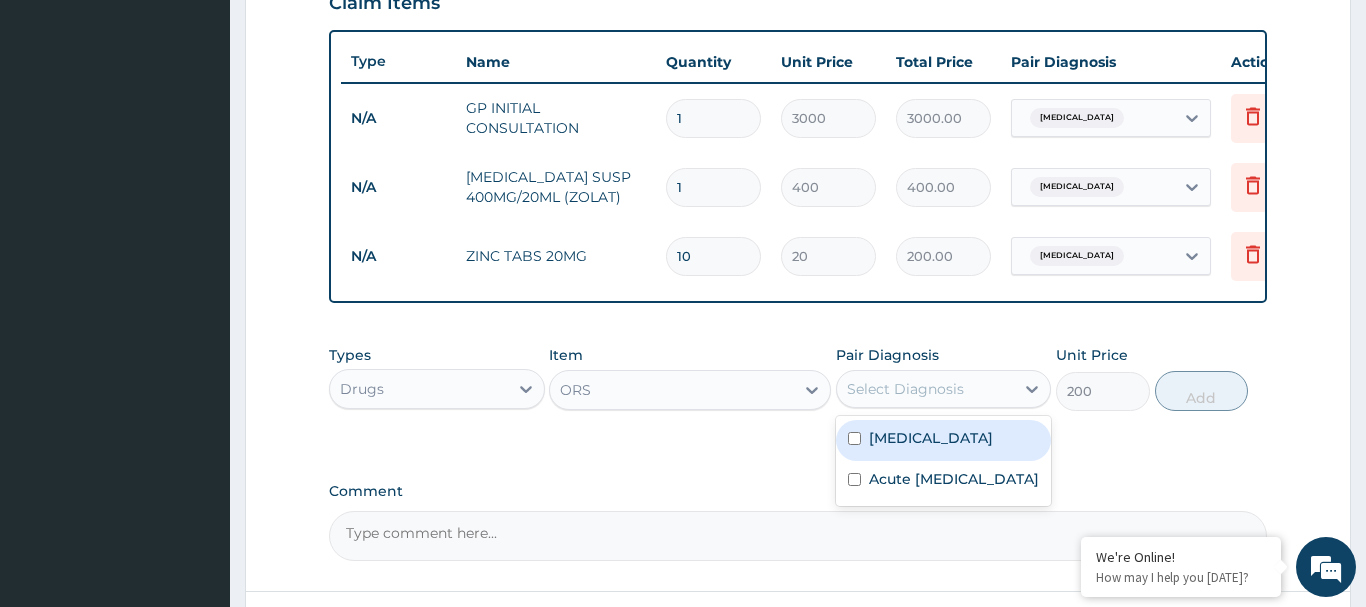 drag, startPoint x: 851, startPoint y: 446, endPoint x: 851, endPoint y: 489, distance: 43 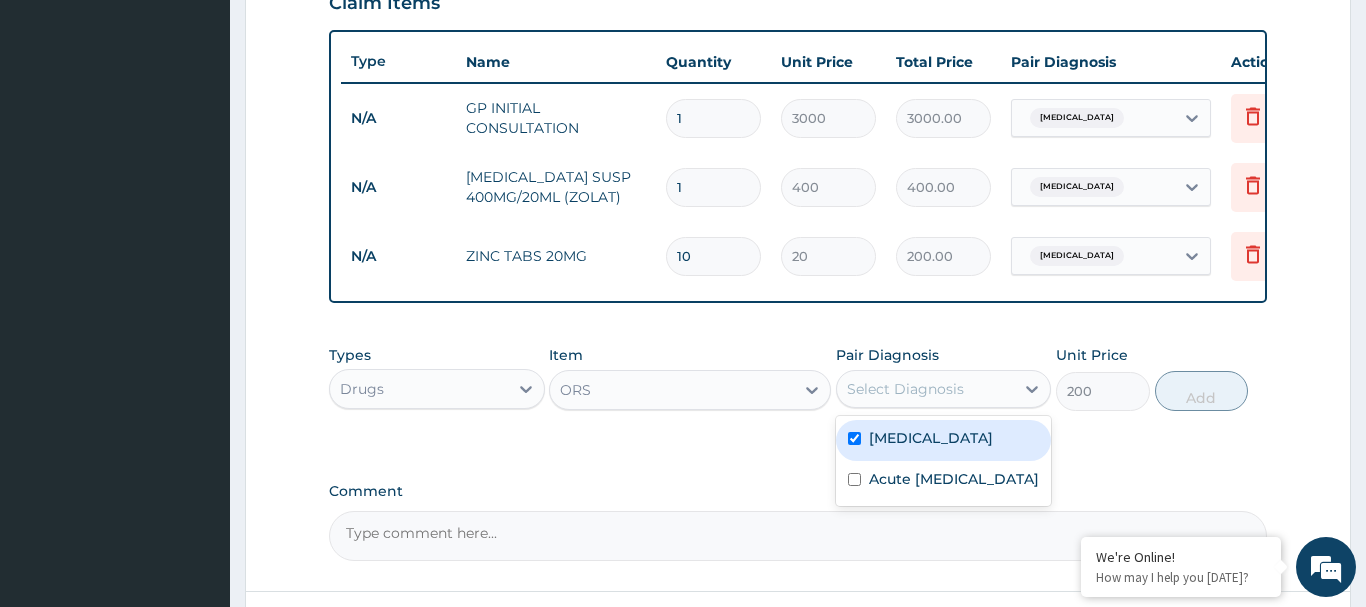 checkbox on "true" 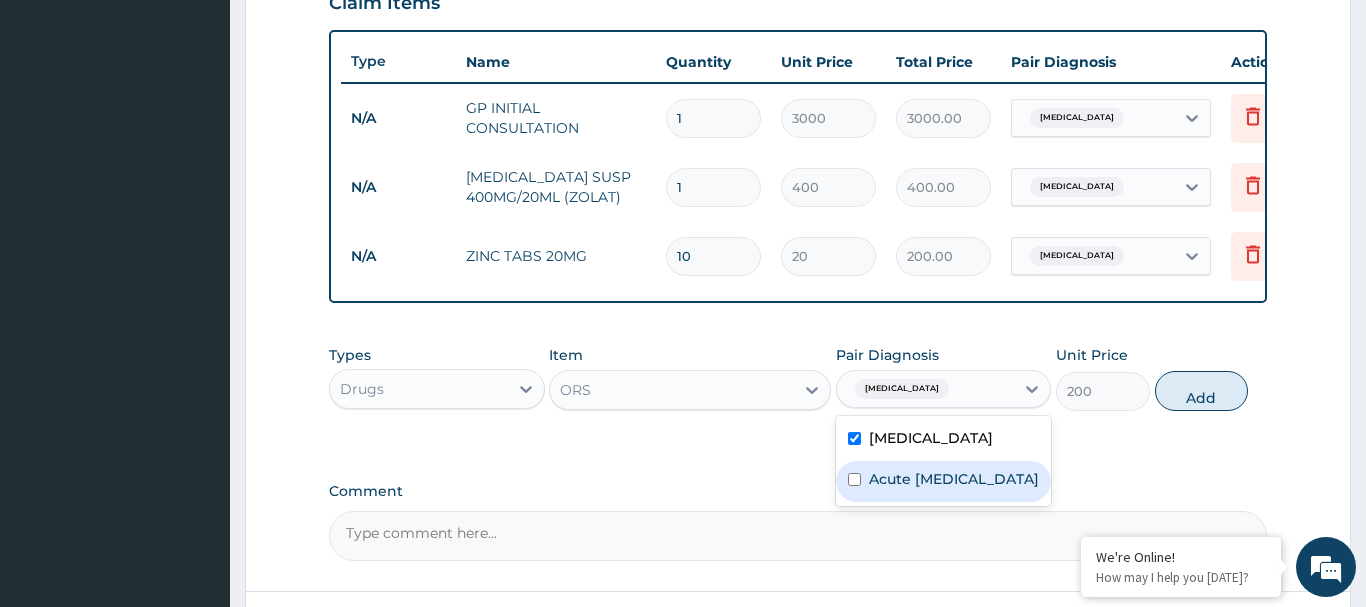 click at bounding box center [854, 479] 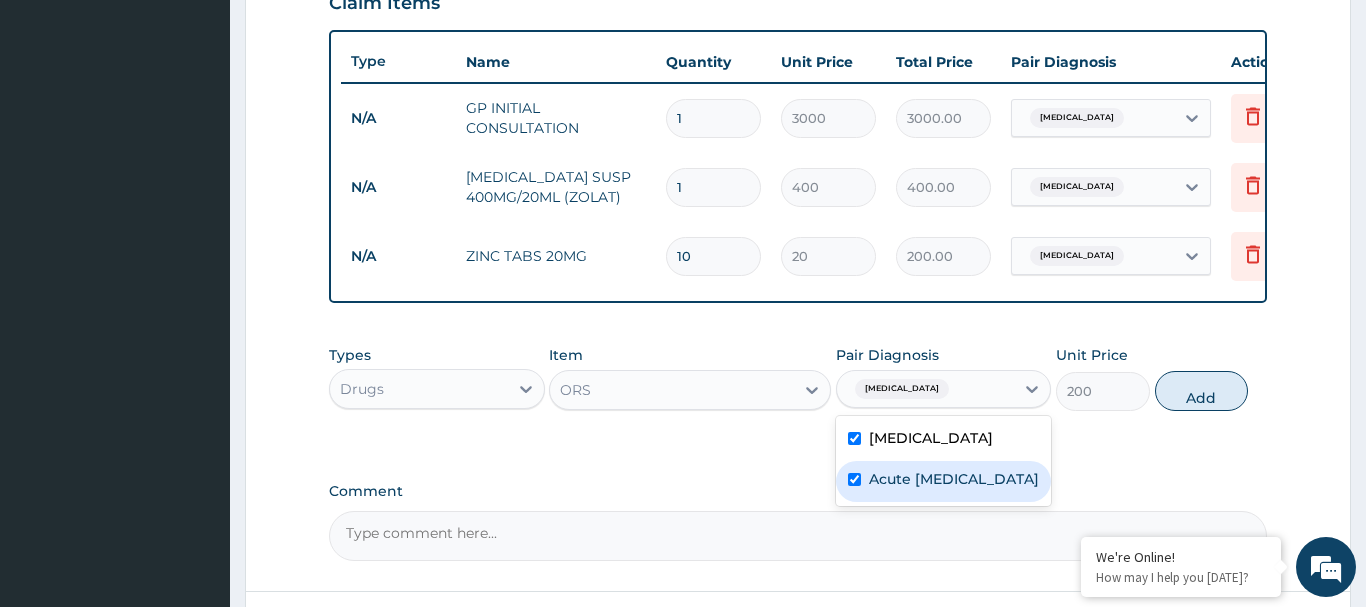 checkbox on "true" 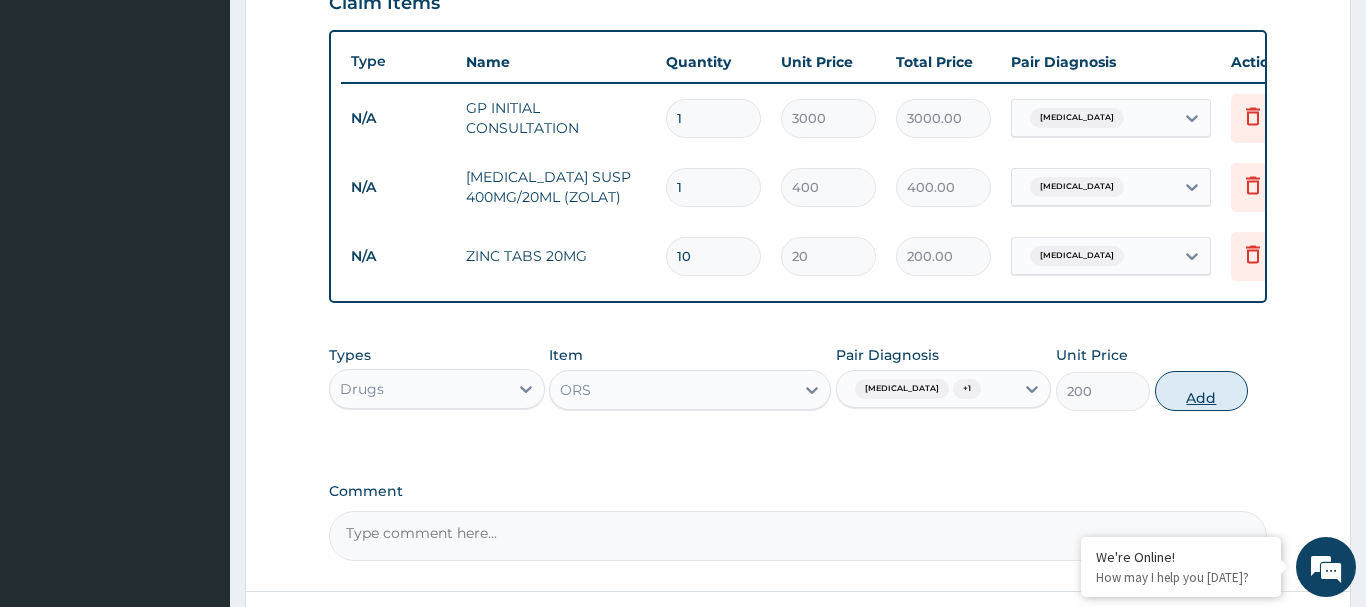 click on "Add" at bounding box center (1202, 391) 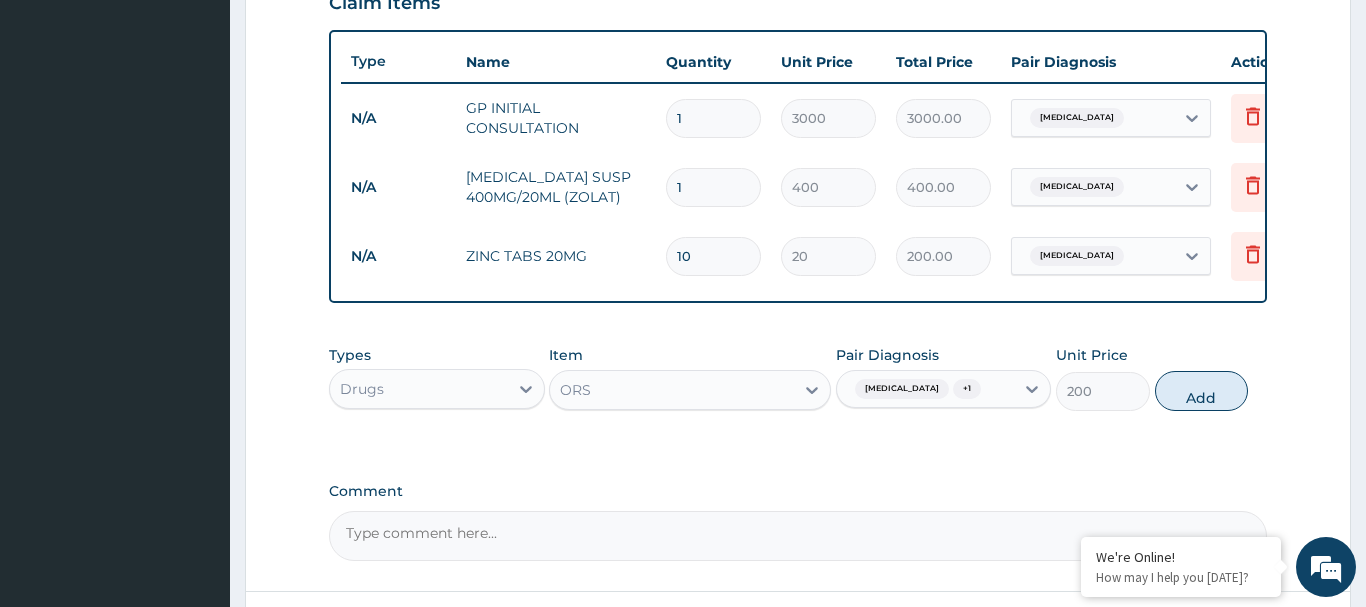 type on "0" 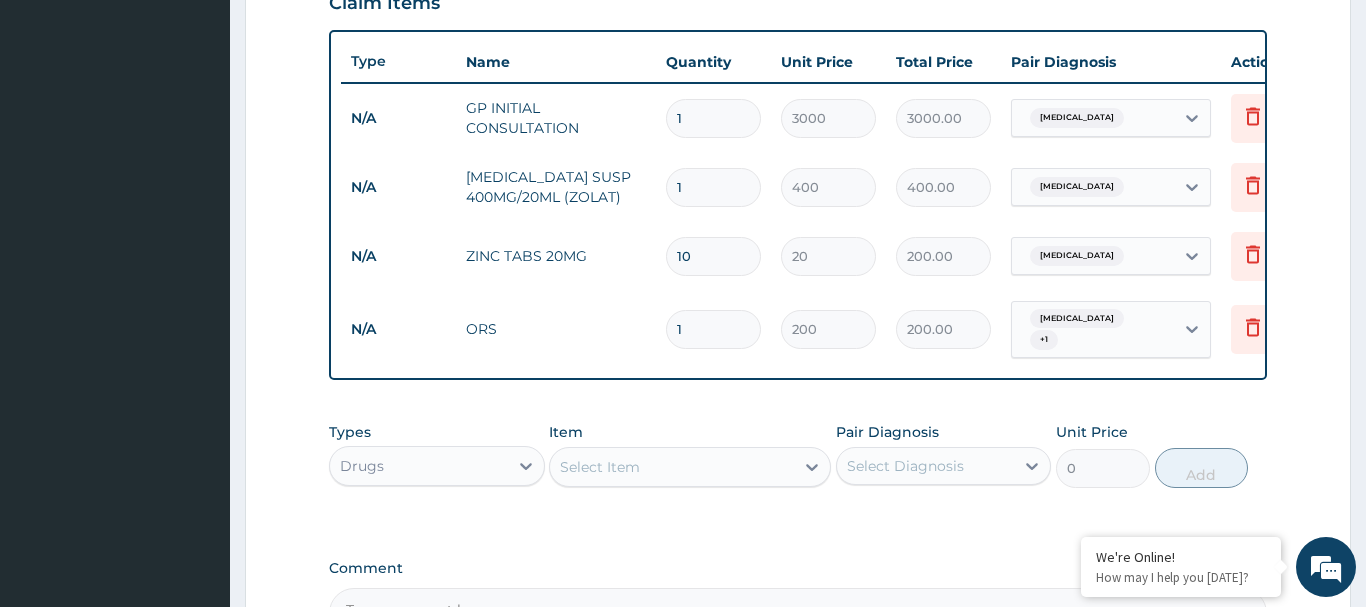 type 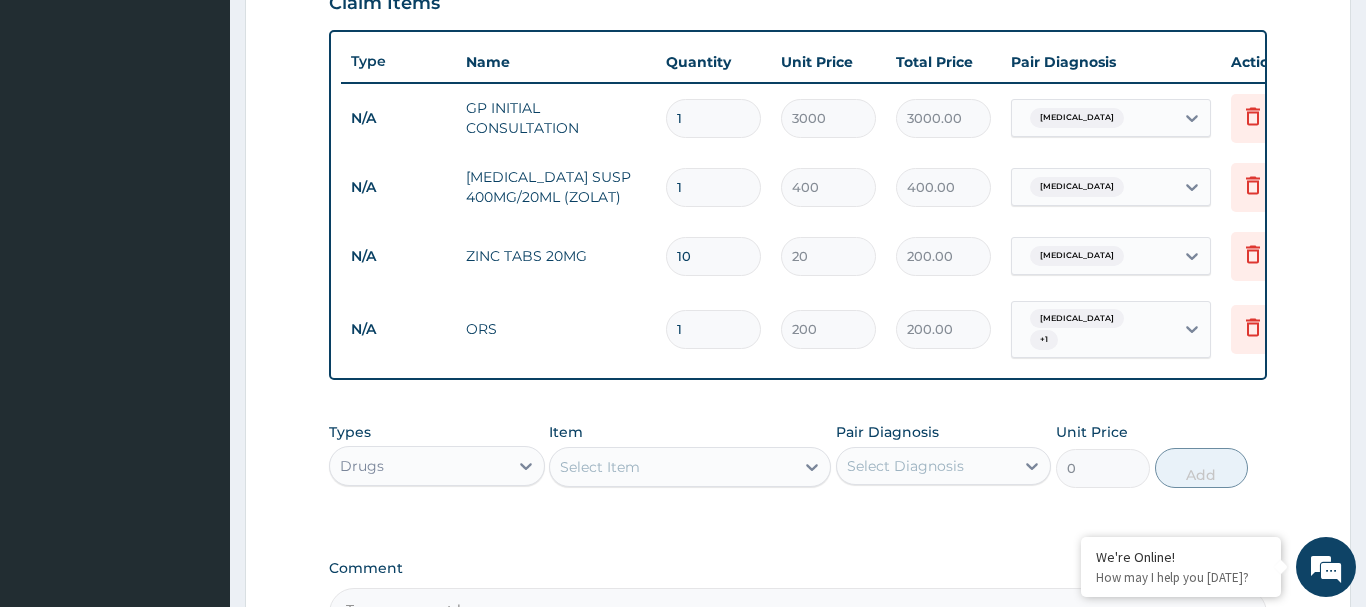 type on "0.00" 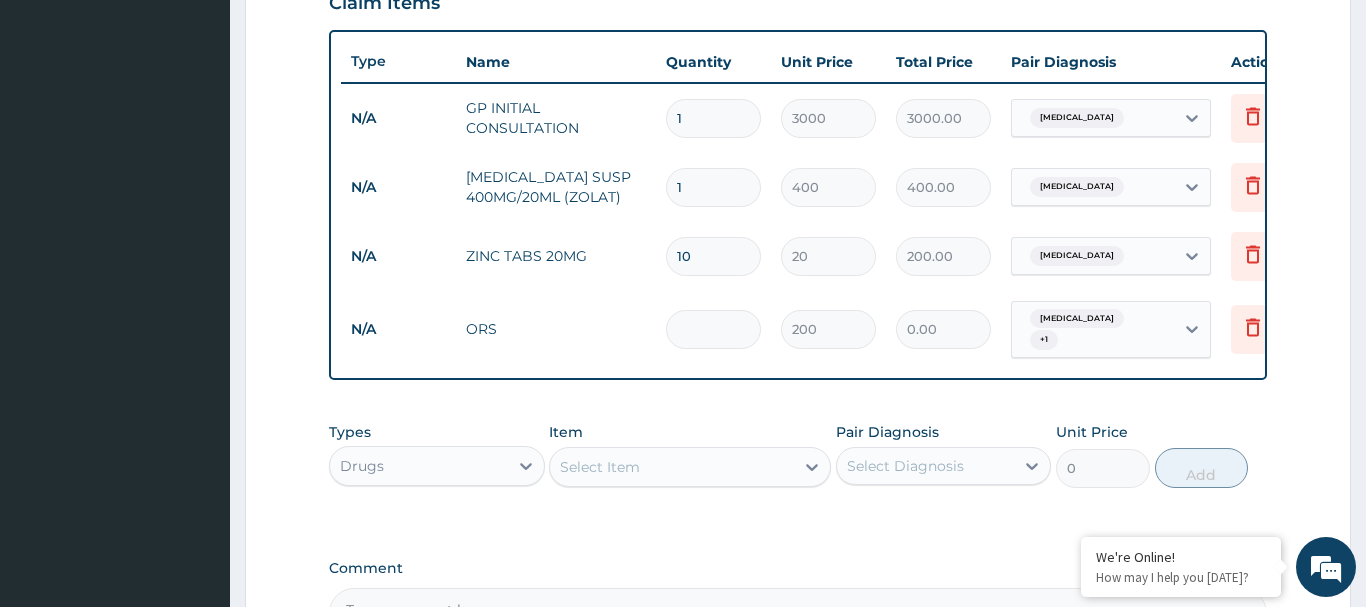 type on "3" 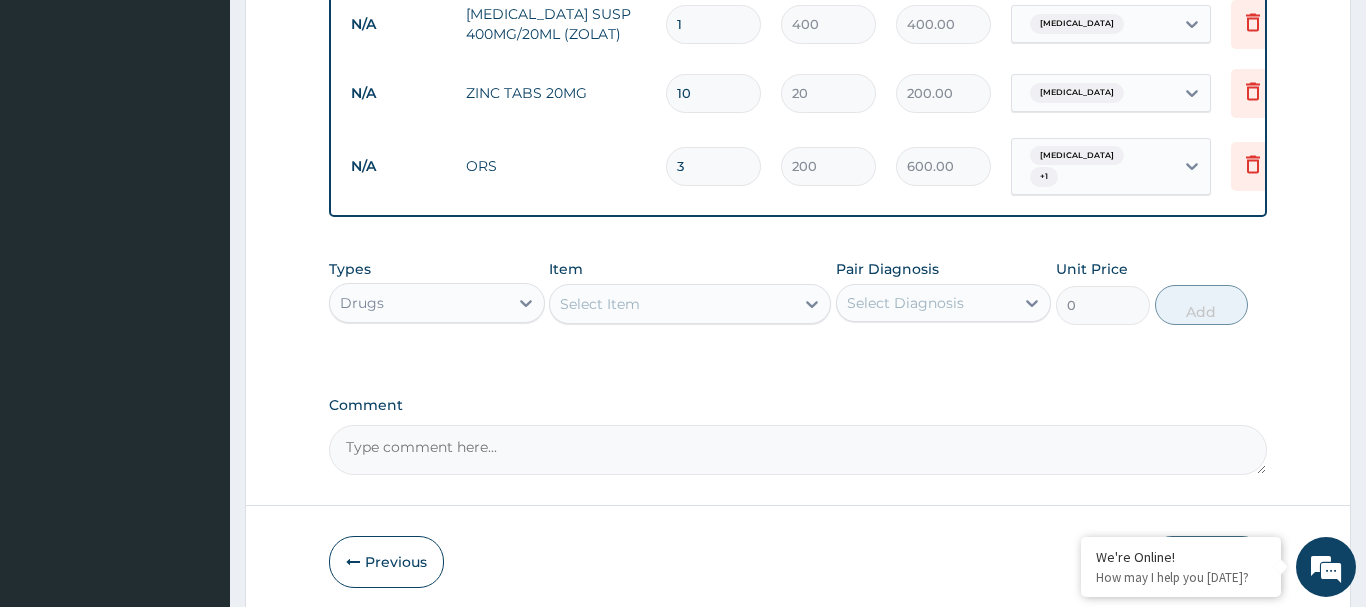 scroll, scrollTop: 955, scrollLeft: 0, axis: vertical 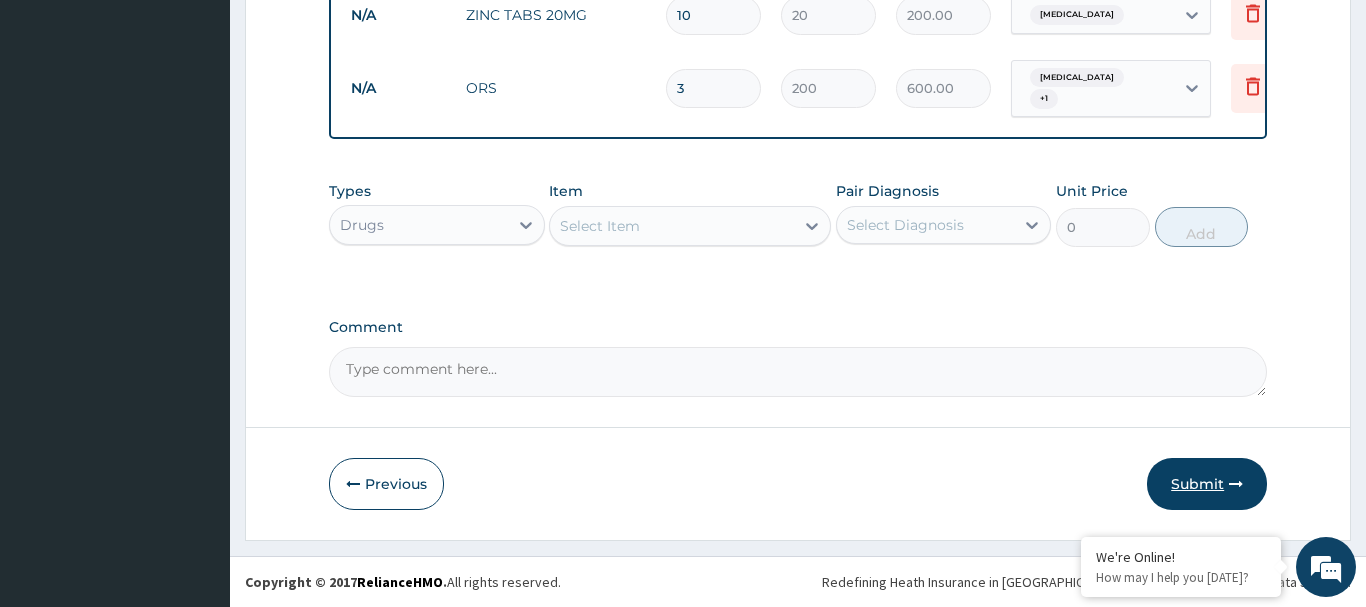 type on "3" 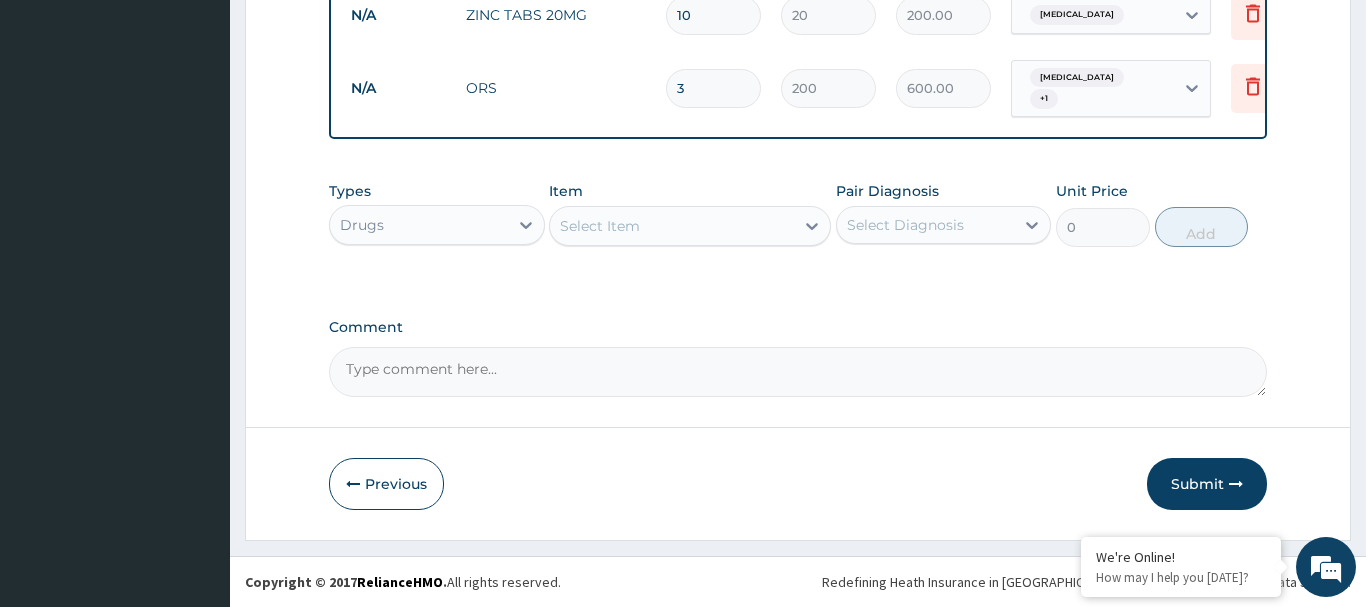 click on "Submit" at bounding box center (1207, 484) 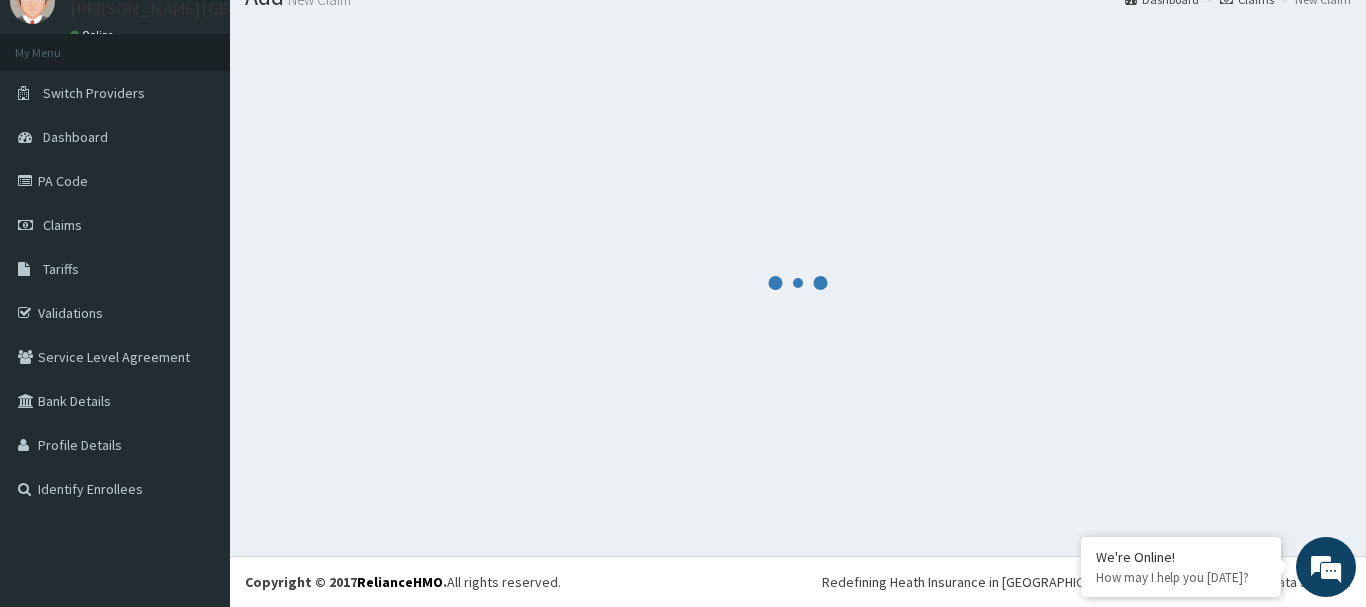 scroll, scrollTop: 81, scrollLeft: 0, axis: vertical 